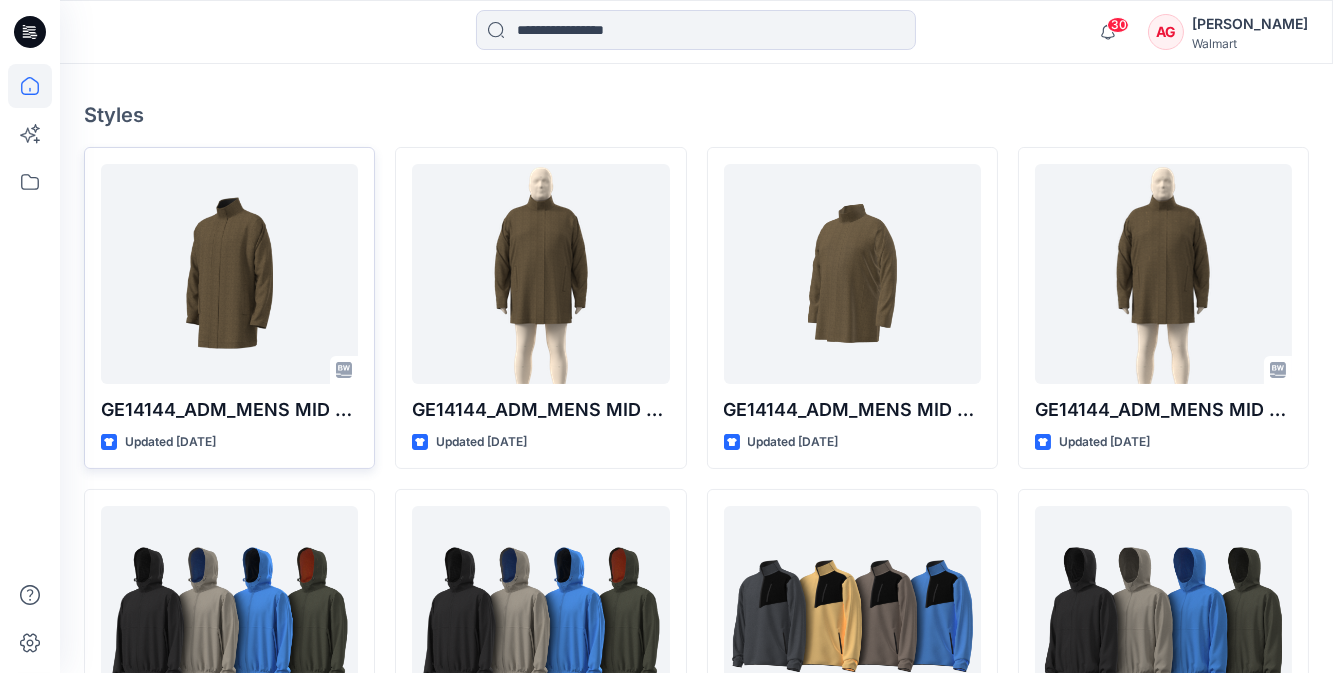 scroll, scrollTop: 545, scrollLeft: 0, axis: vertical 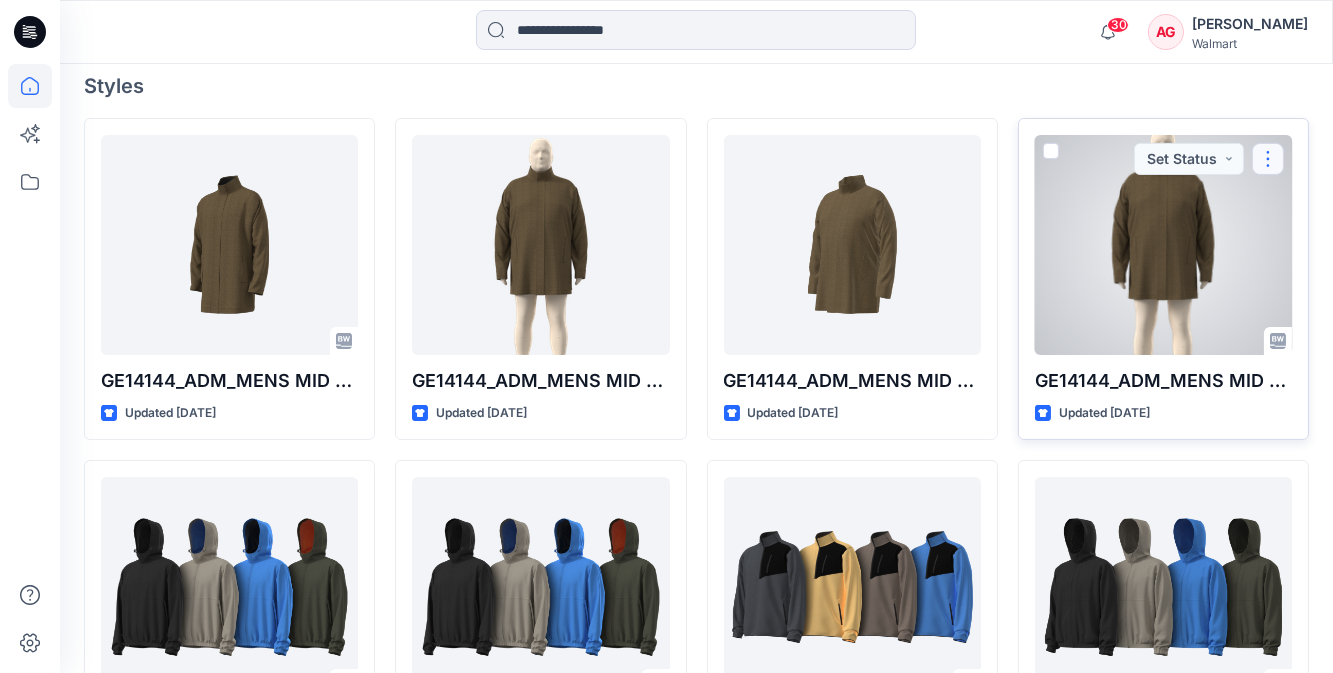 click at bounding box center (1268, 159) 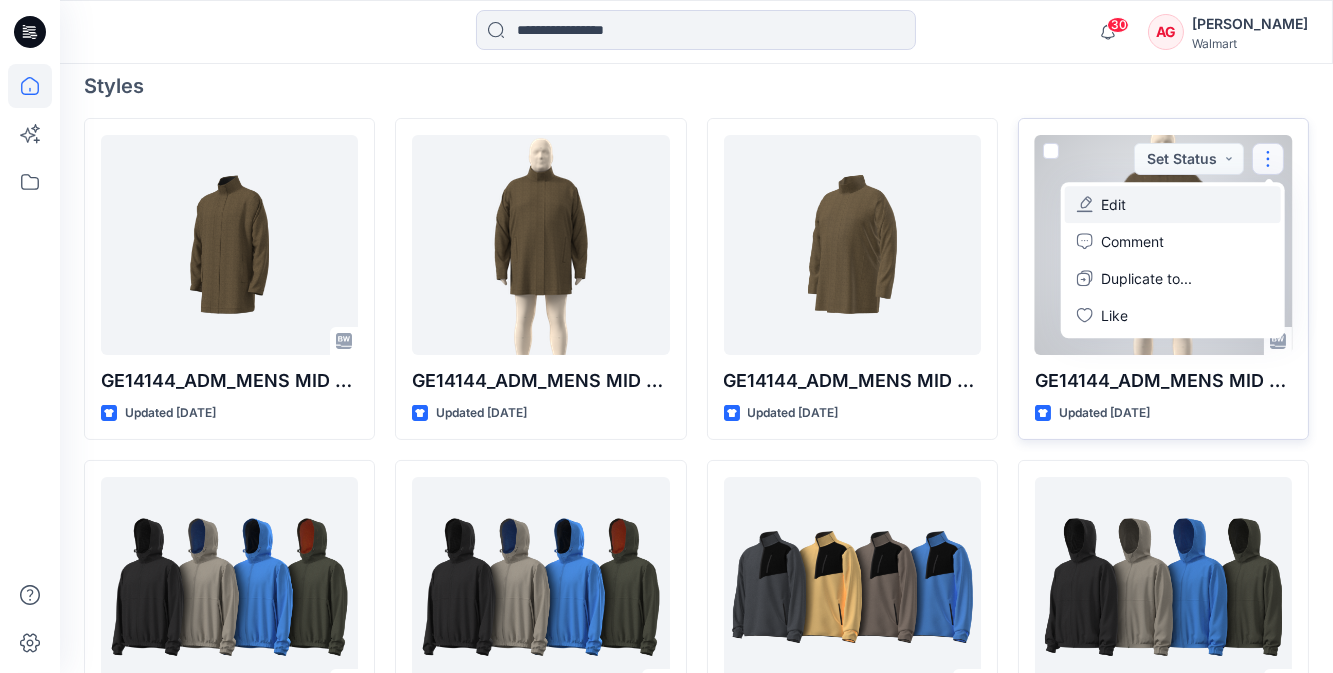 click on "Edit" at bounding box center [1113, 204] 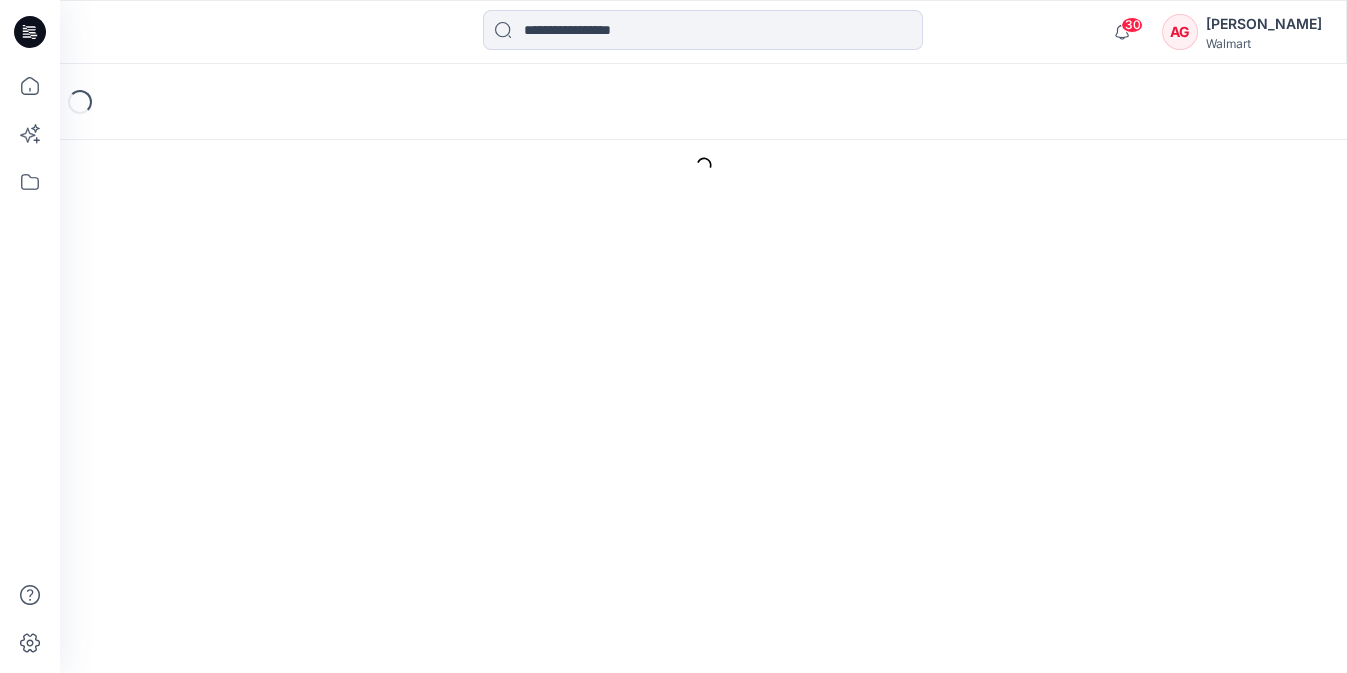 scroll, scrollTop: 0, scrollLeft: 0, axis: both 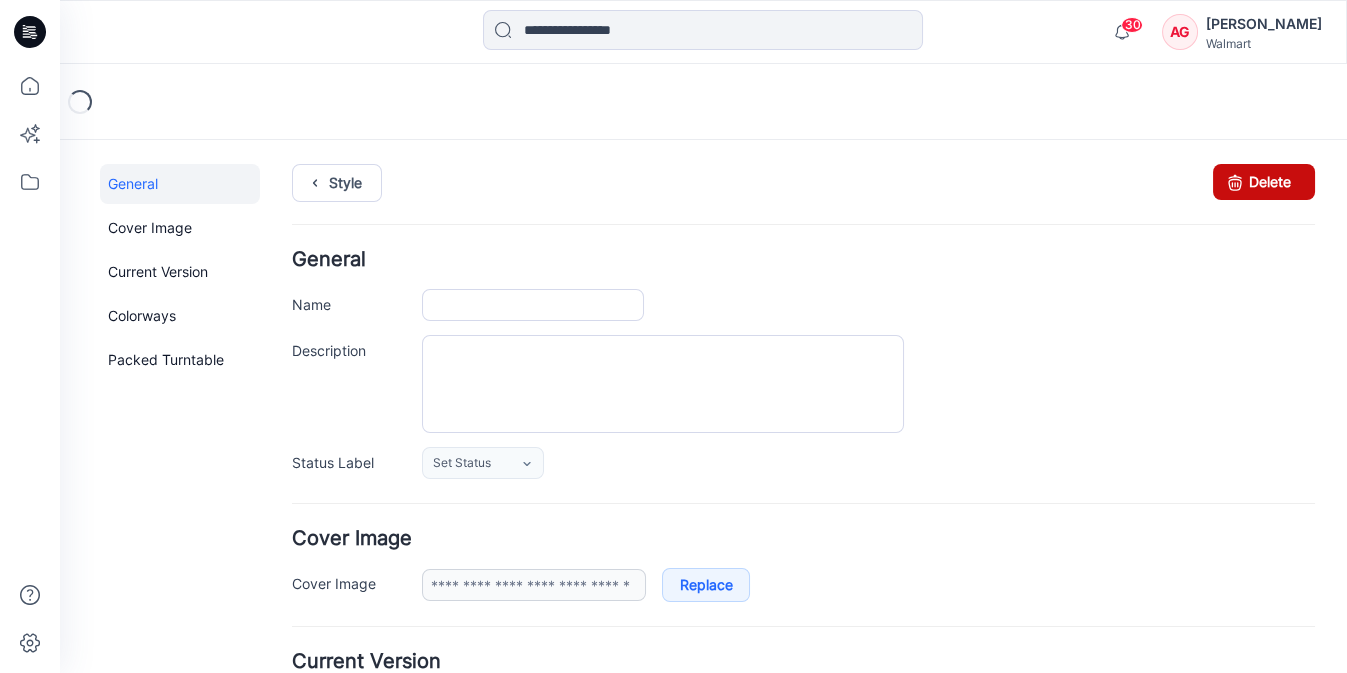 type on "**********" 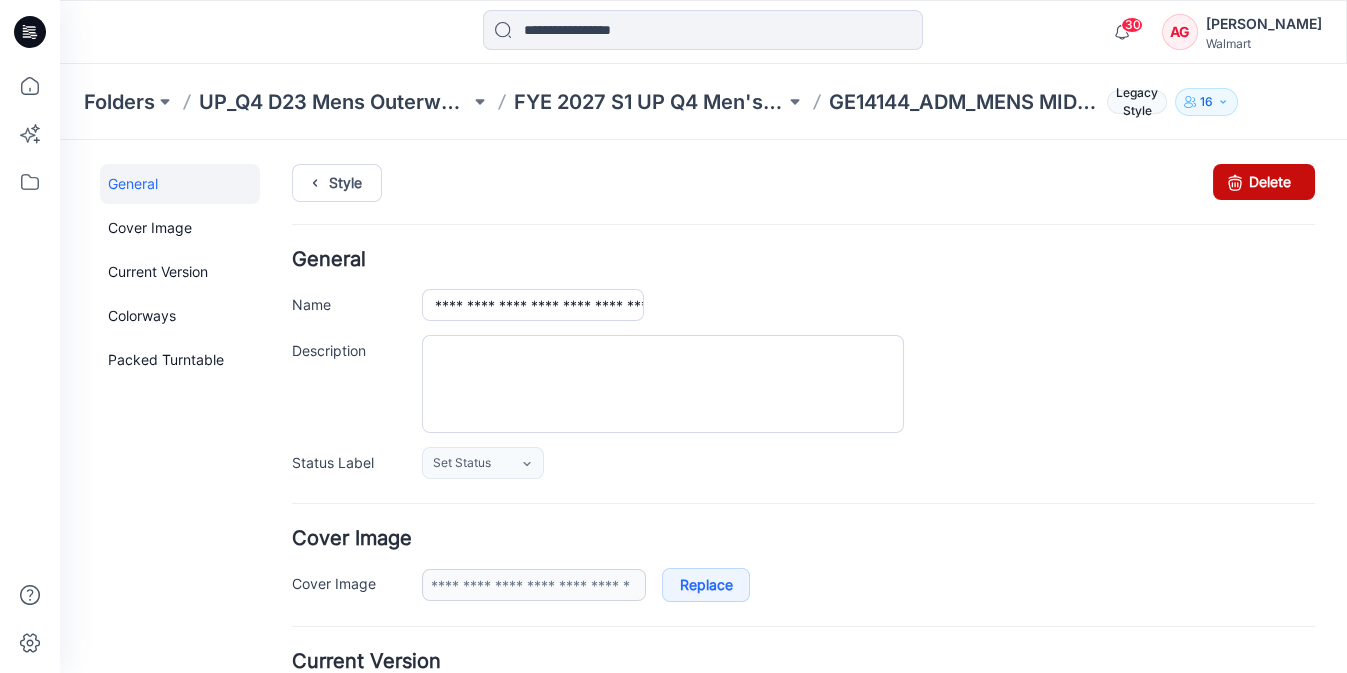 click on "Delete" at bounding box center [1264, 182] 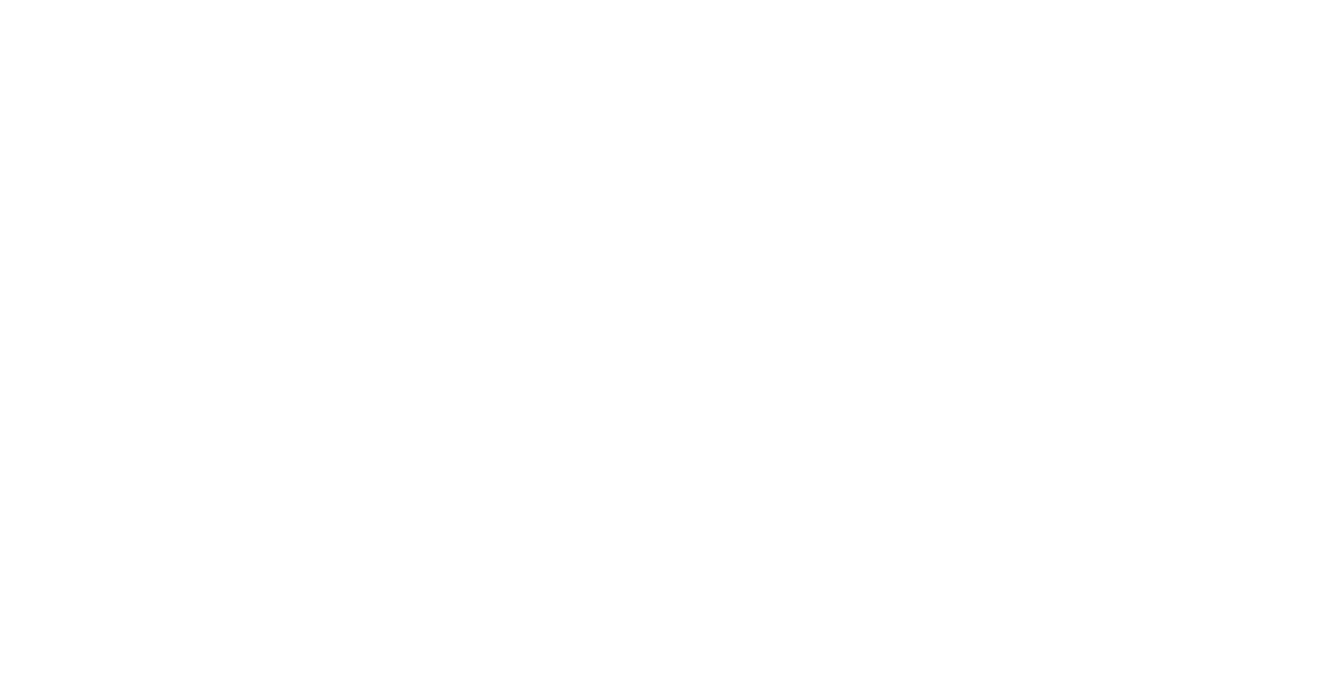 scroll, scrollTop: 0, scrollLeft: 0, axis: both 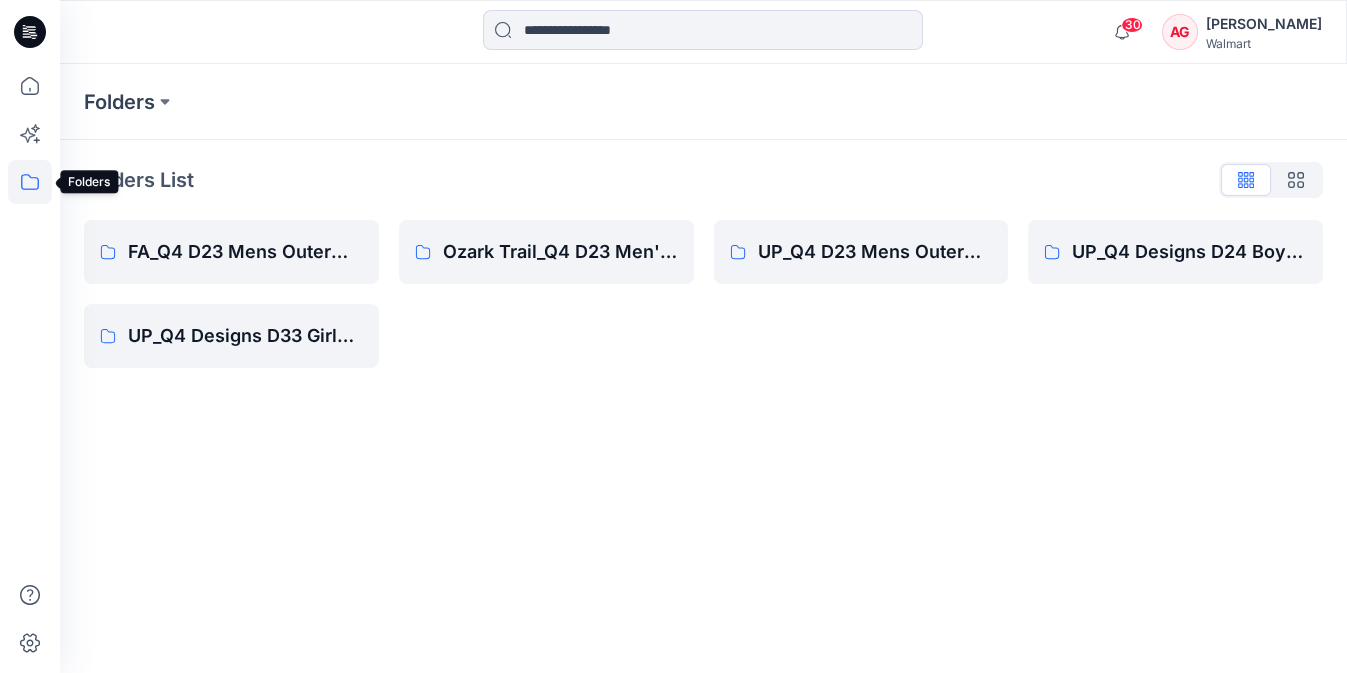 click 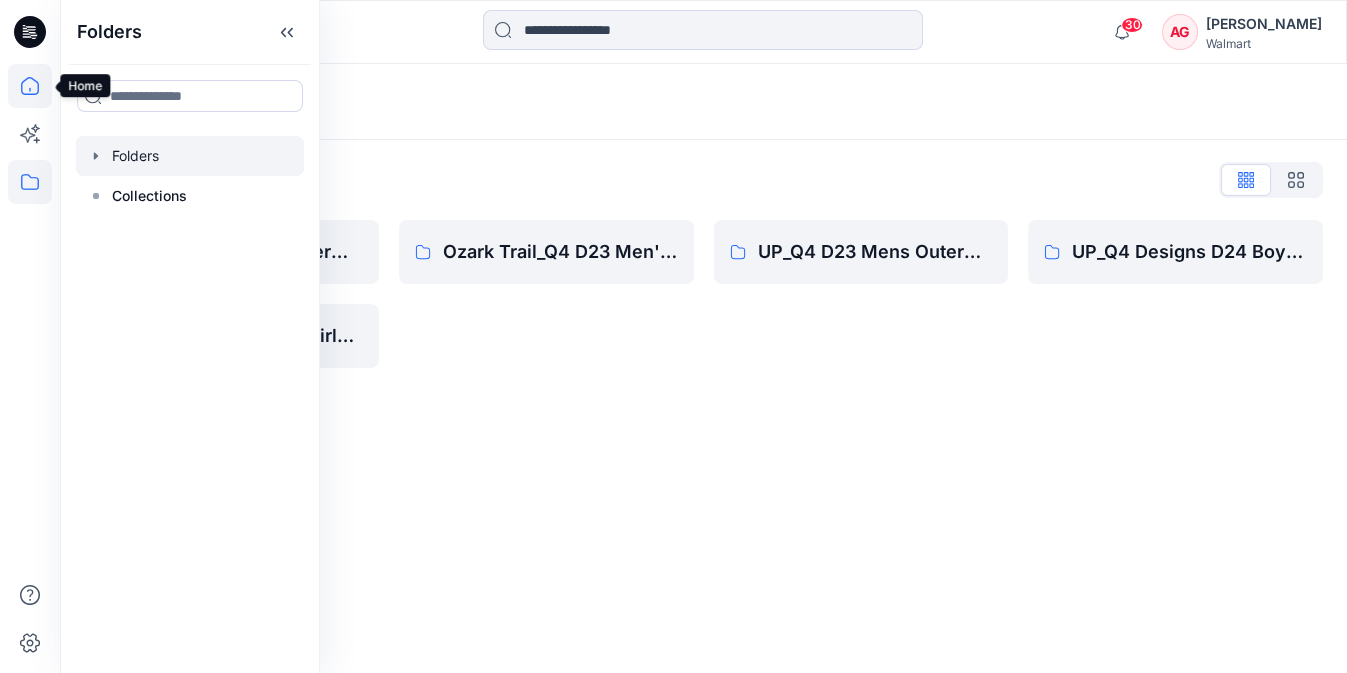 click 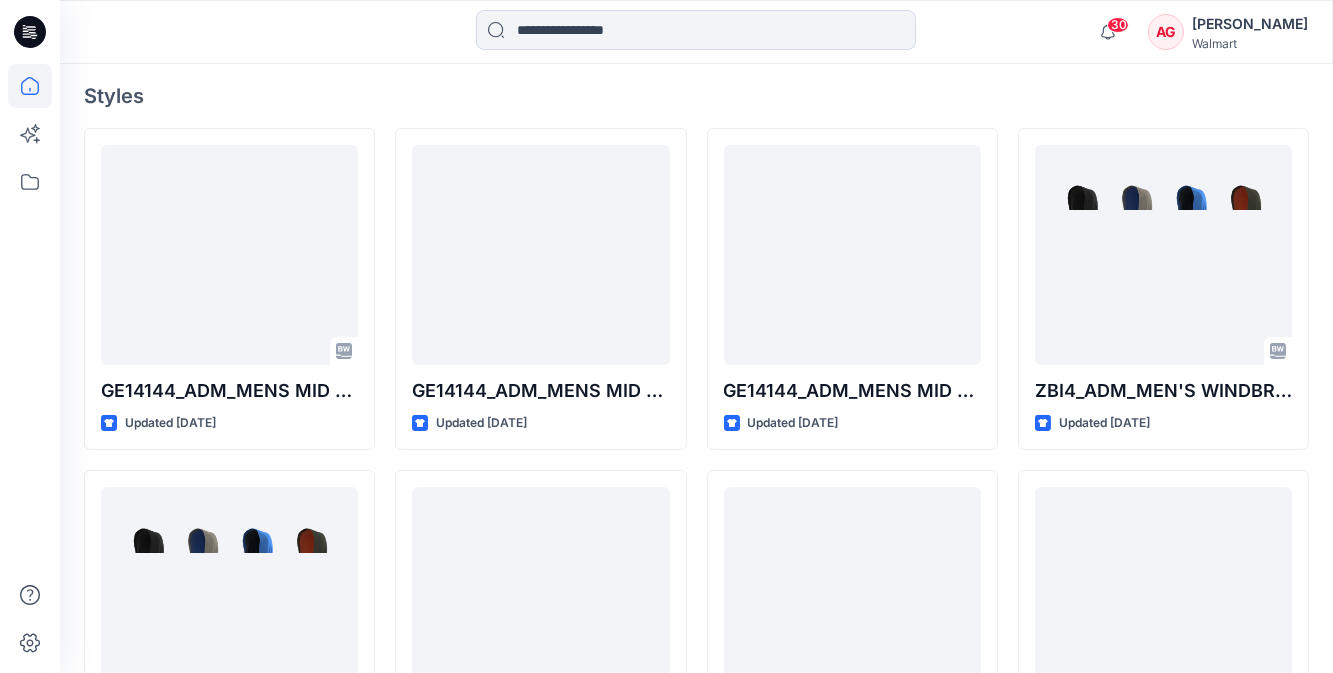 scroll, scrollTop: 545, scrollLeft: 0, axis: vertical 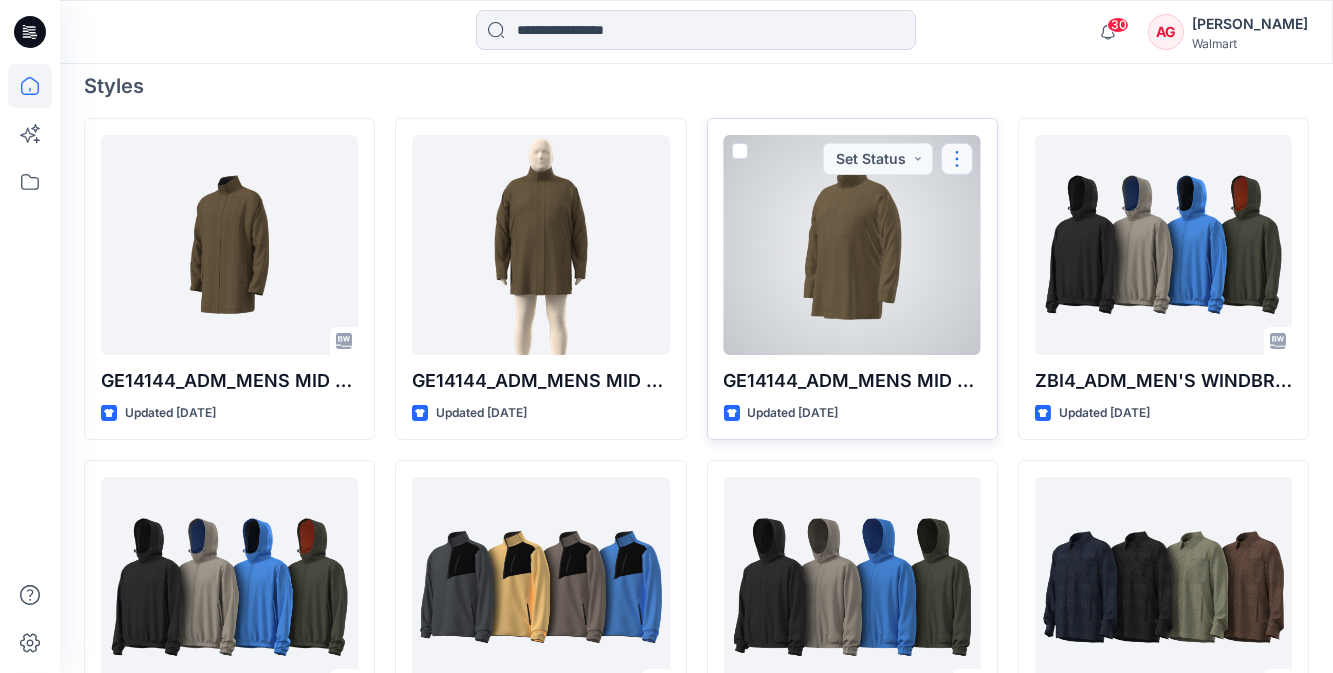 click at bounding box center (957, 159) 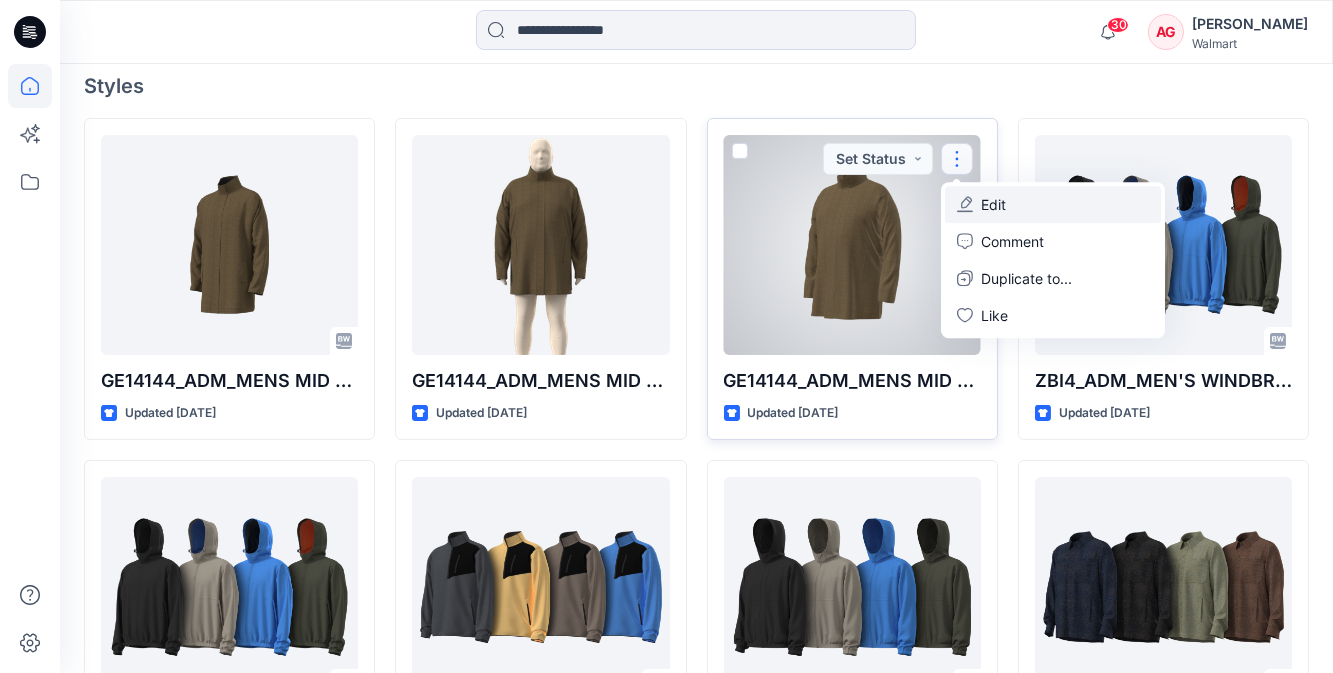 click on "Edit" at bounding box center [993, 204] 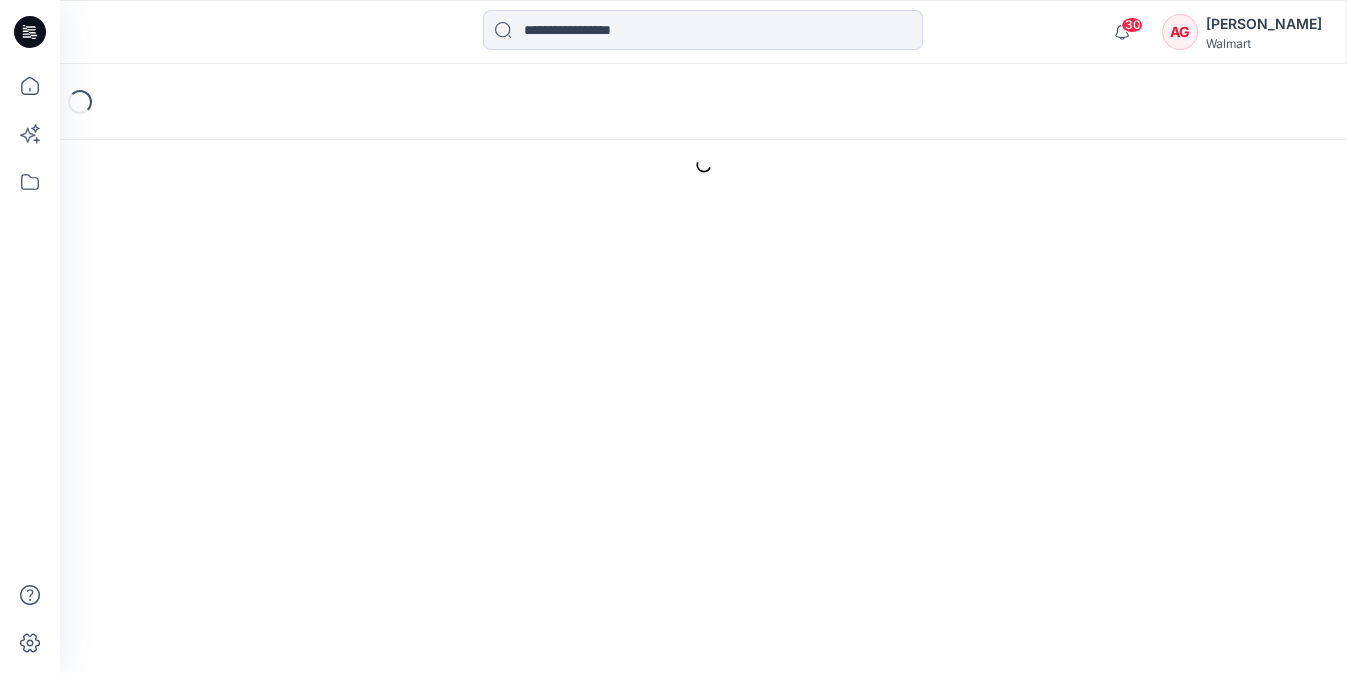 scroll, scrollTop: 0, scrollLeft: 0, axis: both 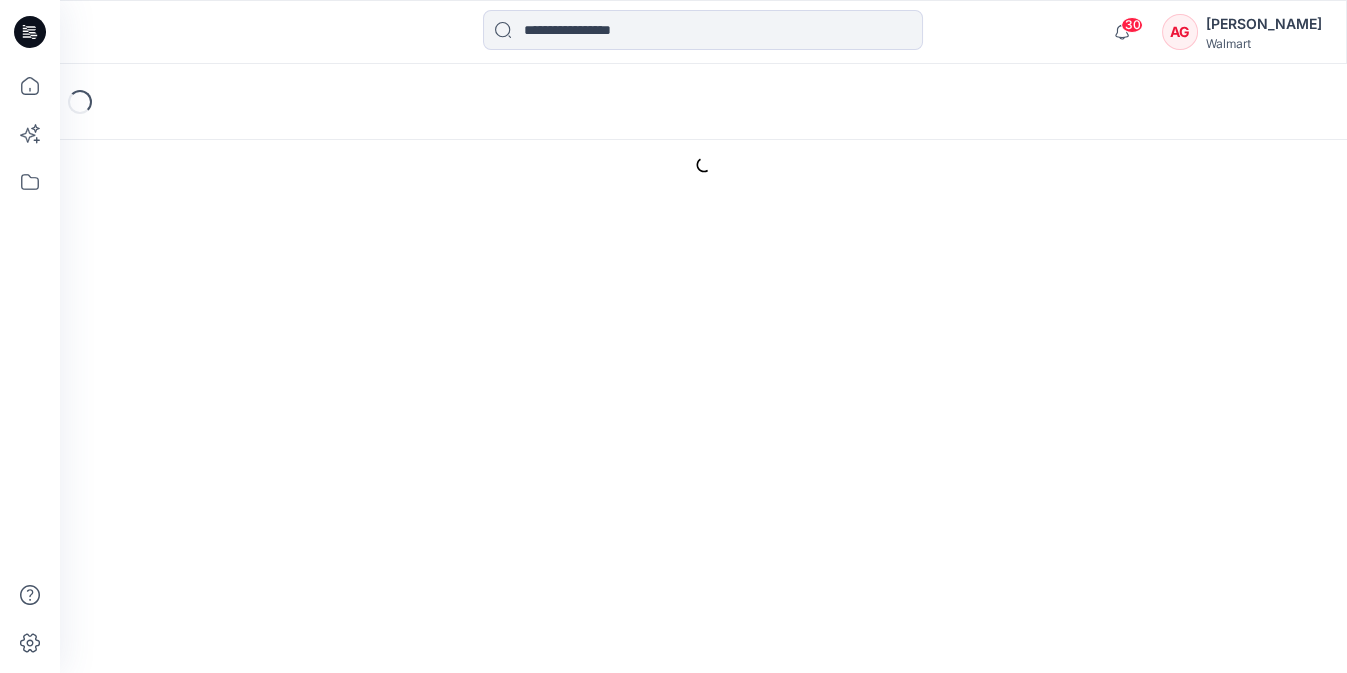 type on "**********" 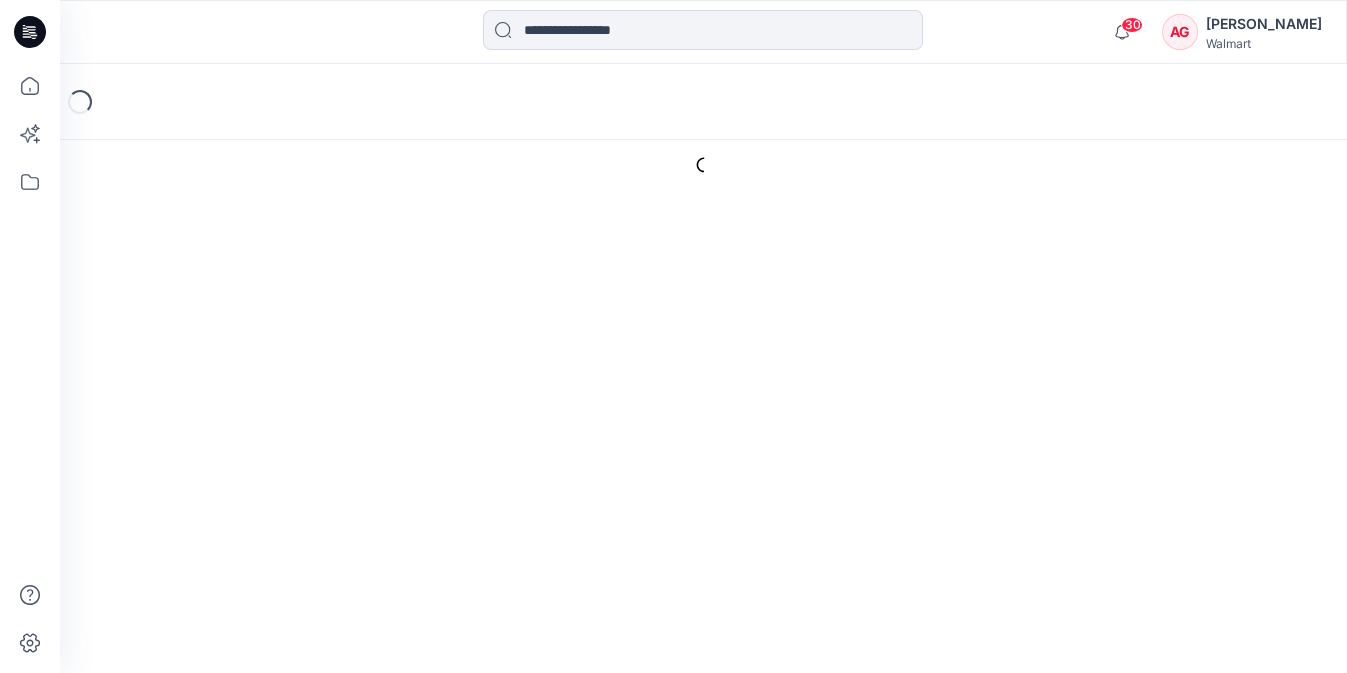 type on "**********" 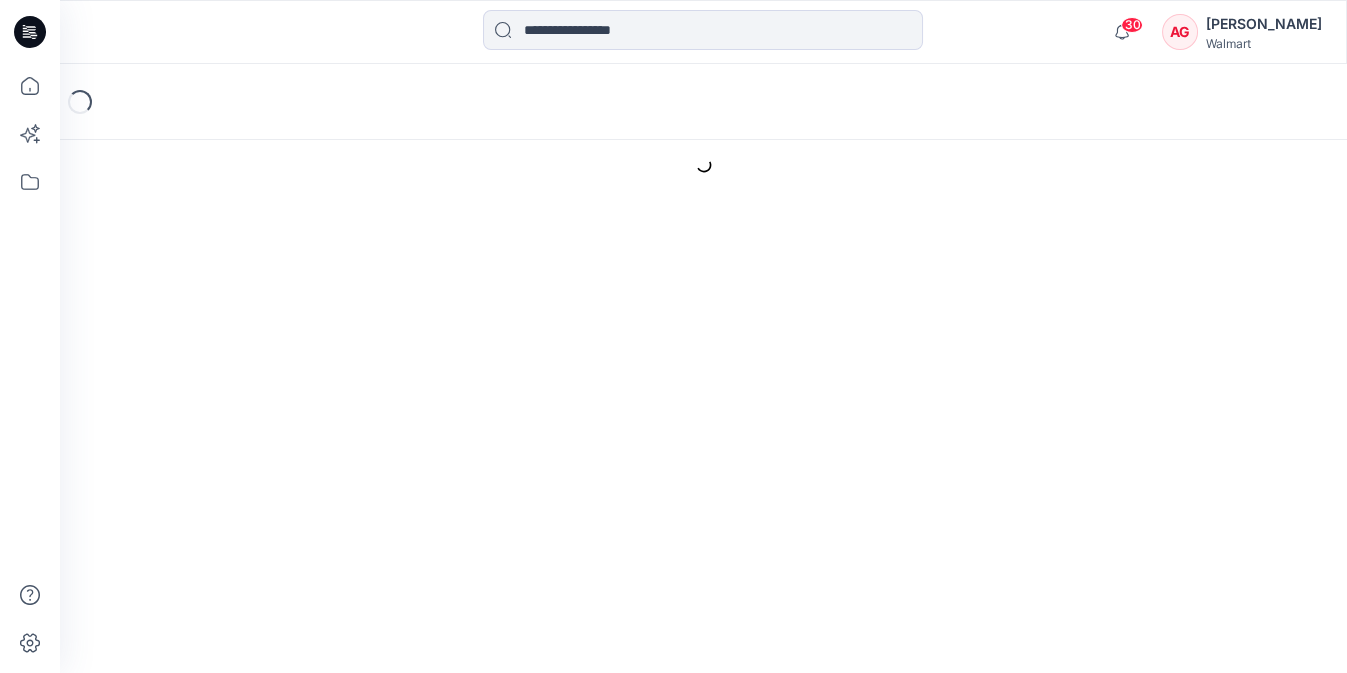 type on "**********" 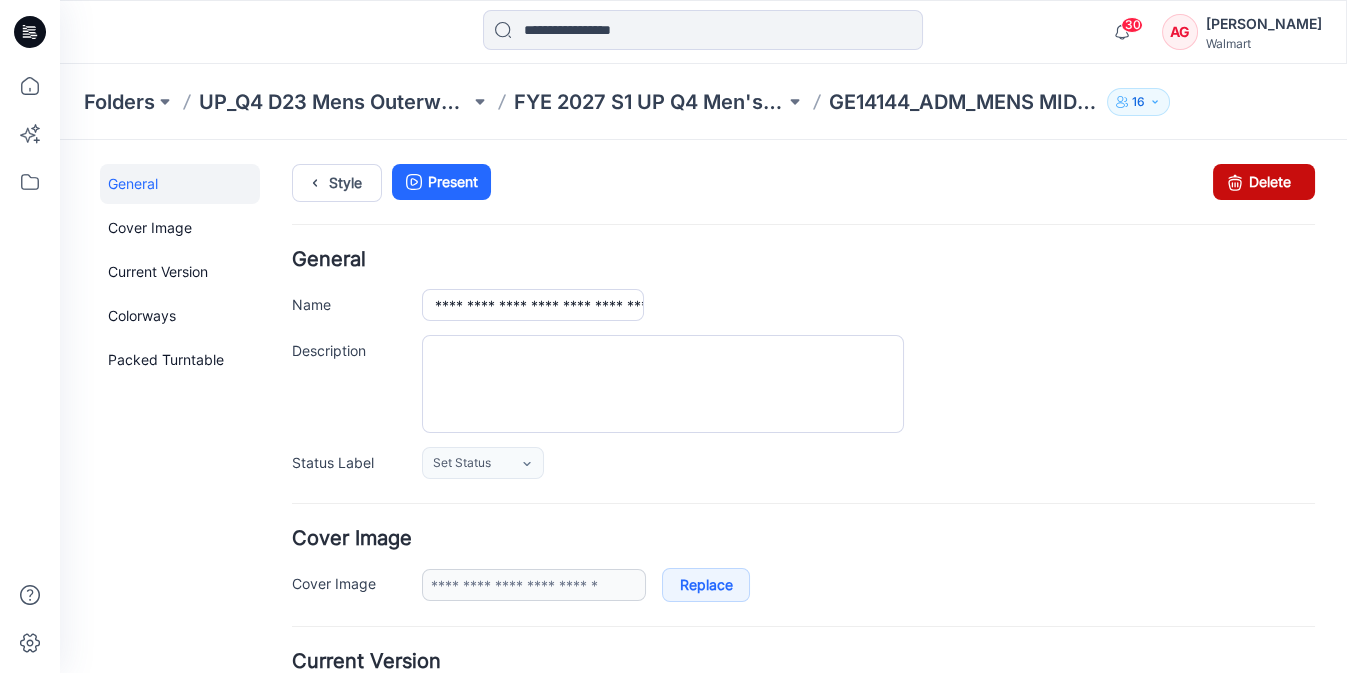 click on "Delete" at bounding box center (1264, 182) 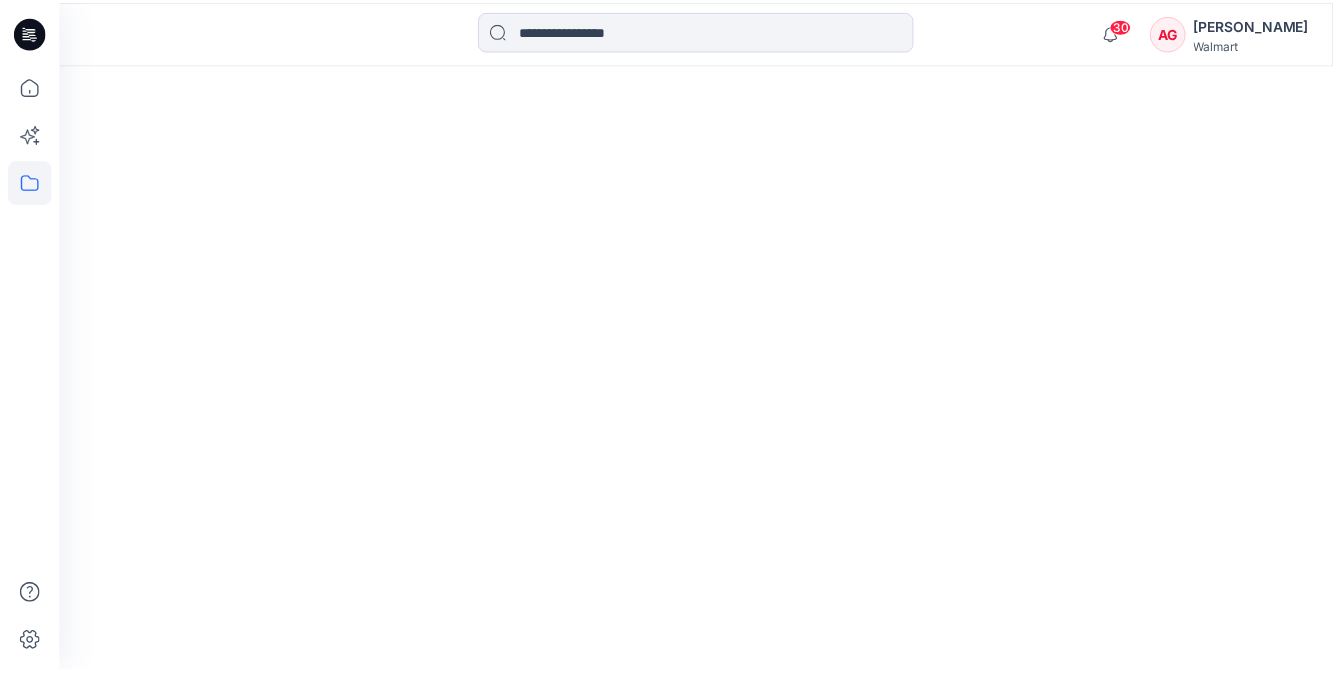 scroll, scrollTop: 0, scrollLeft: 0, axis: both 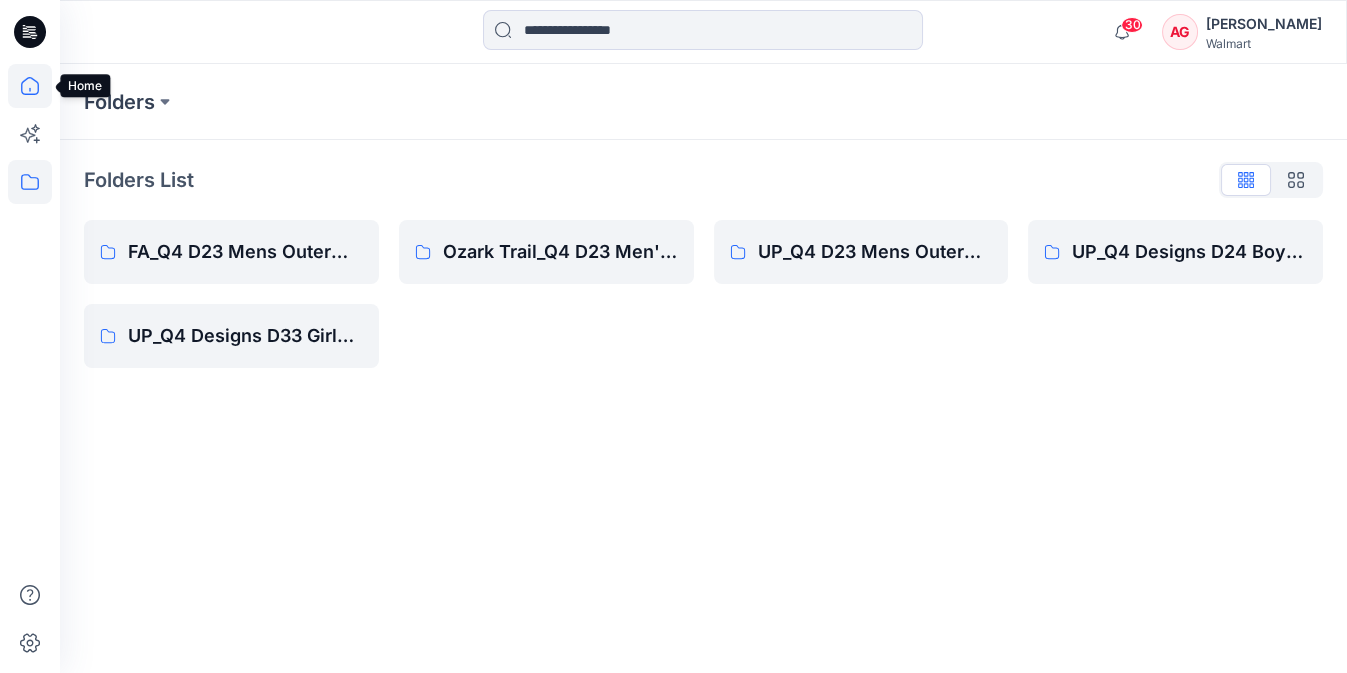click 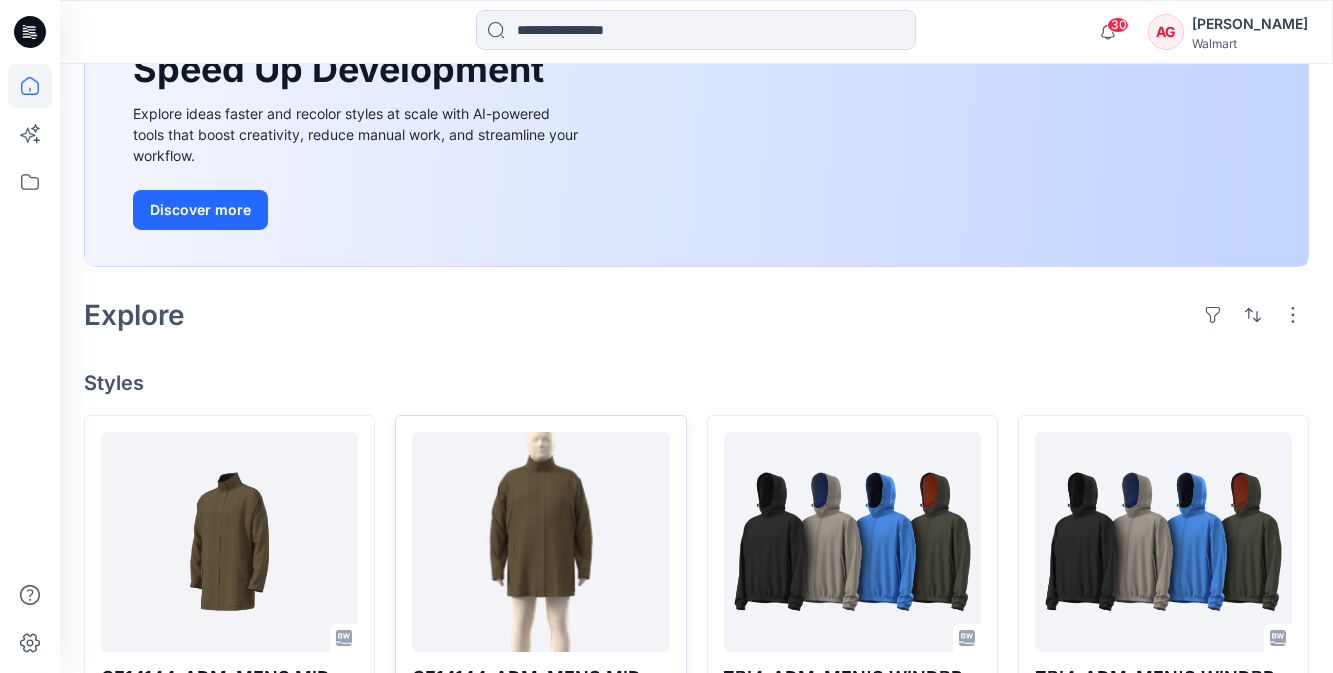 scroll, scrollTop: 272, scrollLeft: 0, axis: vertical 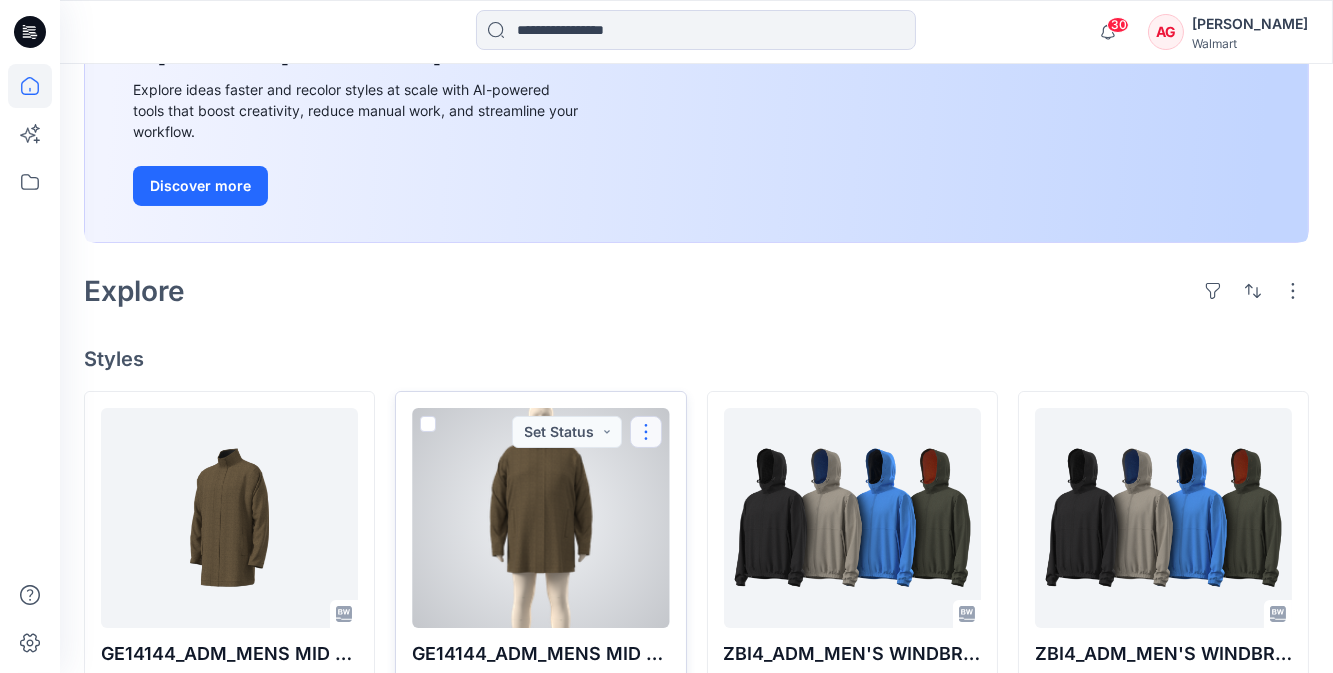 click at bounding box center (646, 432) 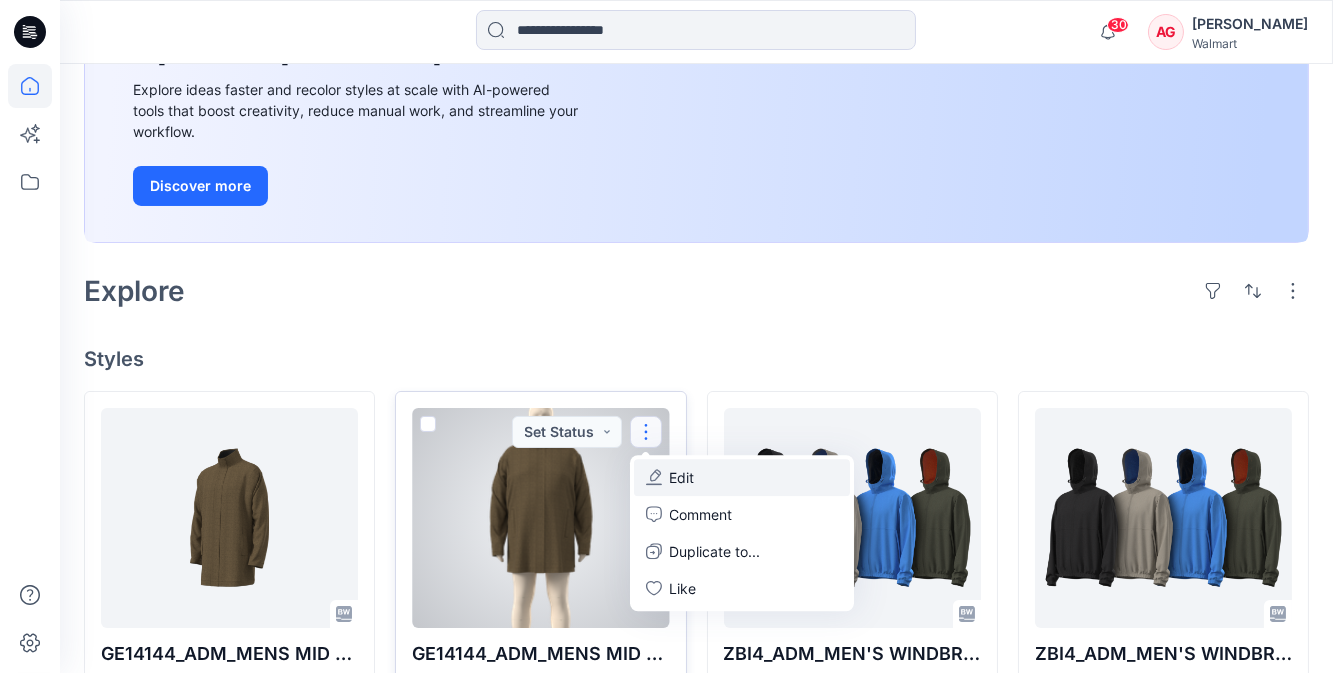 click on "Edit" at bounding box center (682, 477) 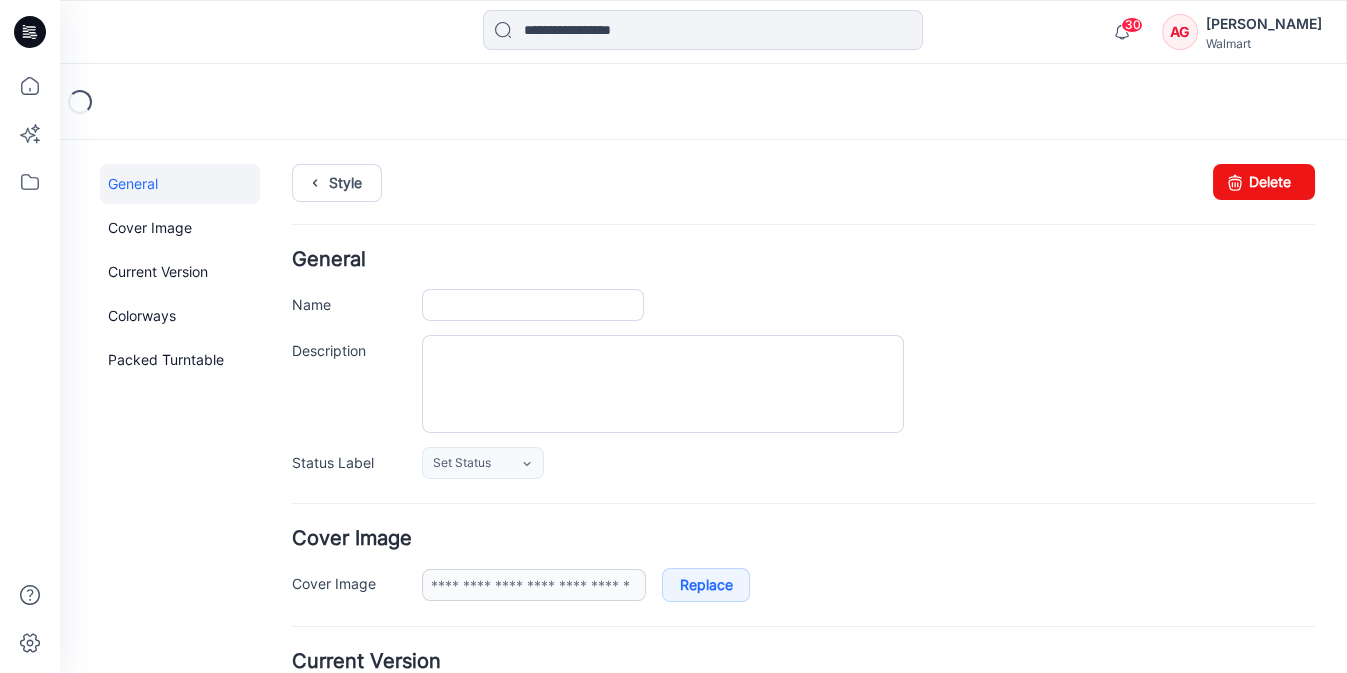 scroll, scrollTop: 0, scrollLeft: 0, axis: both 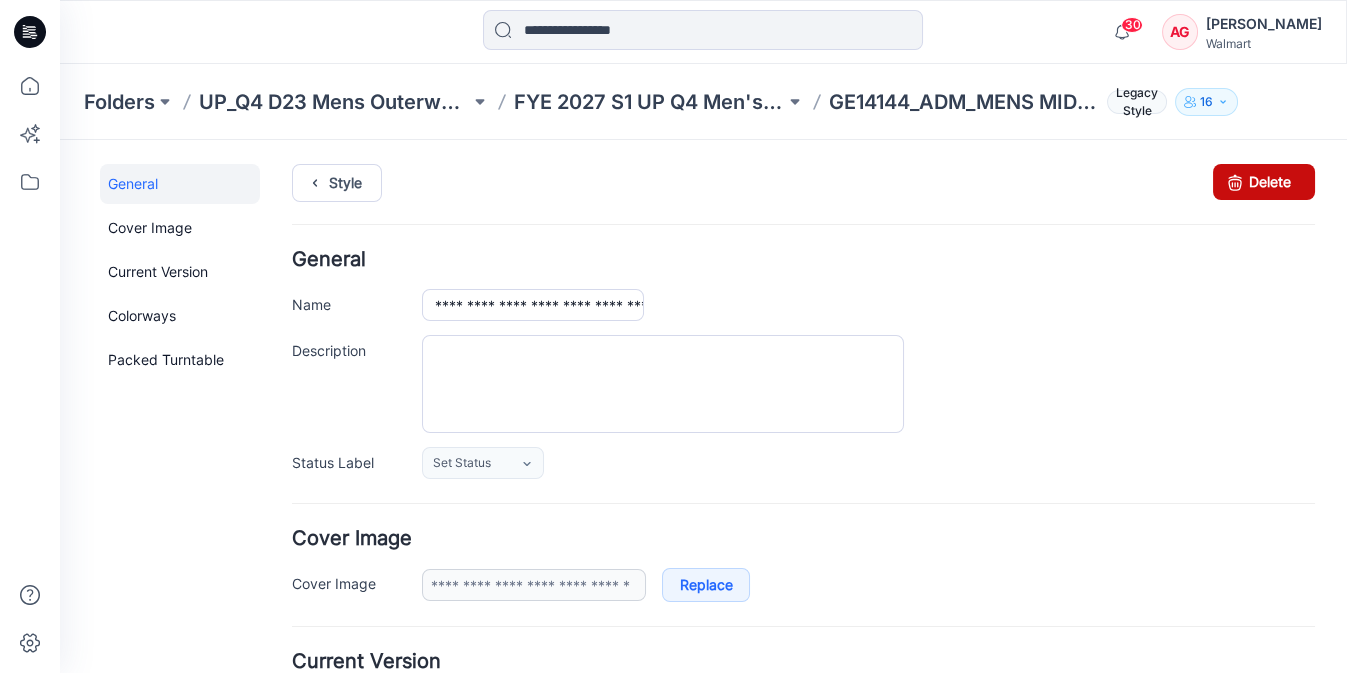 click on "Delete" at bounding box center (1264, 182) 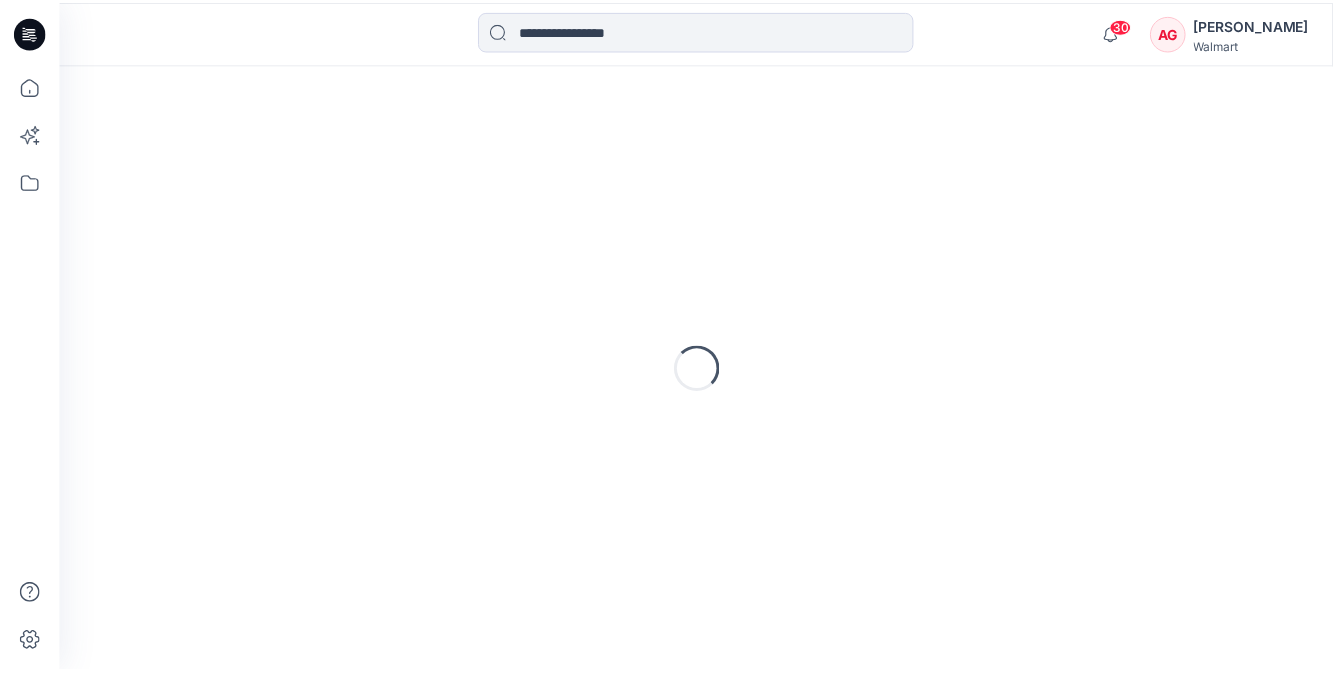 scroll, scrollTop: 0, scrollLeft: 0, axis: both 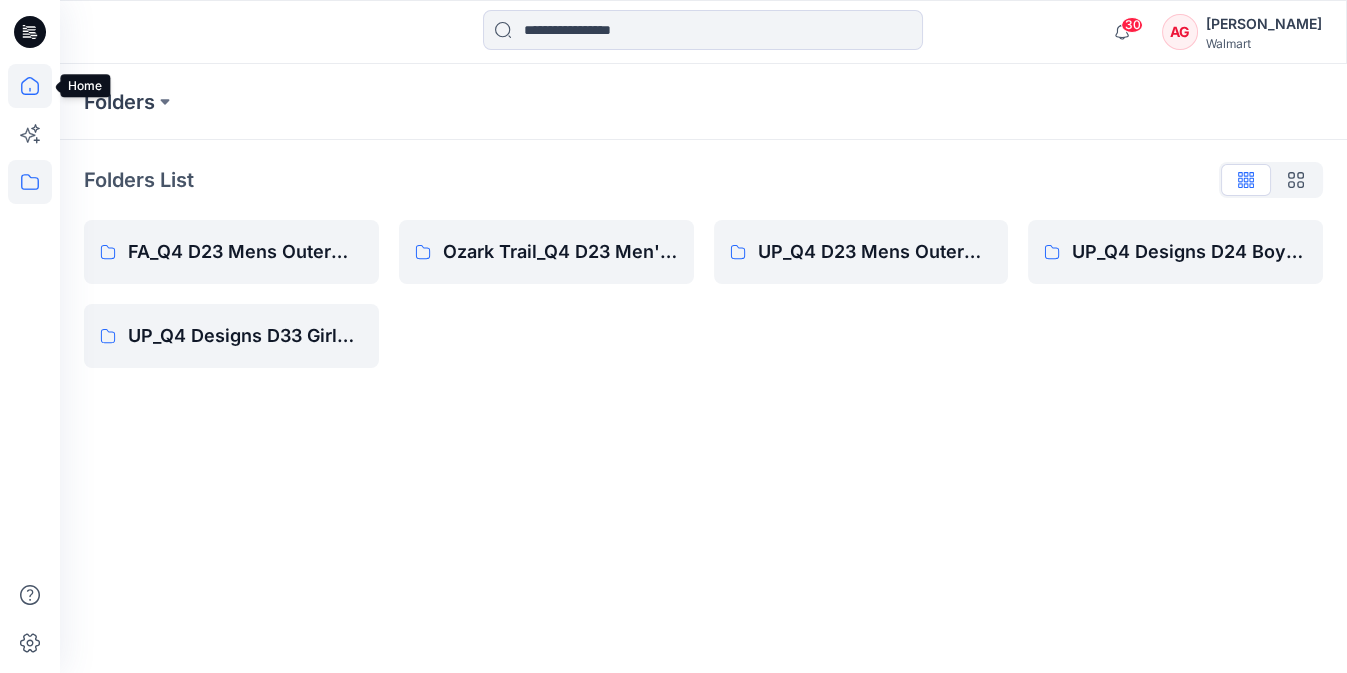 click 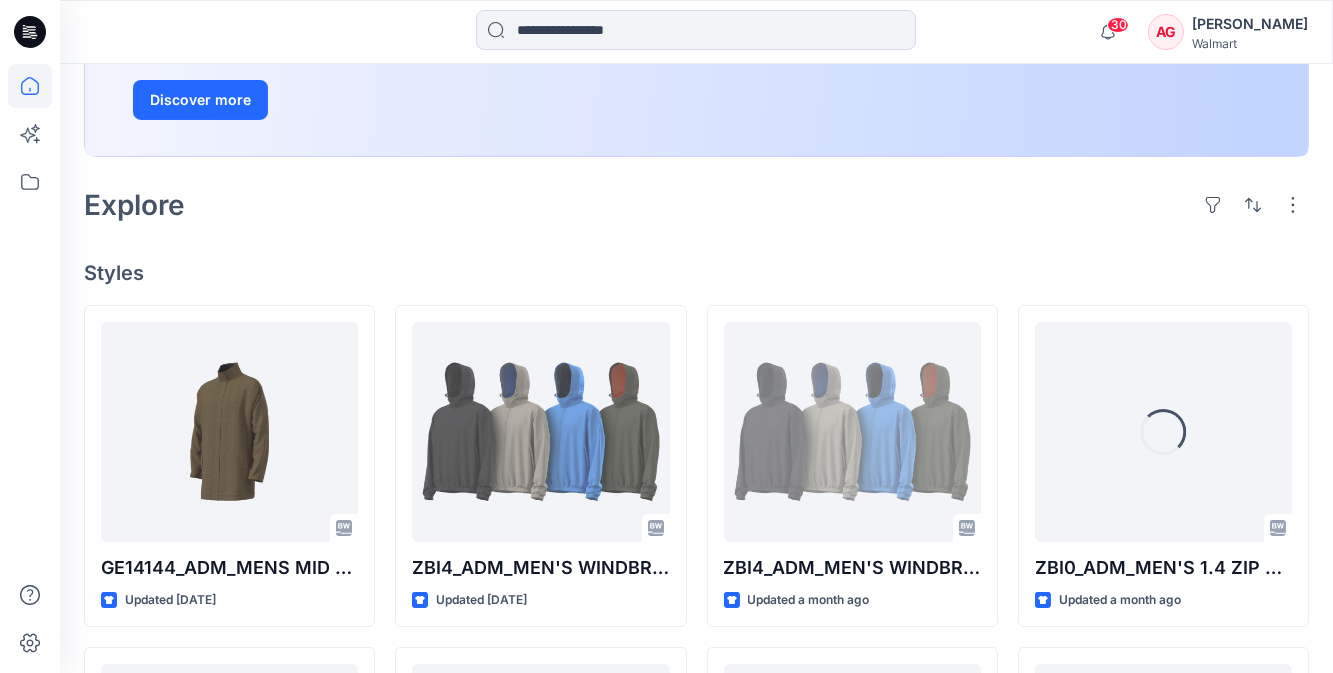scroll, scrollTop: 454, scrollLeft: 0, axis: vertical 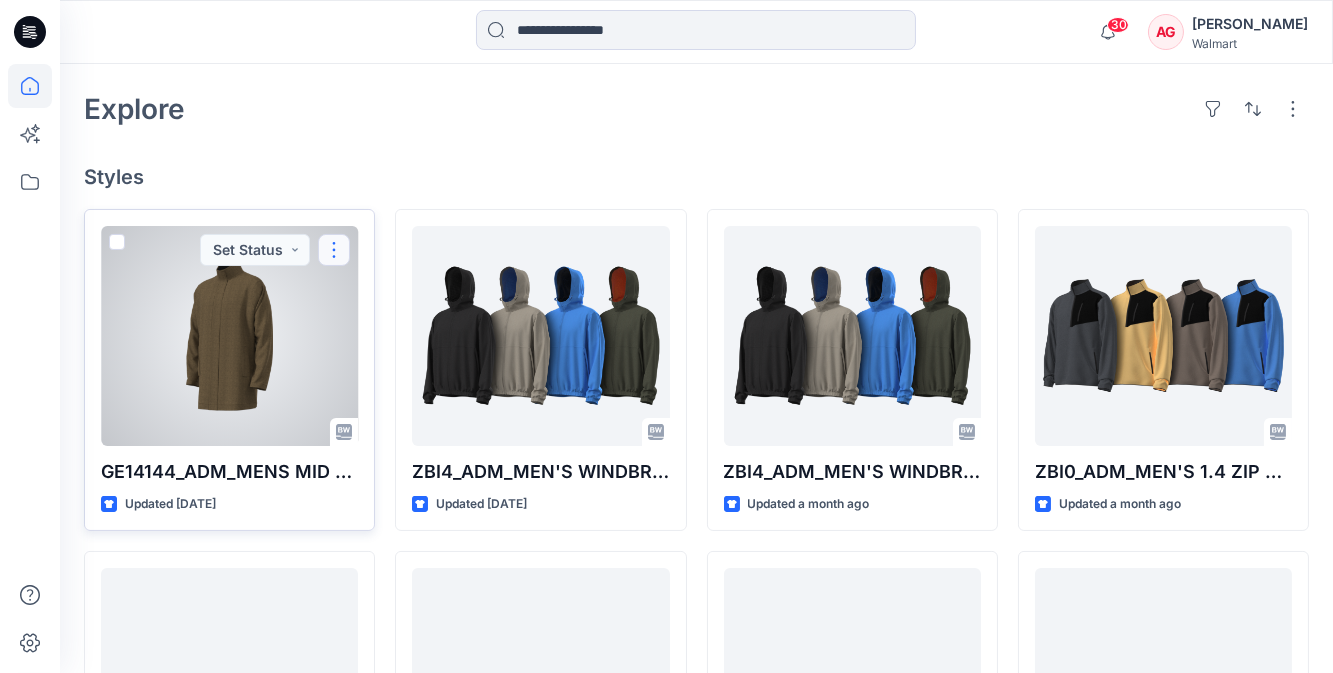 click at bounding box center (334, 250) 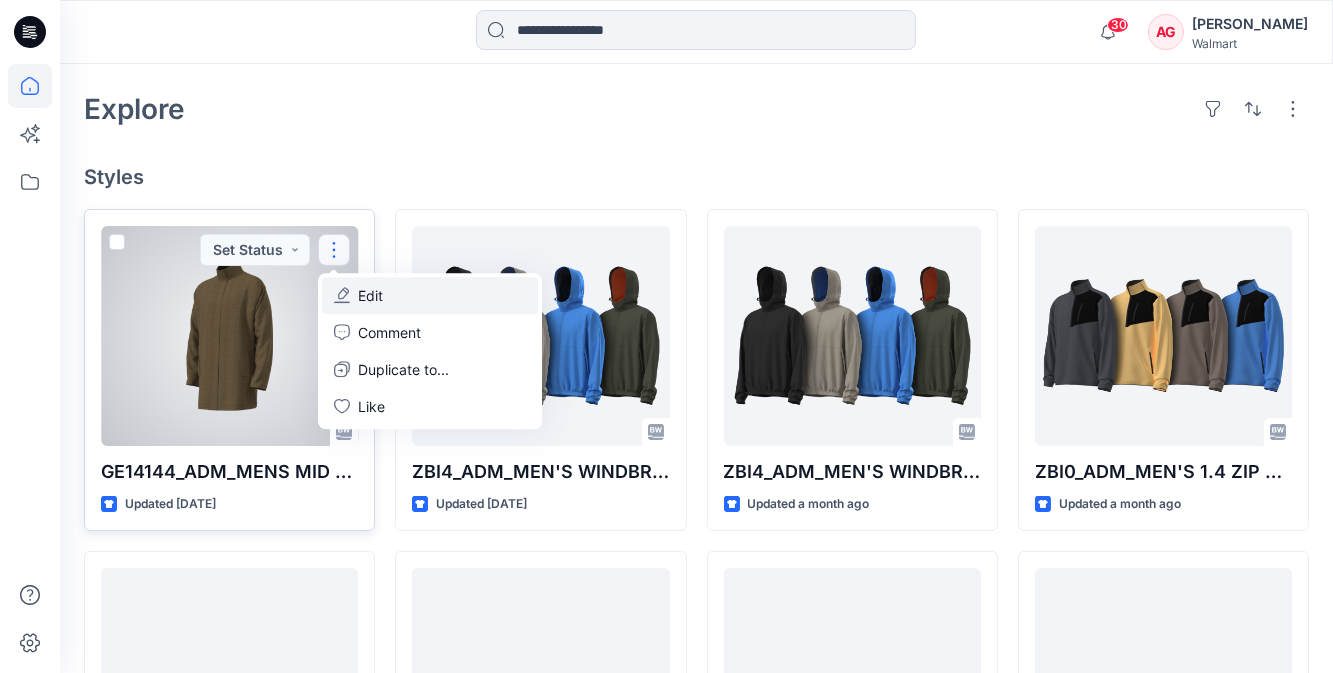 click on "Edit" at bounding box center (430, 295) 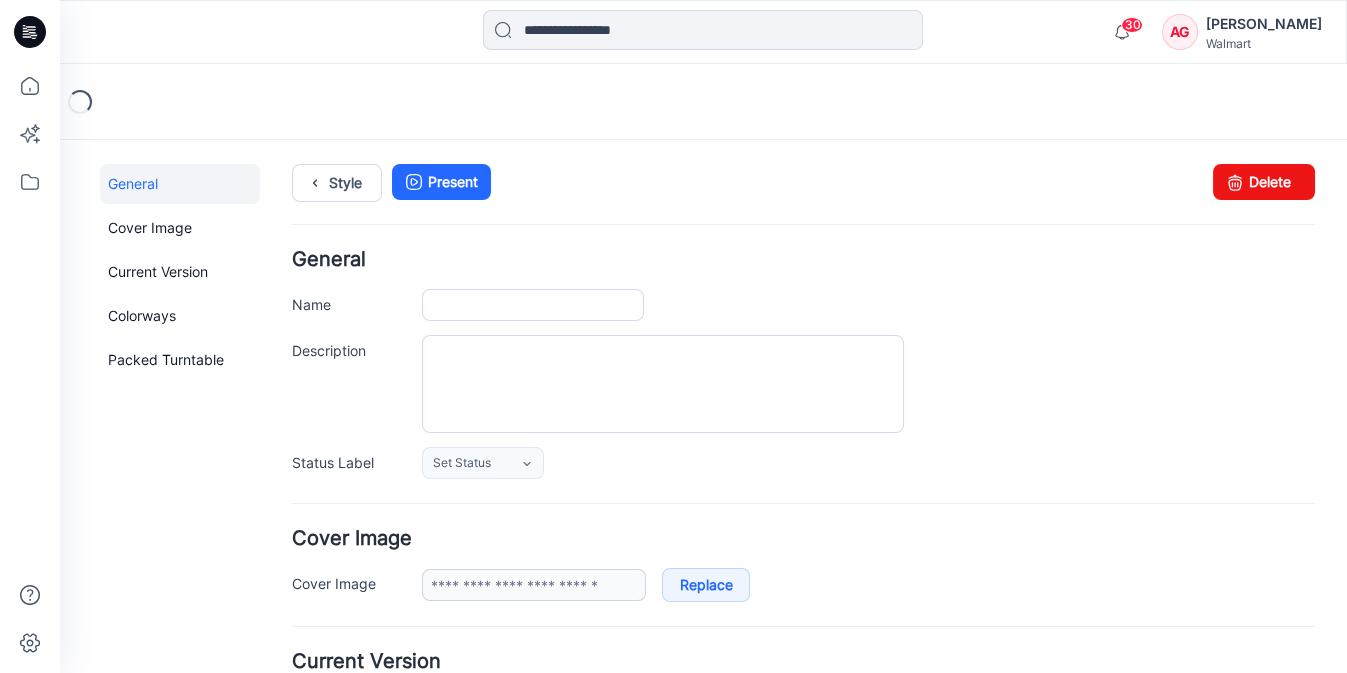 scroll, scrollTop: 0, scrollLeft: 0, axis: both 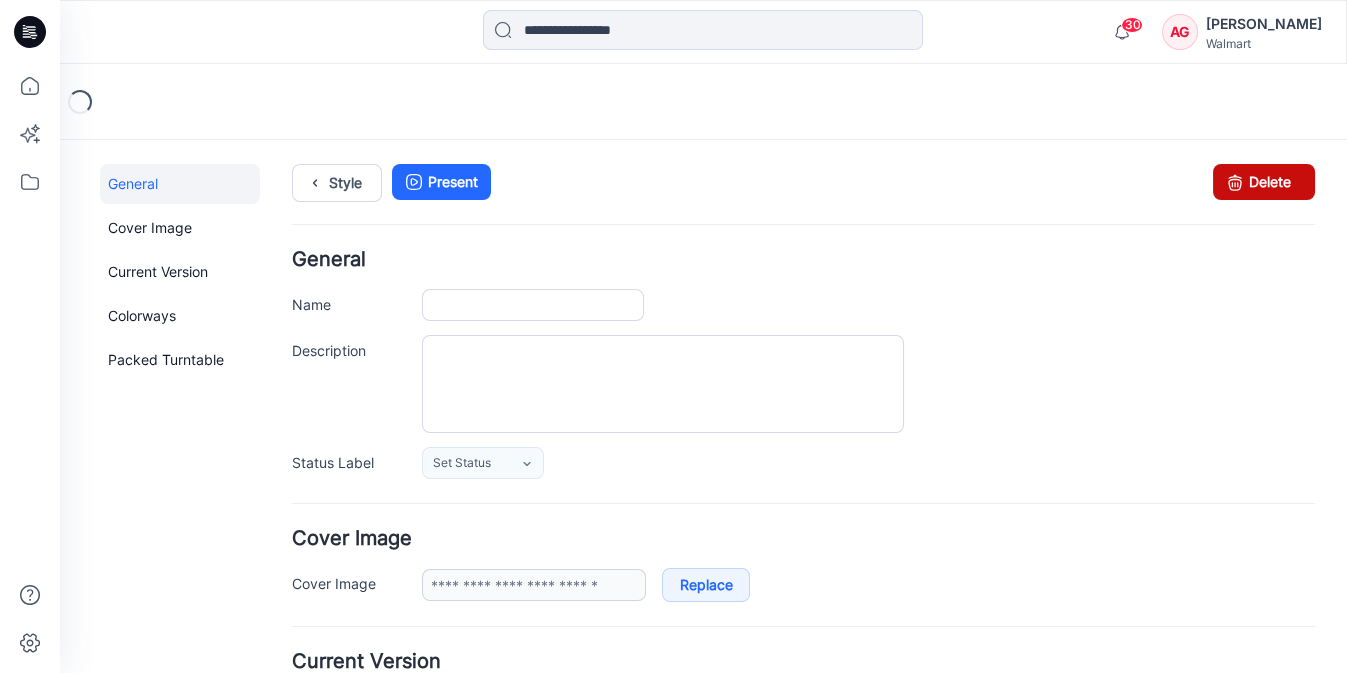 type on "**********" 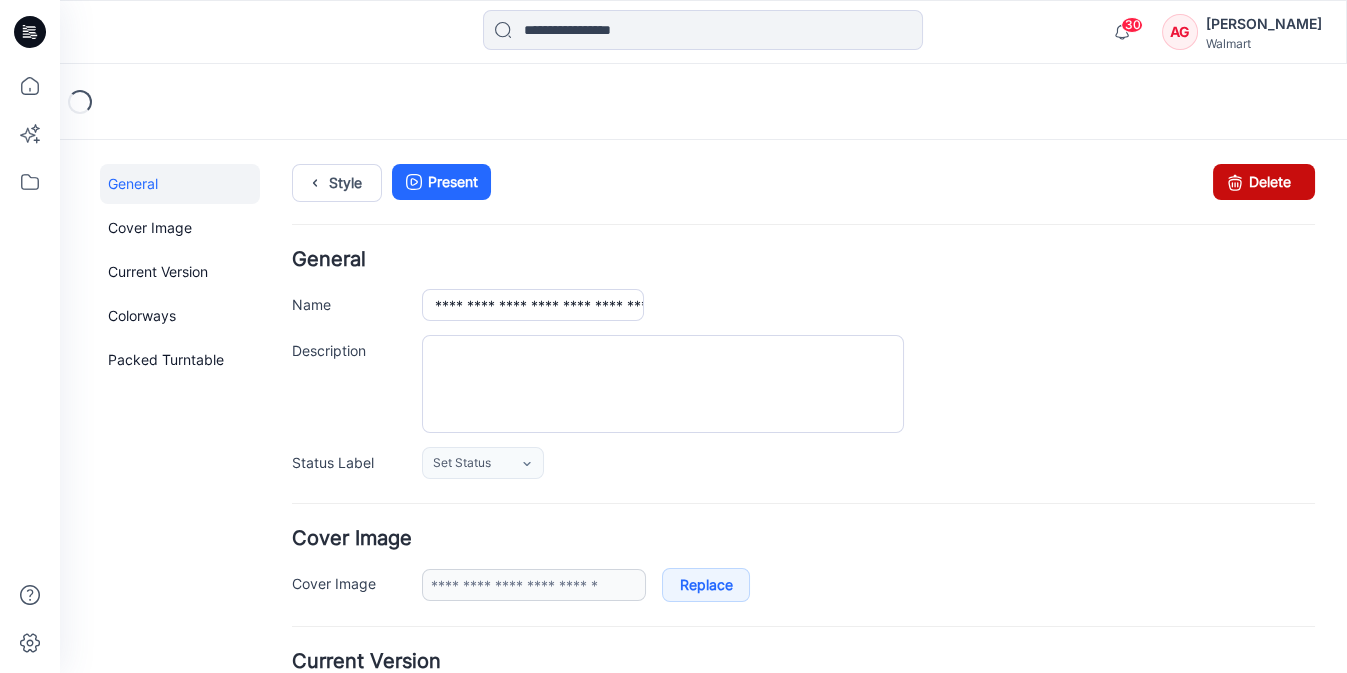 click on "Delete" at bounding box center (1264, 182) 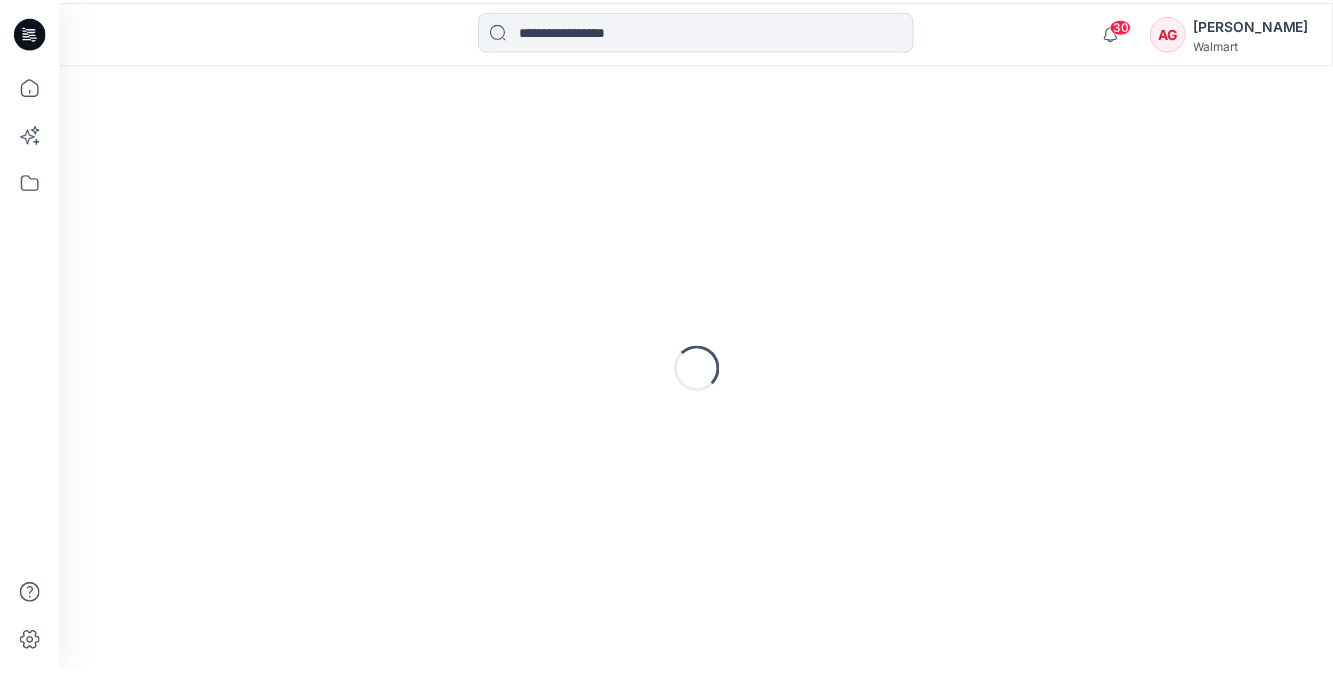 scroll, scrollTop: 0, scrollLeft: 0, axis: both 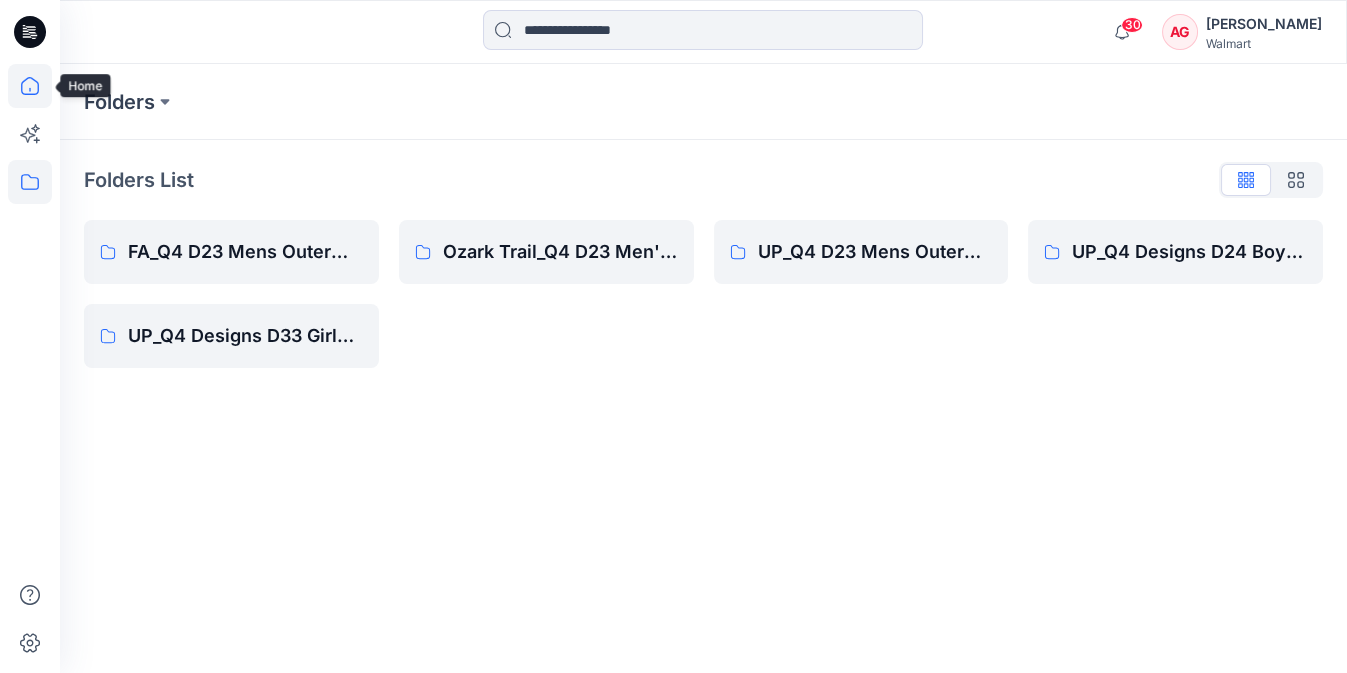 click 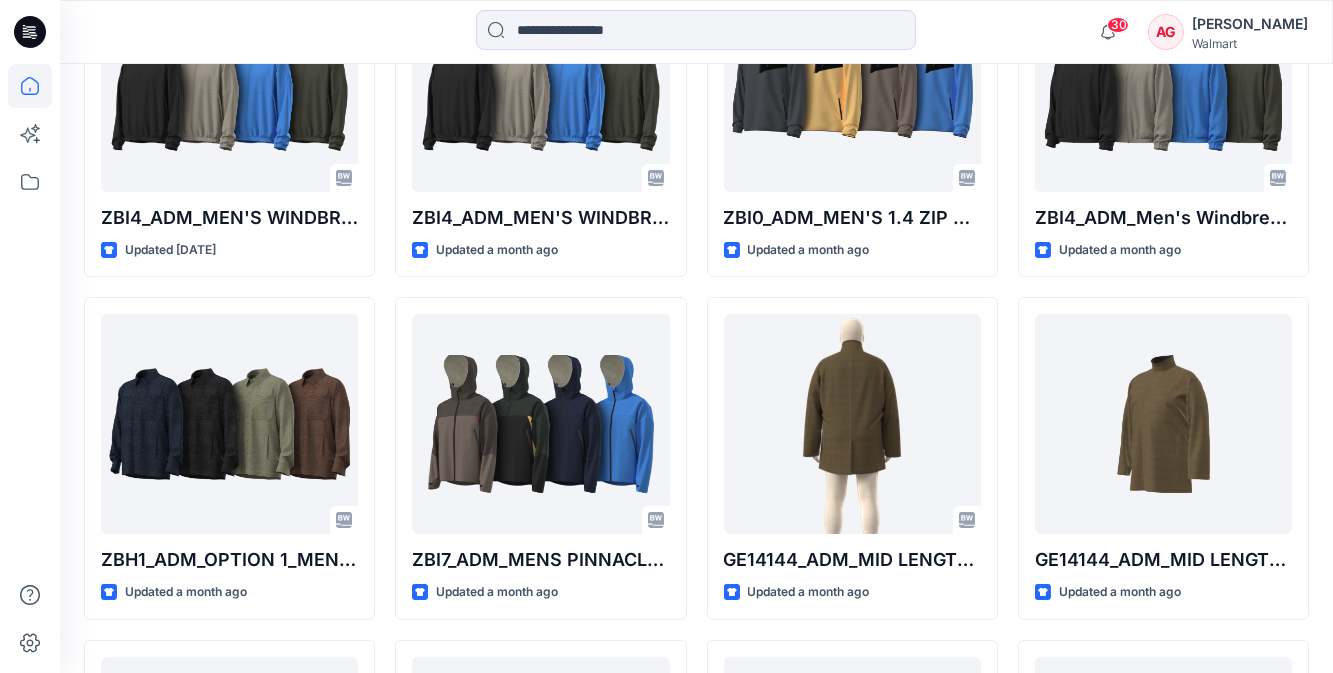 scroll, scrollTop: 818, scrollLeft: 0, axis: vertical 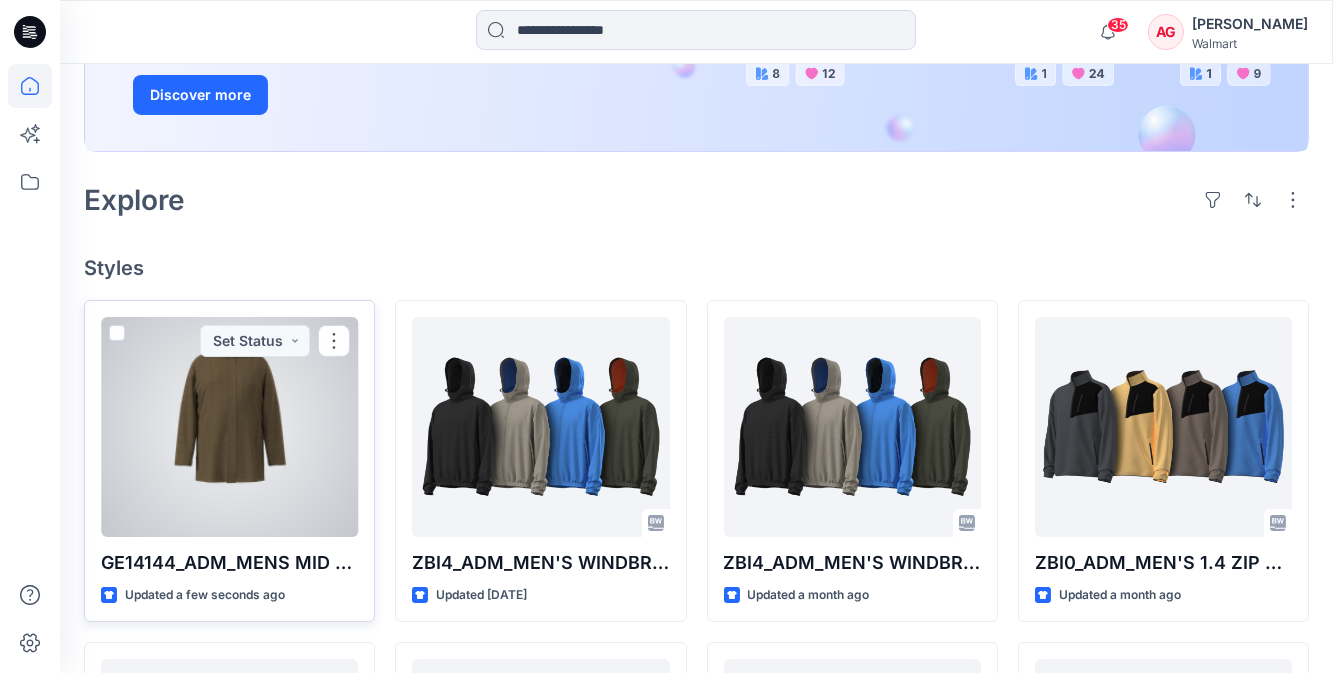 click at bounding box center (229, 427) 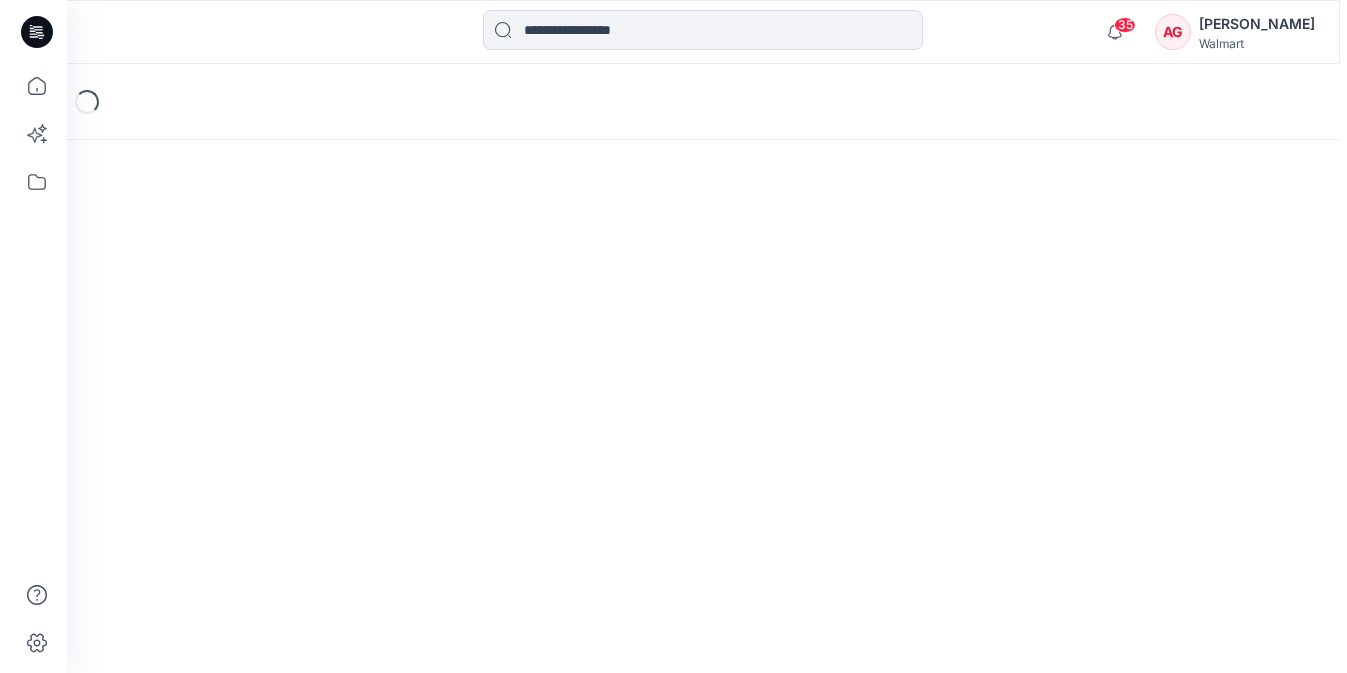 scroll, scrollTop: 0, scrollLeft: 0, axis: both 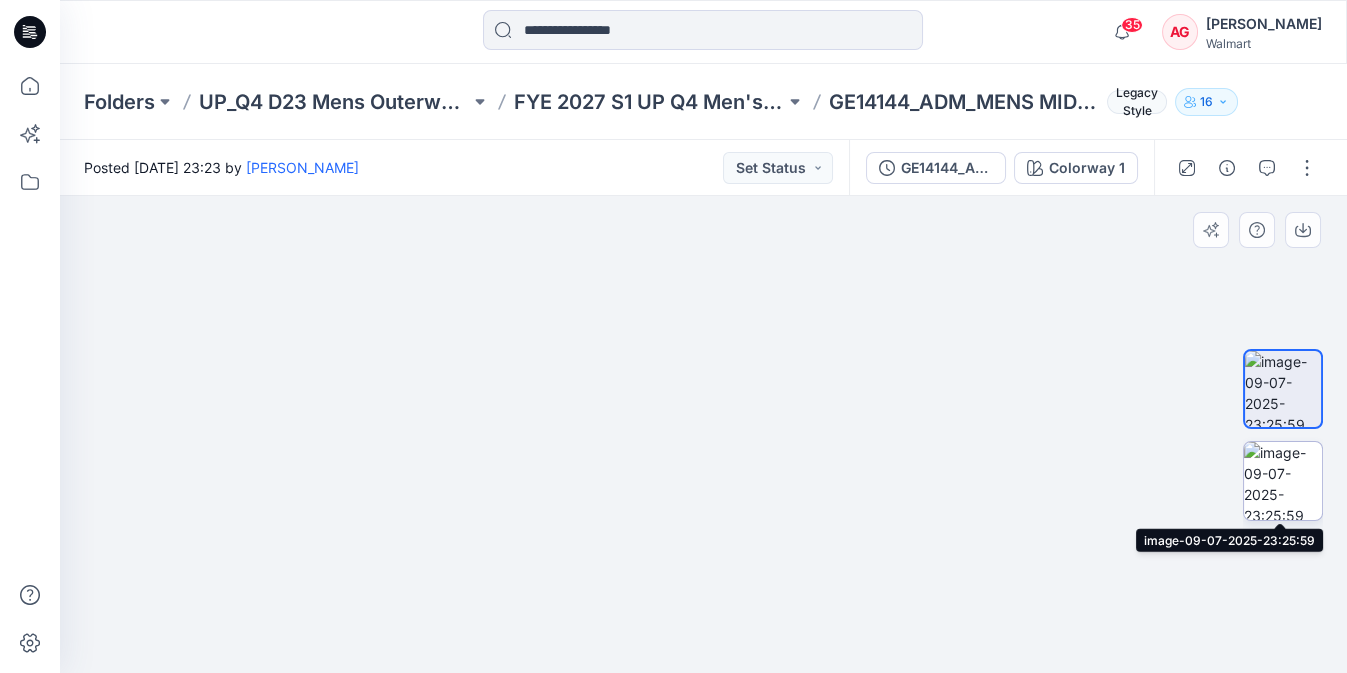 click at bounding box center (1283, 481) 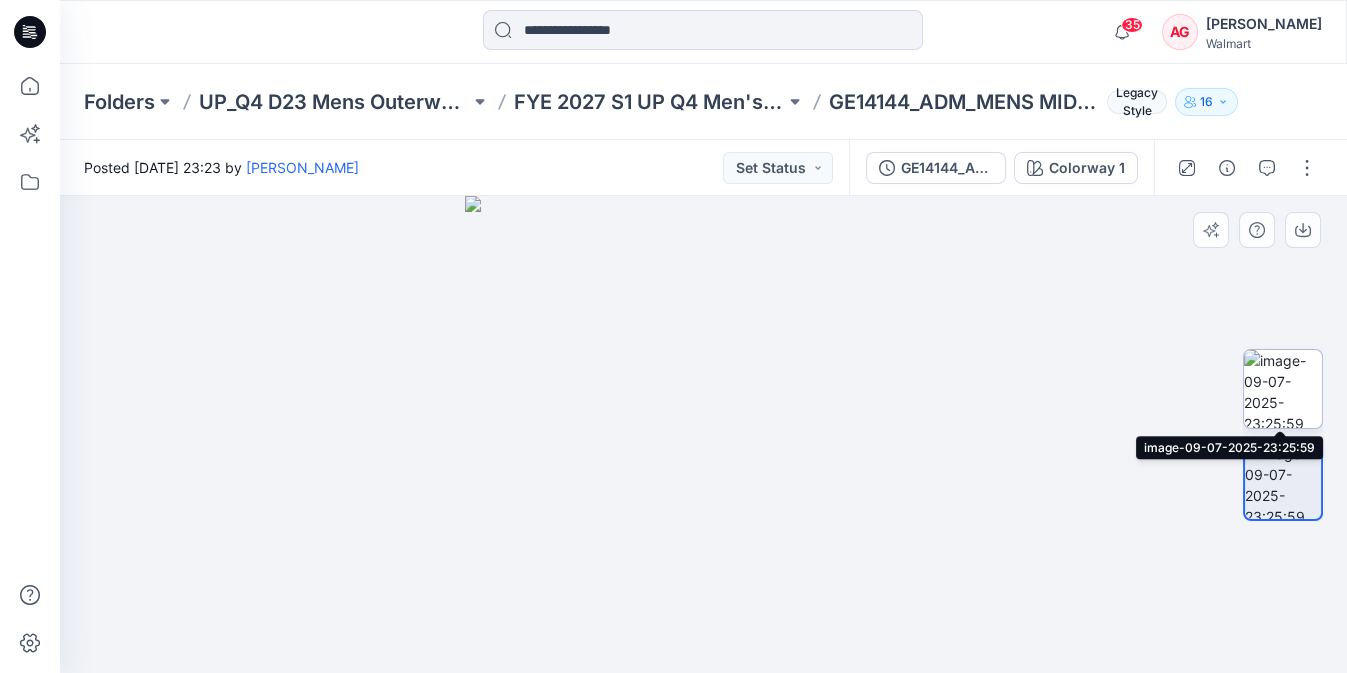 click at bounding box center [1283, 389] 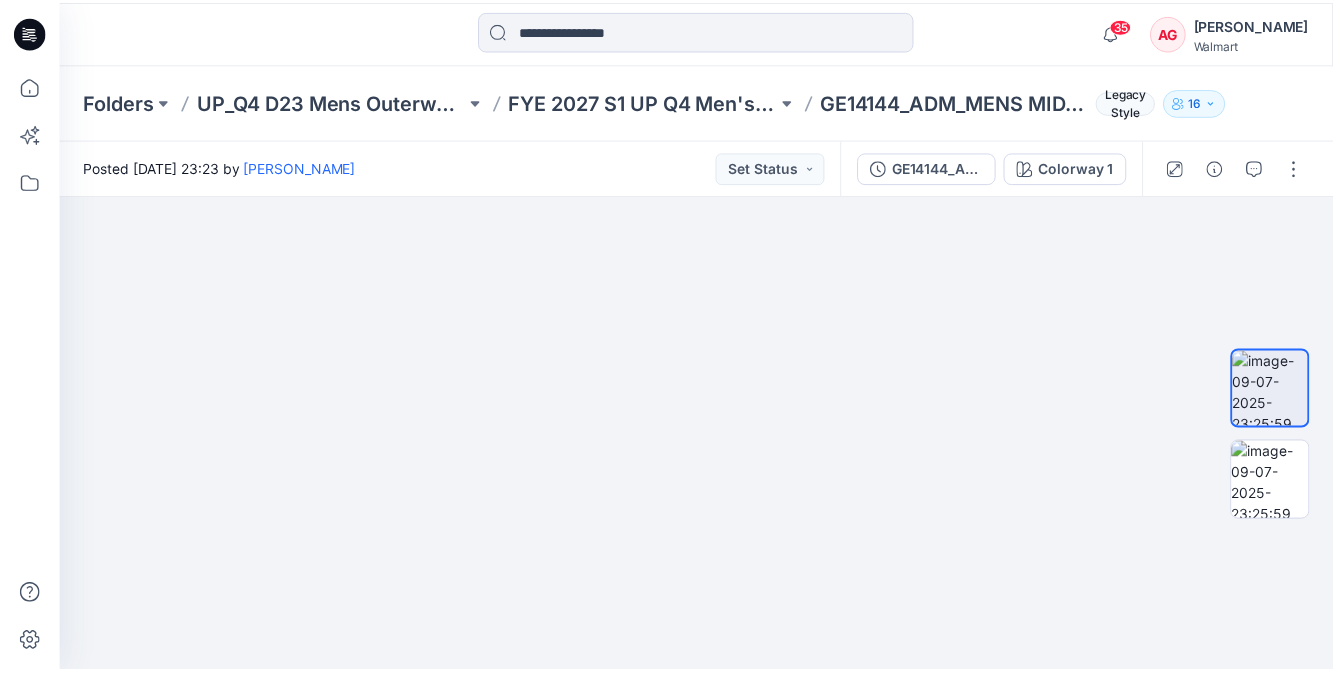 scroll, scrollTop: 363, scrollLeft: 0, axis: vertical 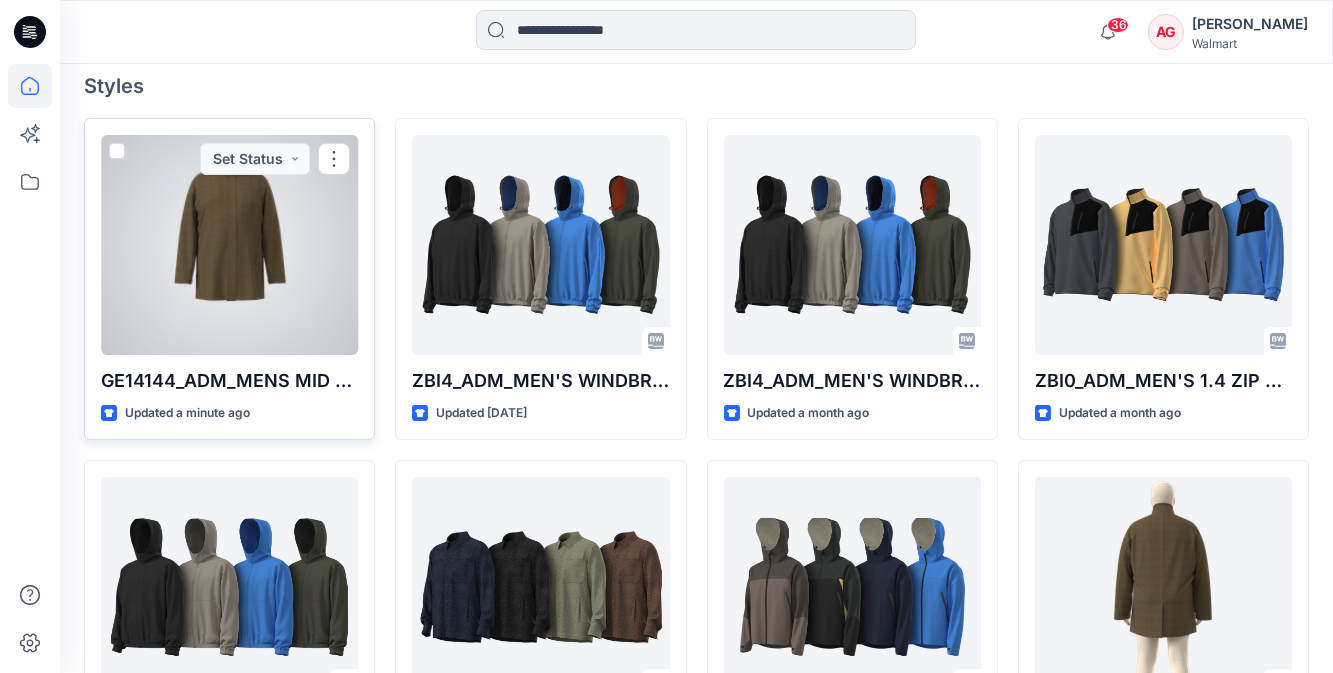 click at bounding box center (229, 245) 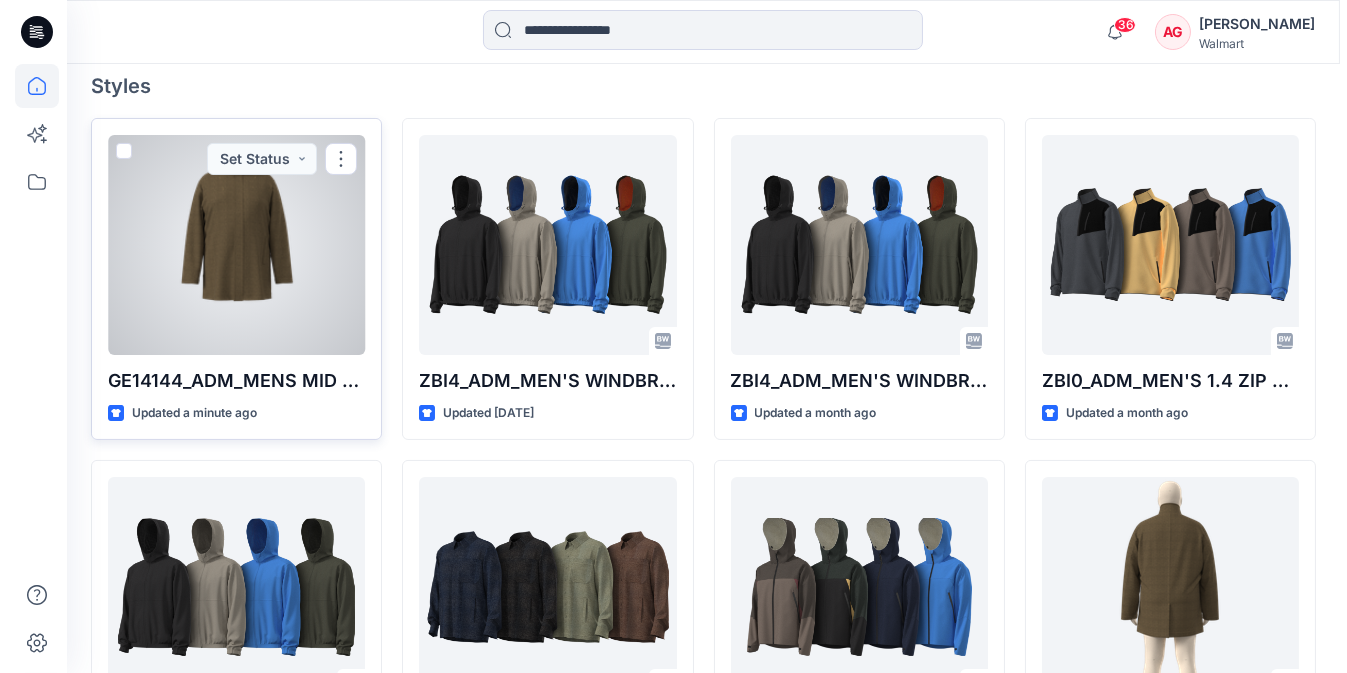 scroll, scrollTop: 0, scrollLeft: 0, axis: both 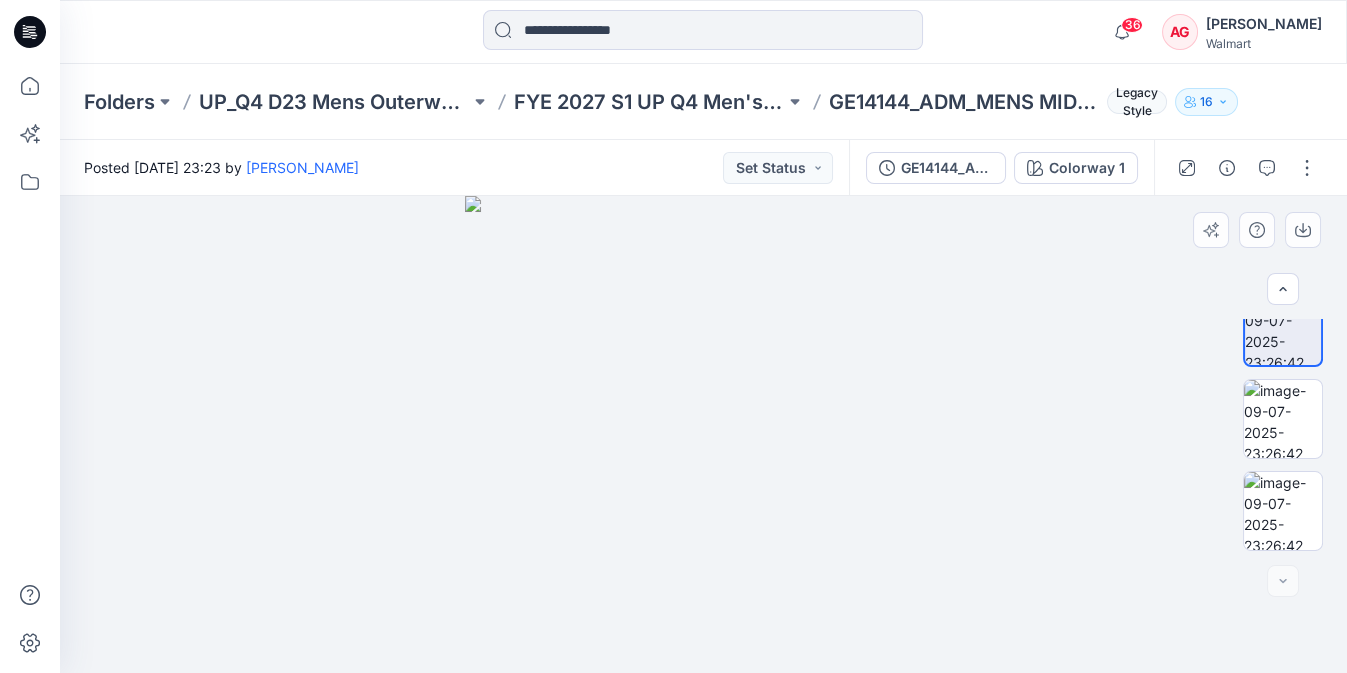 click at bounding box center [703, 434] 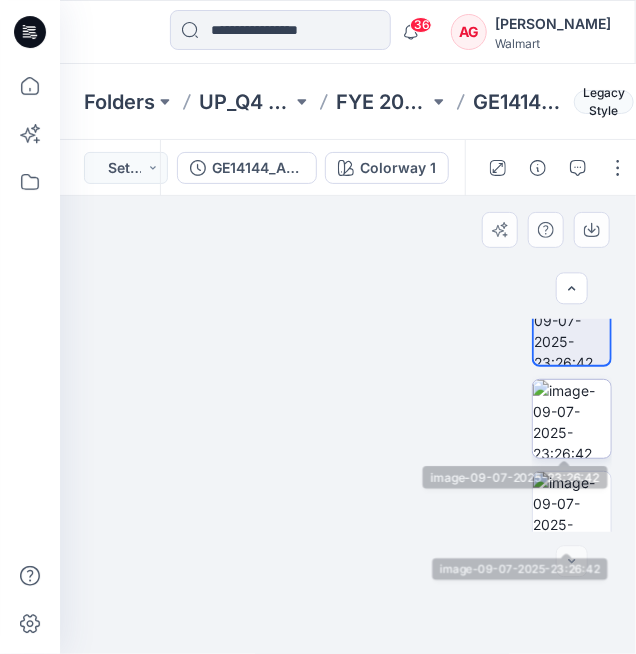 click at bounding box center [572, 419] 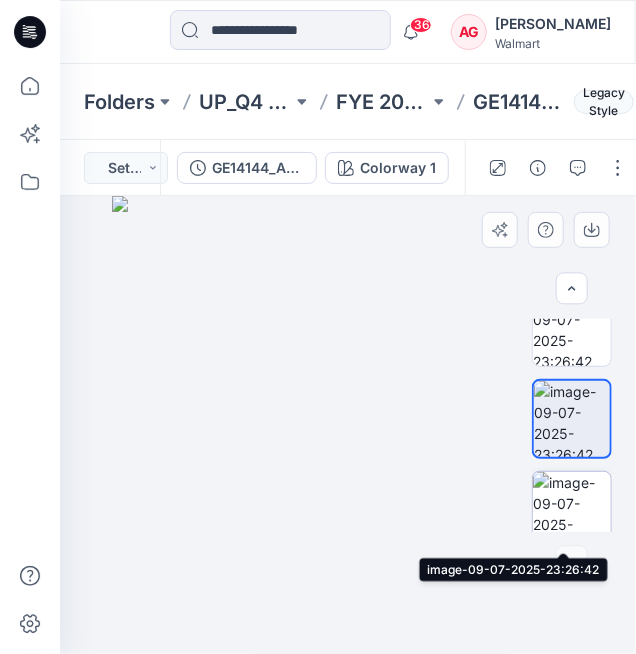 click at bounding box center [572, 511] 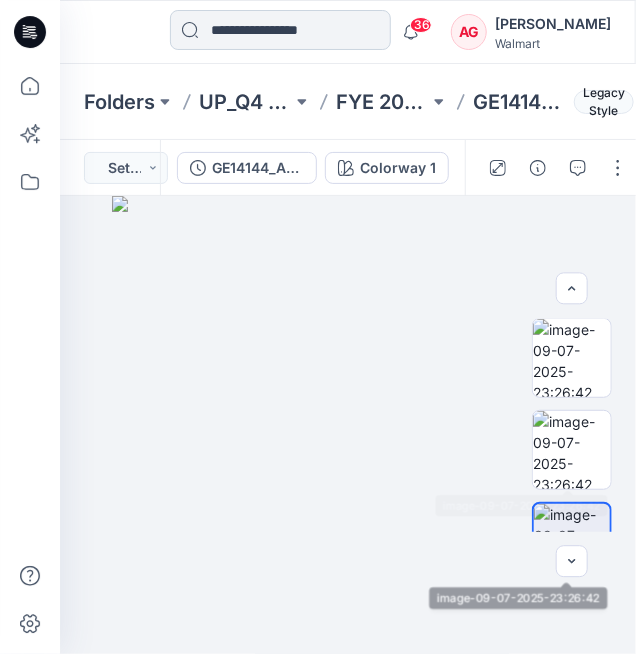 scroll, scrollTop: 0, scrollLeft: 0, axis: both 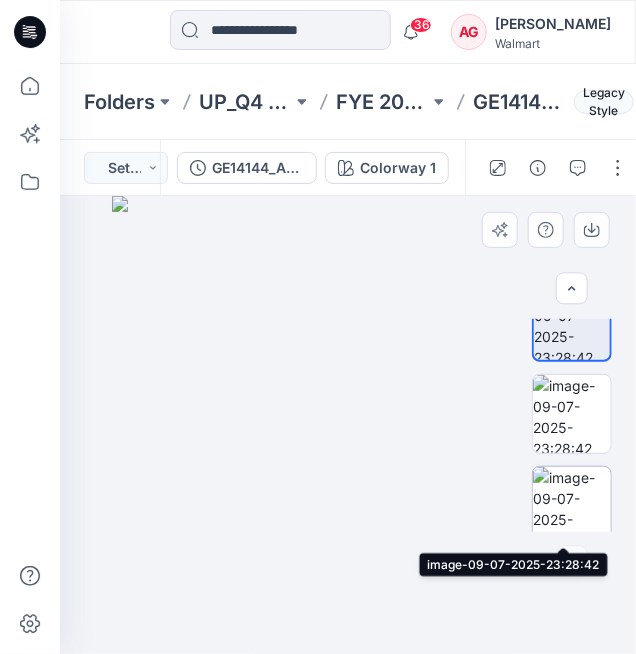 click at bounding box center (572, 506) 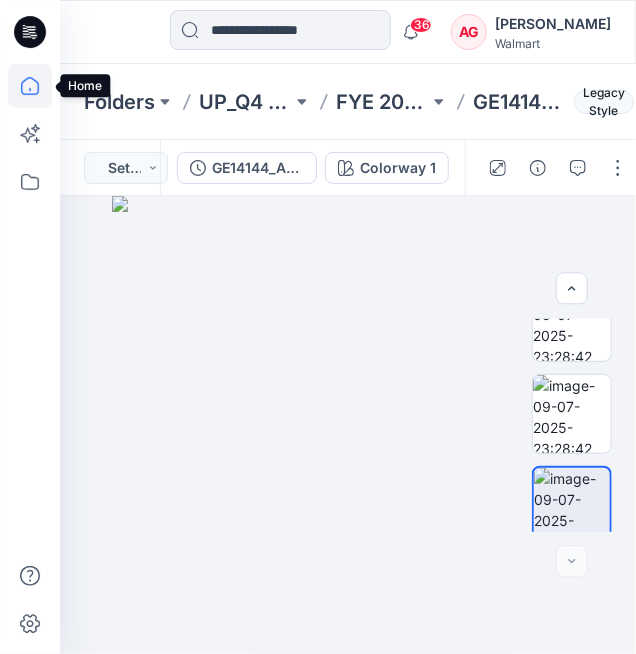 click 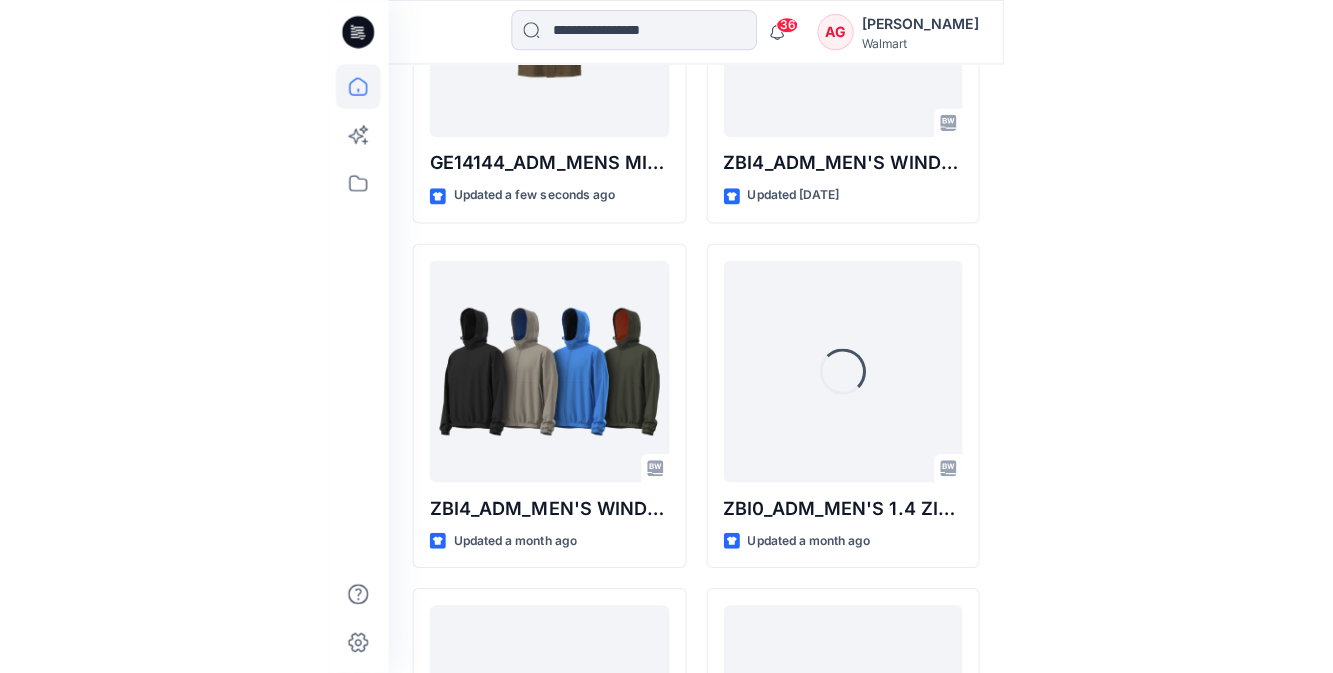 scroll, scrollTop: 762, scrollLeft: 0, axis: vertical 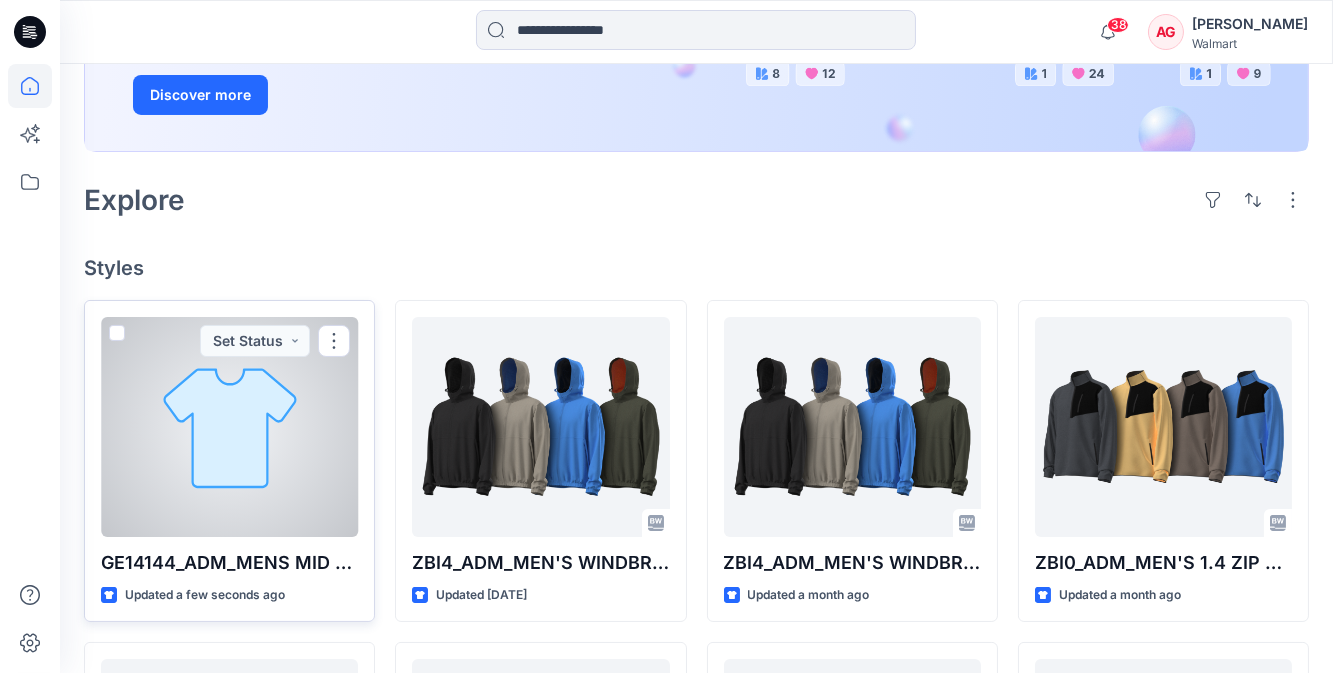 click at bounding box center (229, 427) 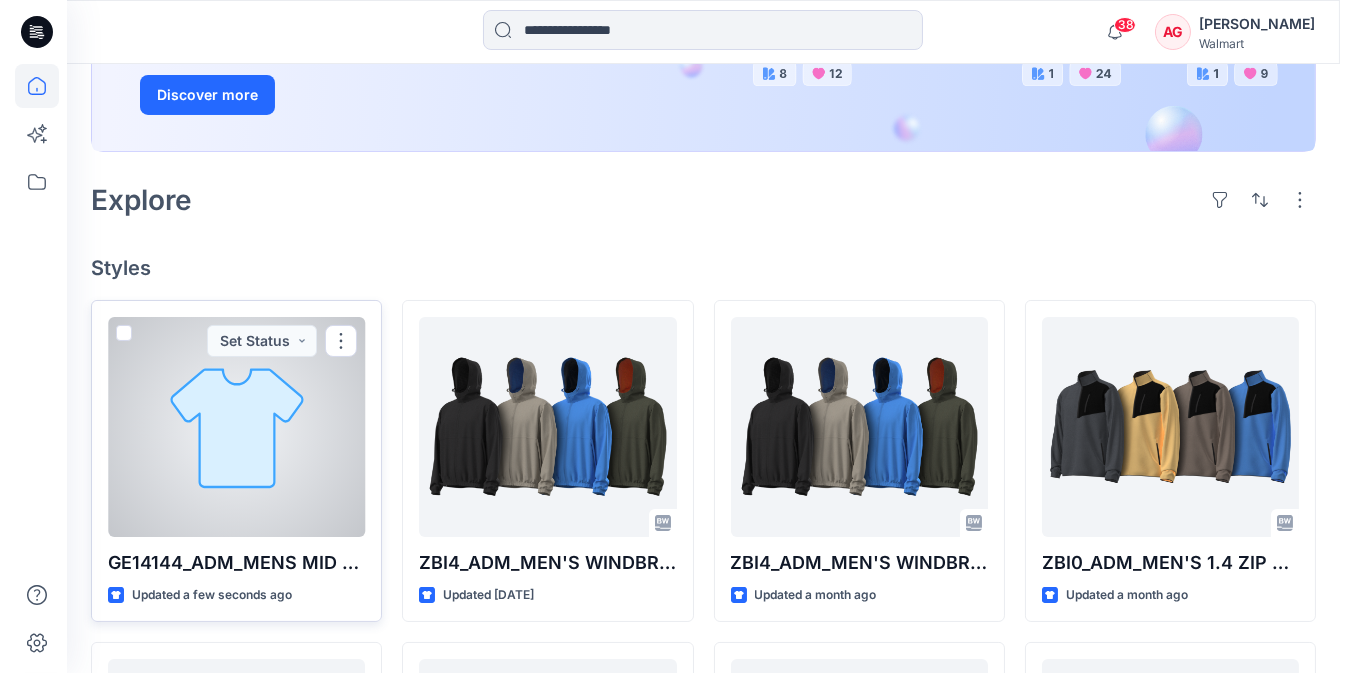 scroll, scrollTop: 0, scrollLeft: 0, axis: both 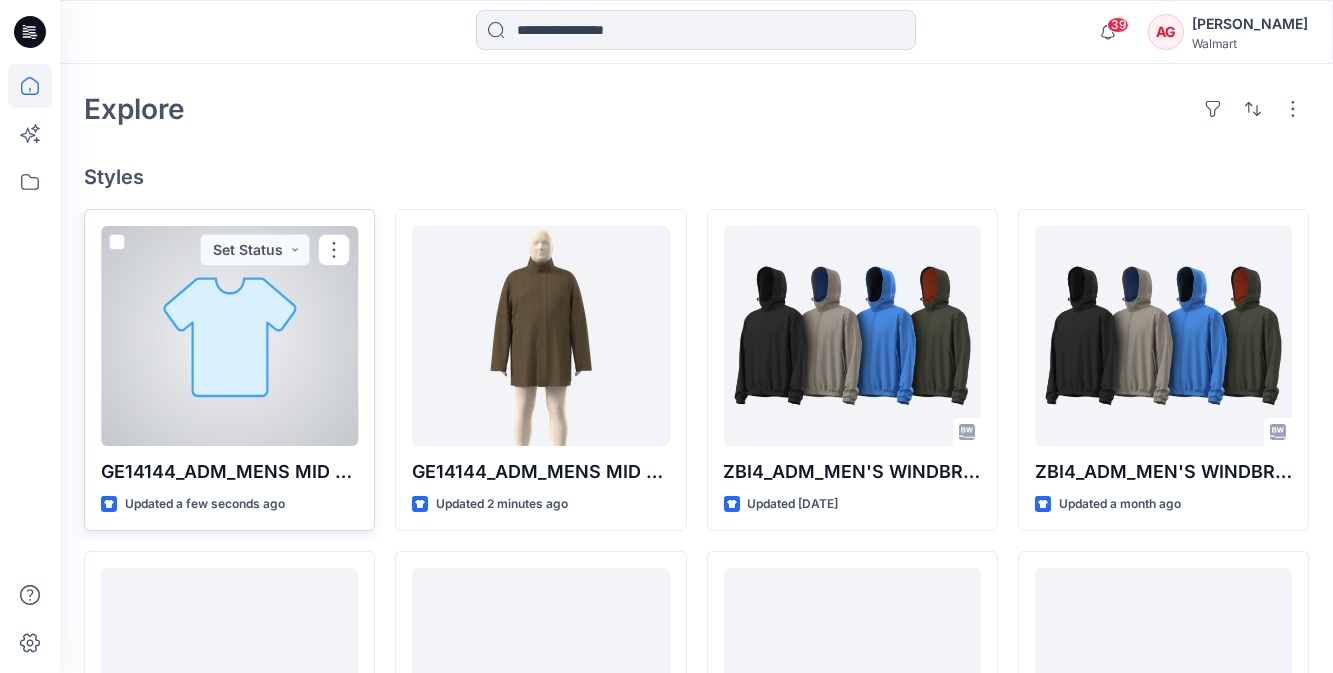click at bounding box center [229, 336] 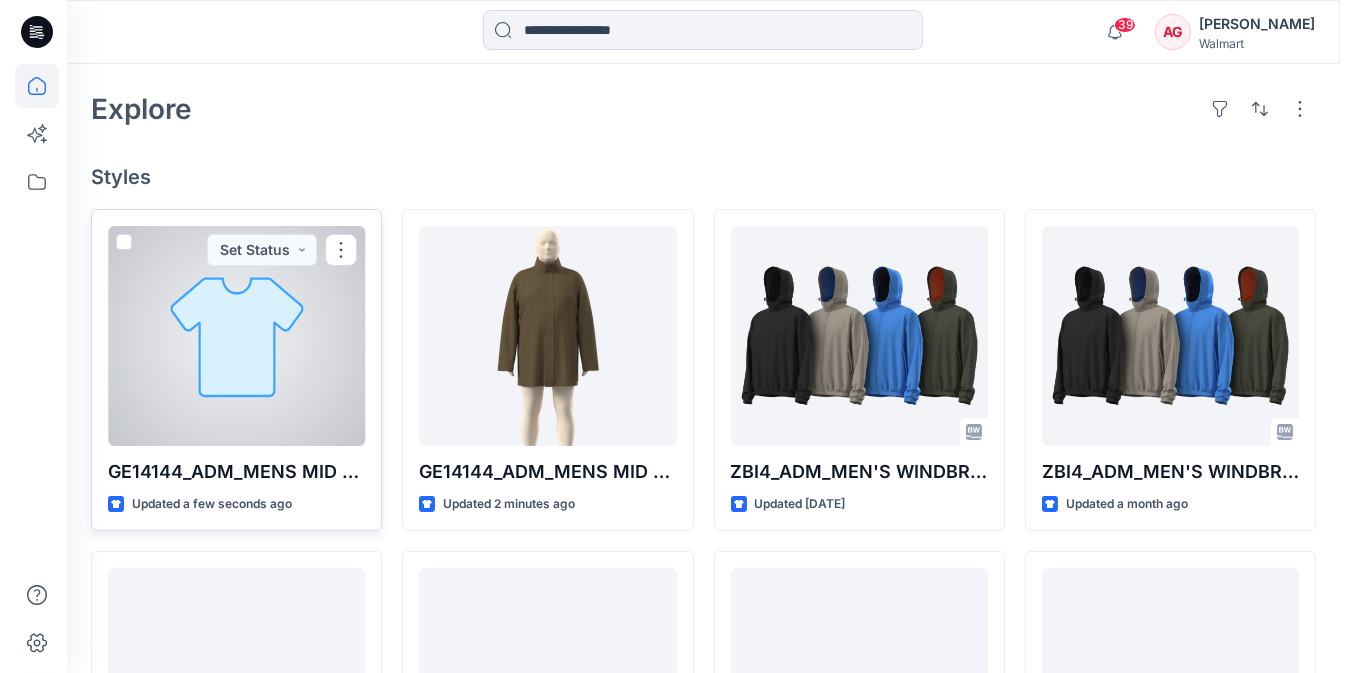 scroll, scrollTop: 0, scrollLeft: 0, axis: both 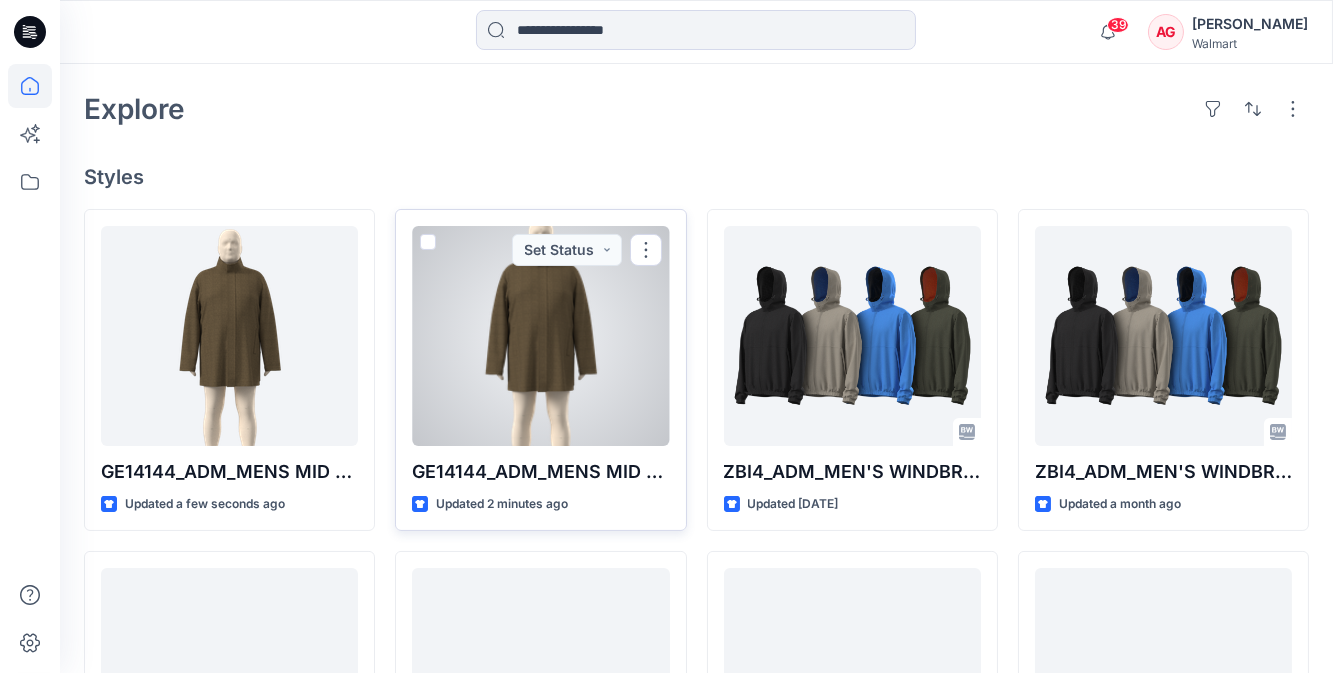 click at bounding box center [540, 336] 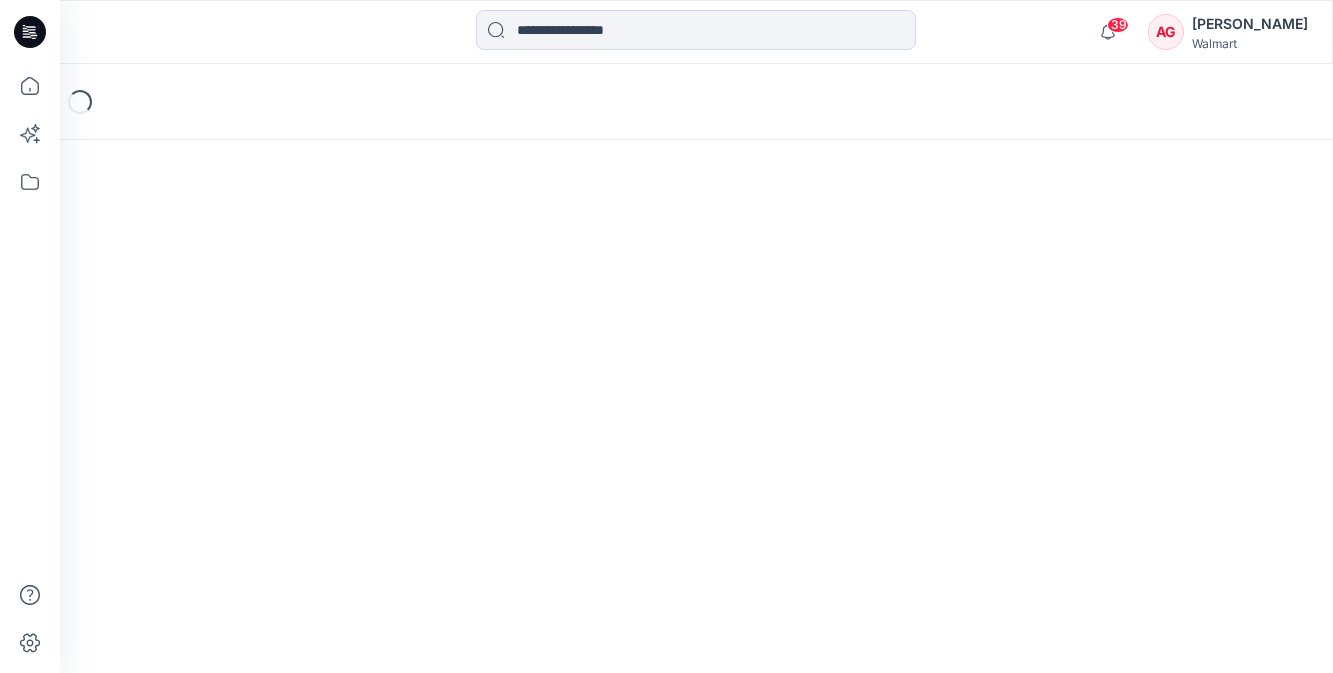 scroll, scrollTop: 0, scrollLeft: 0, axis: both 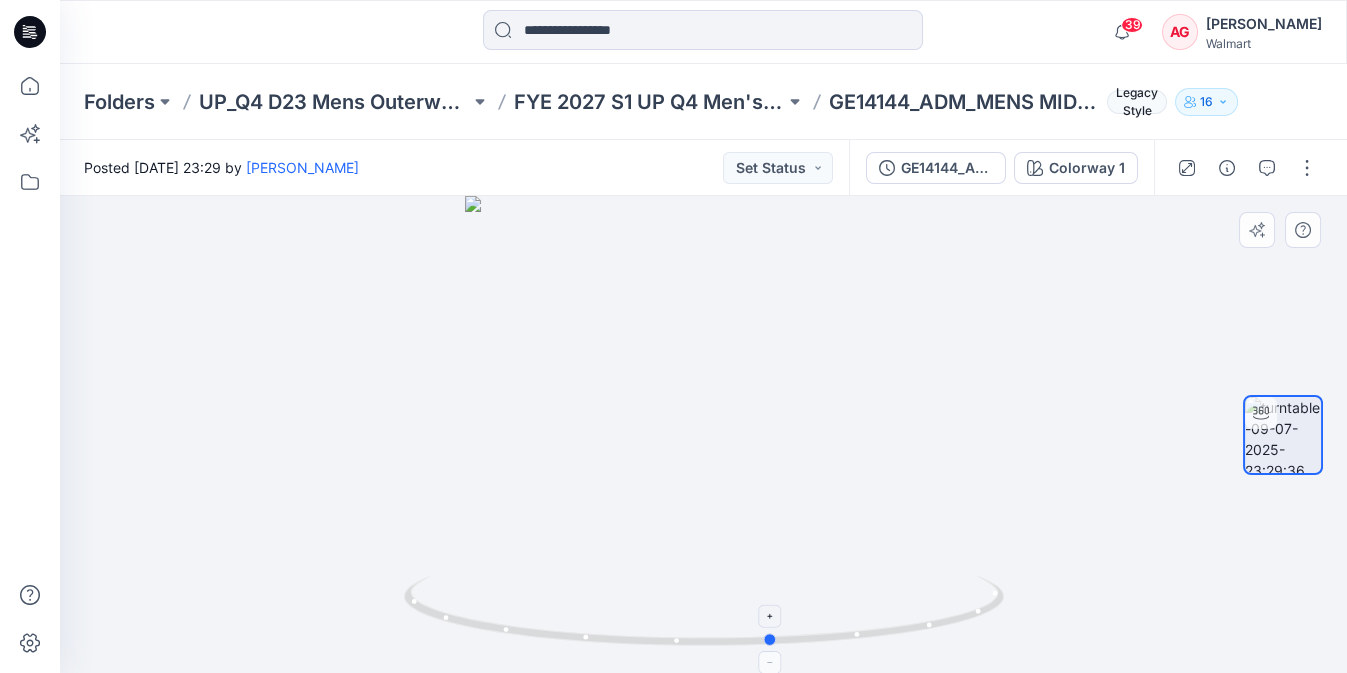 drag, startPoint x: 896, startPoint y: 628, endPoint x: 965, endPoint y: 636, distance: 69.46222 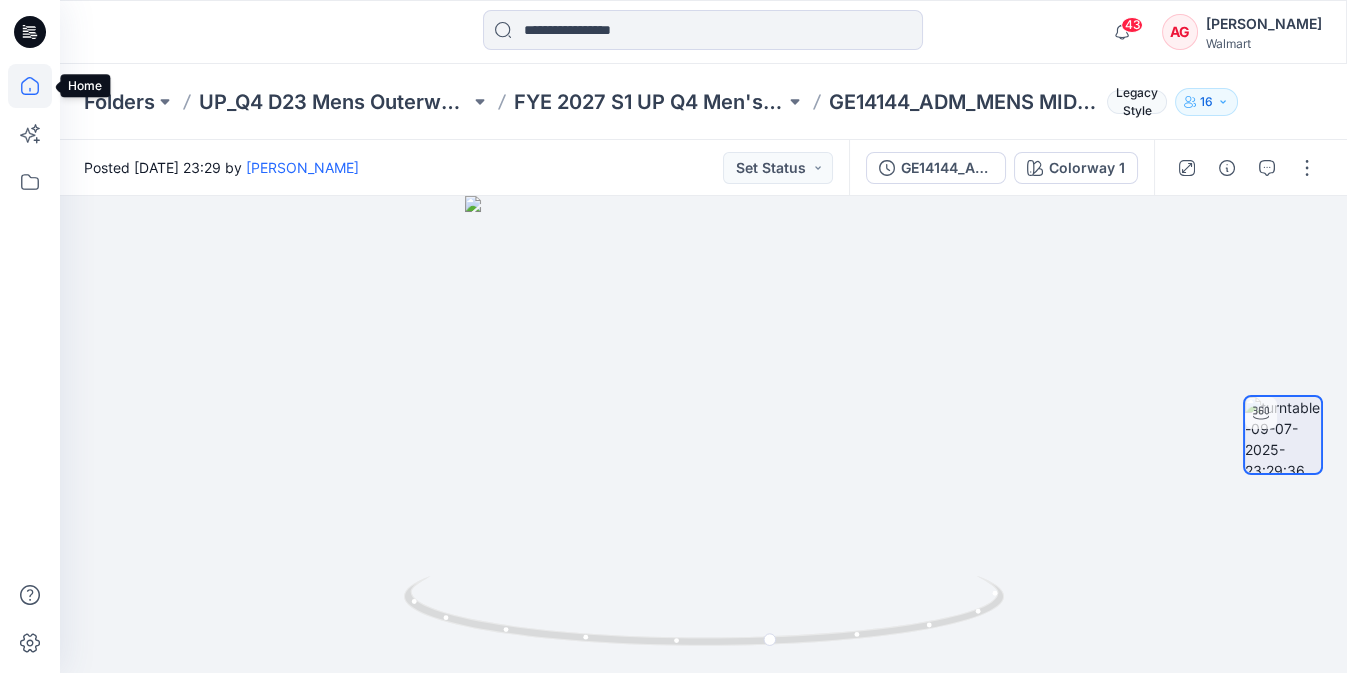 click 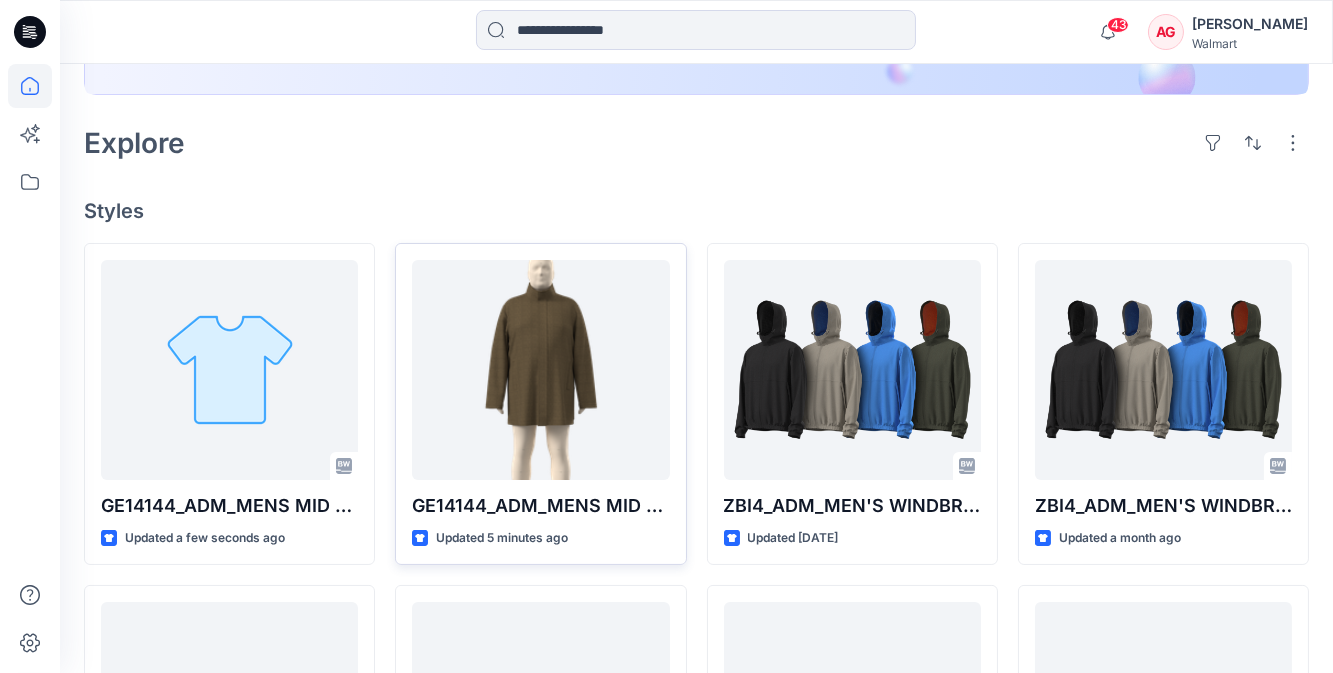 scroll, scrollTop: 454, scrollLeft: 0, axis: vertical 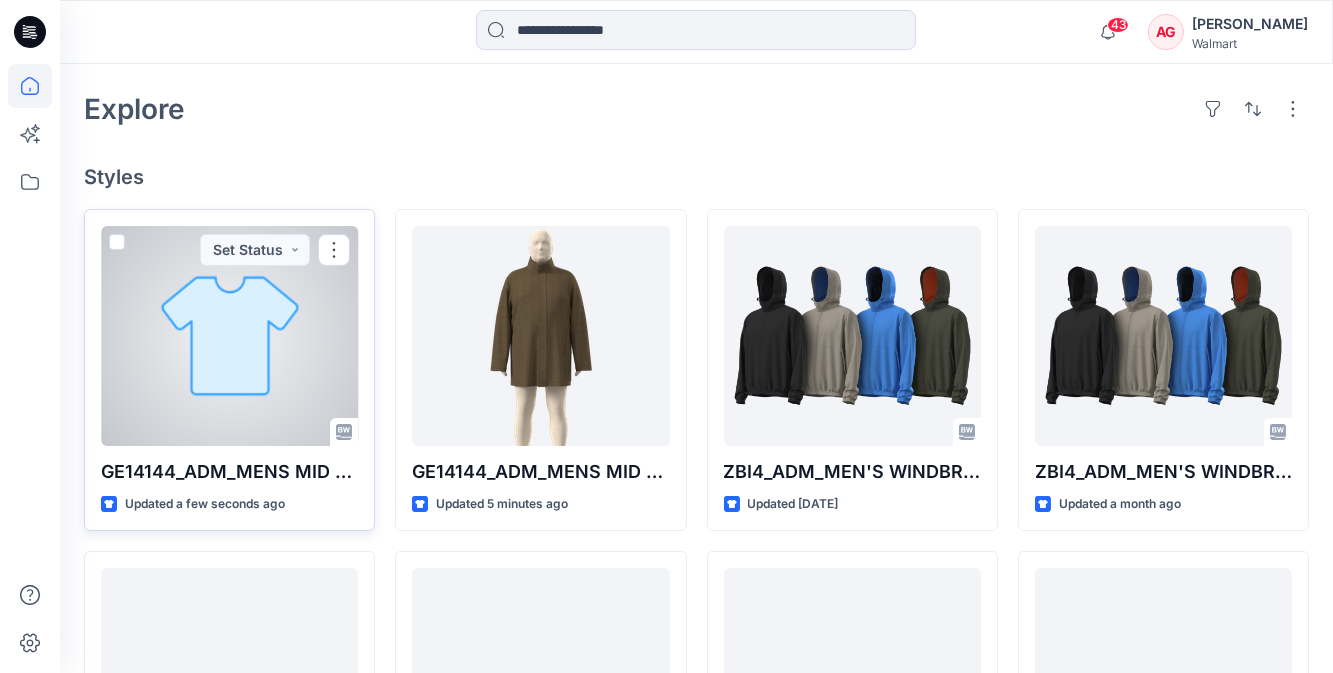 click at bounding box center [229, 336] 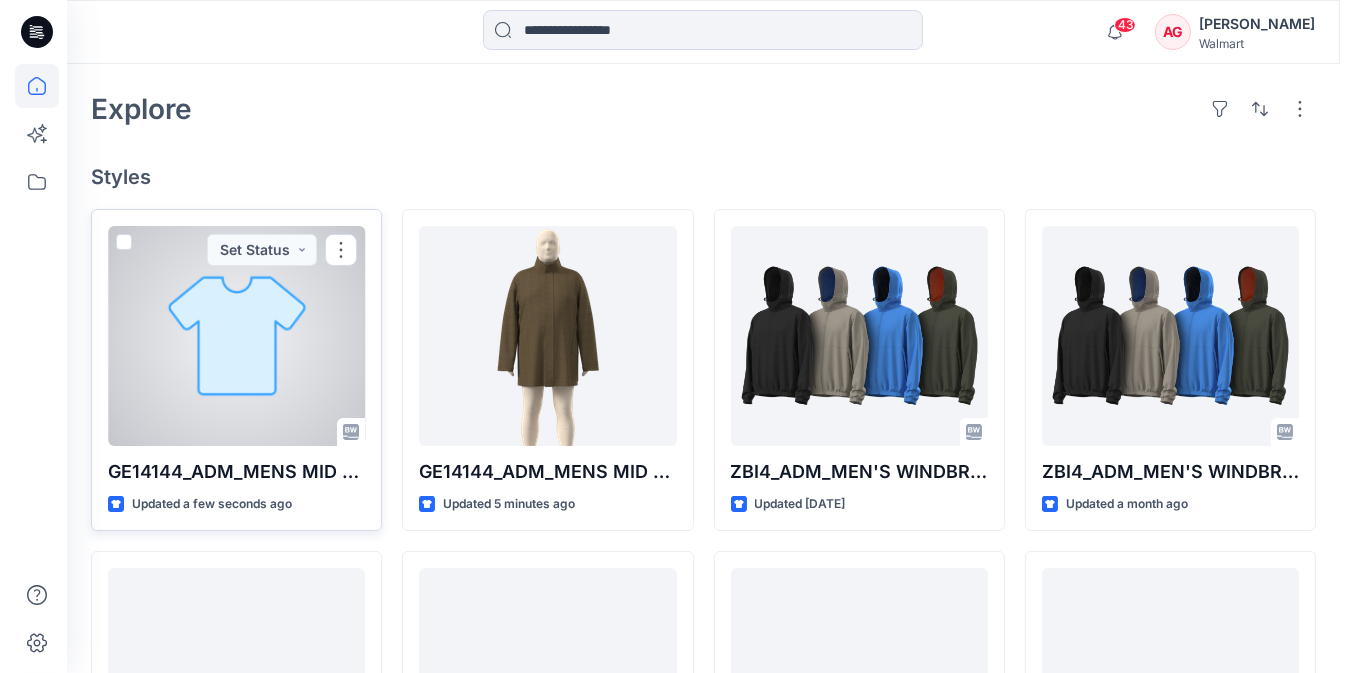 scroll, scrollTop: 0, scrollLeft: 0, axis: both 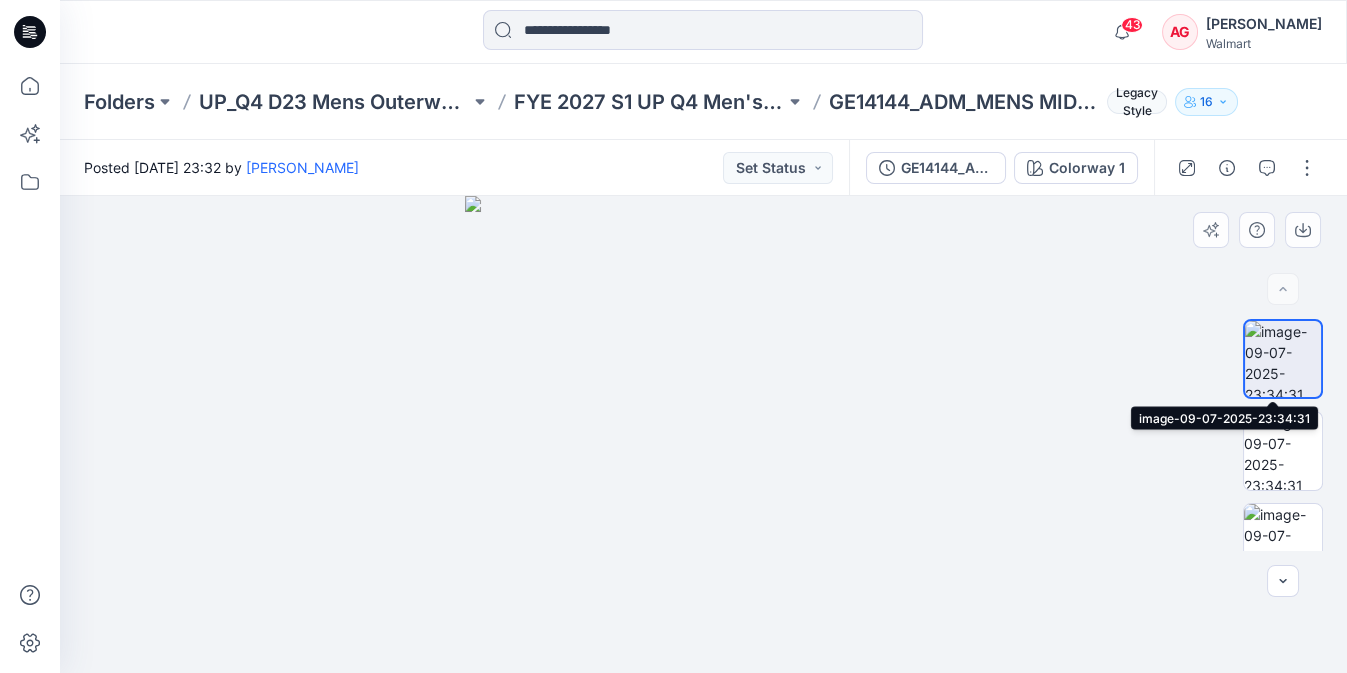 click at bounding box center (1283, 359) 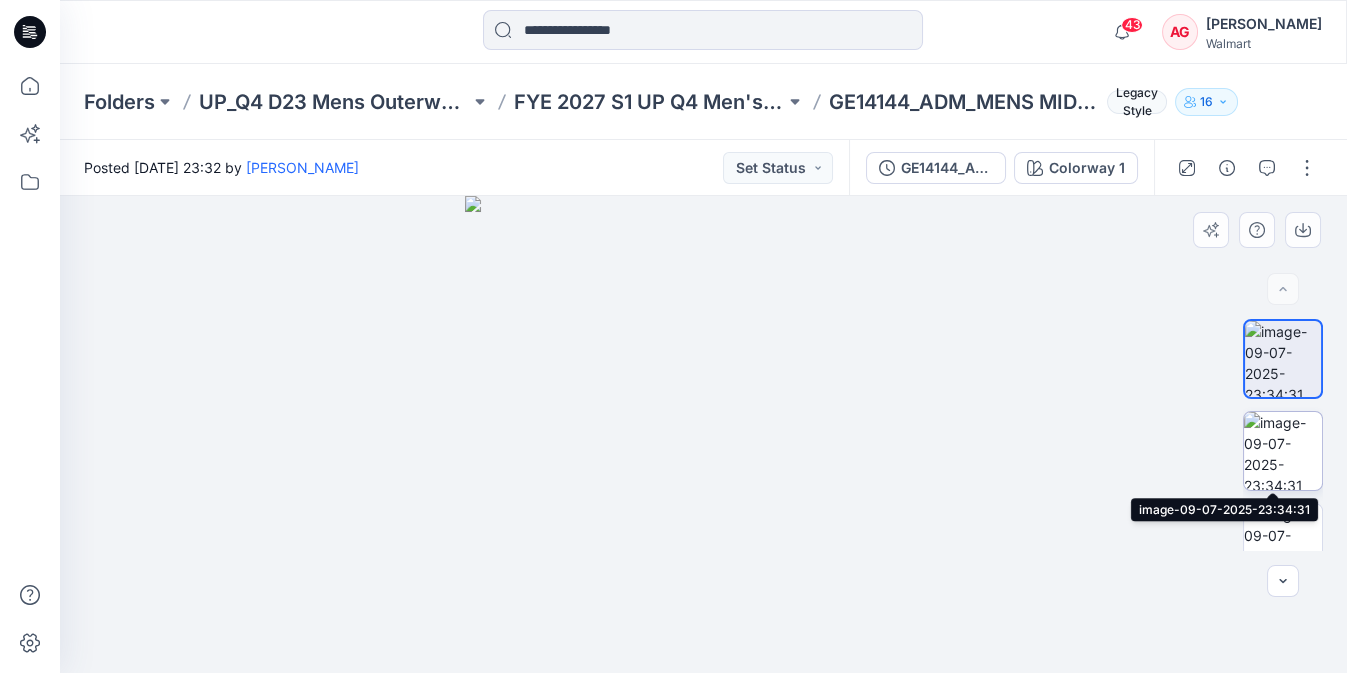 click at bounding box center (1283, 451) 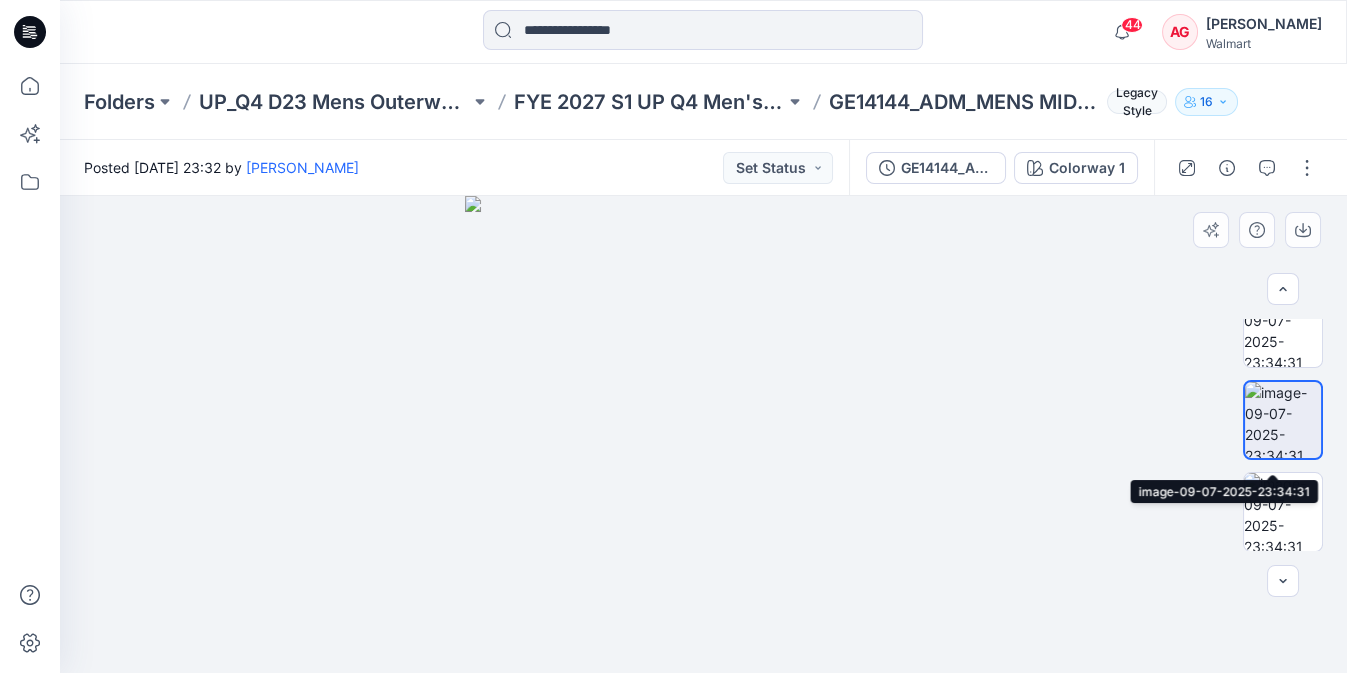scroll, scrollTop: 32, scrollLeft: 0, axis: vertical 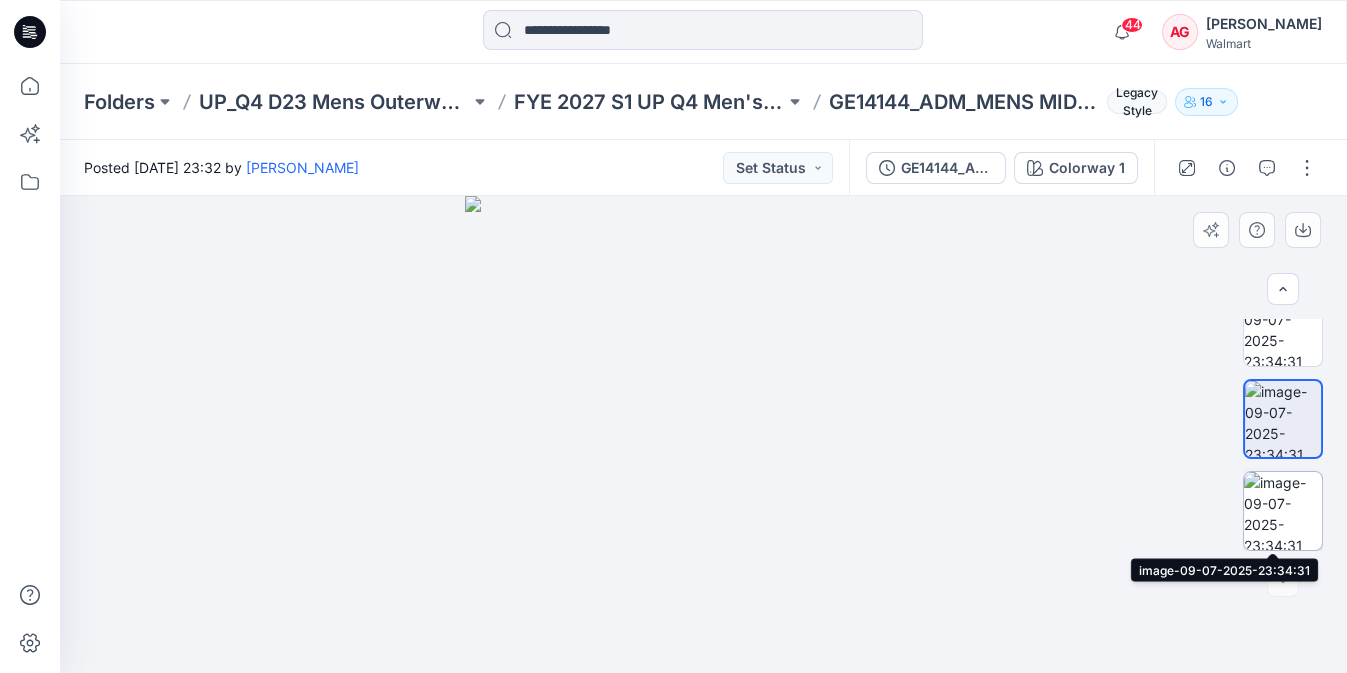 click at bounding box center [1283, 511] 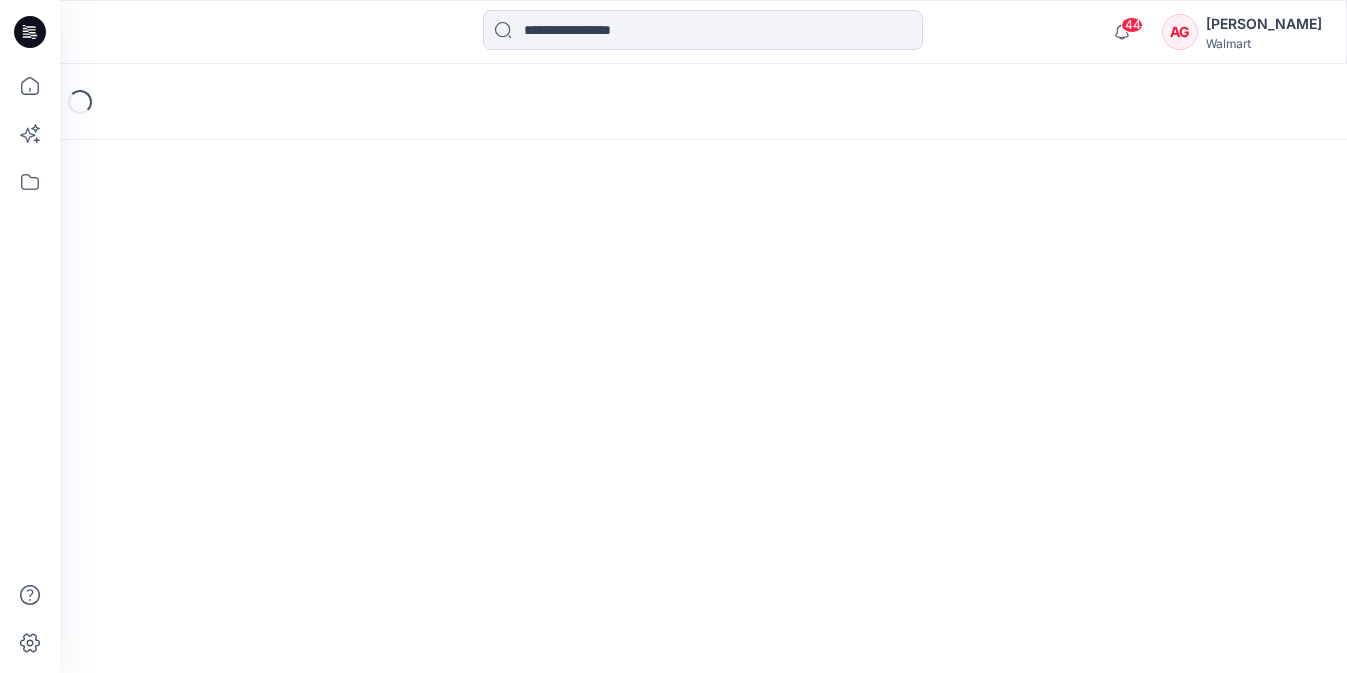 scroll, scrollTop: 0, scrollLeft: 0, axis: both 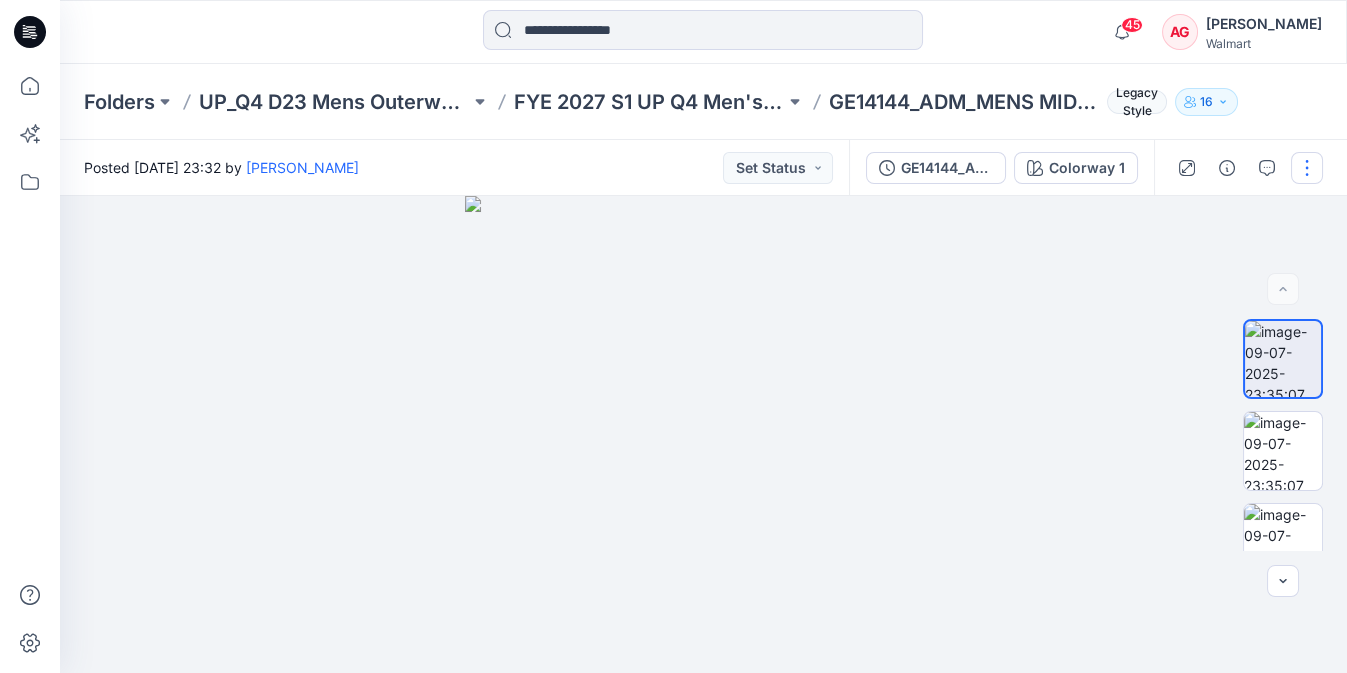 click at bounding box center [1307, 168] 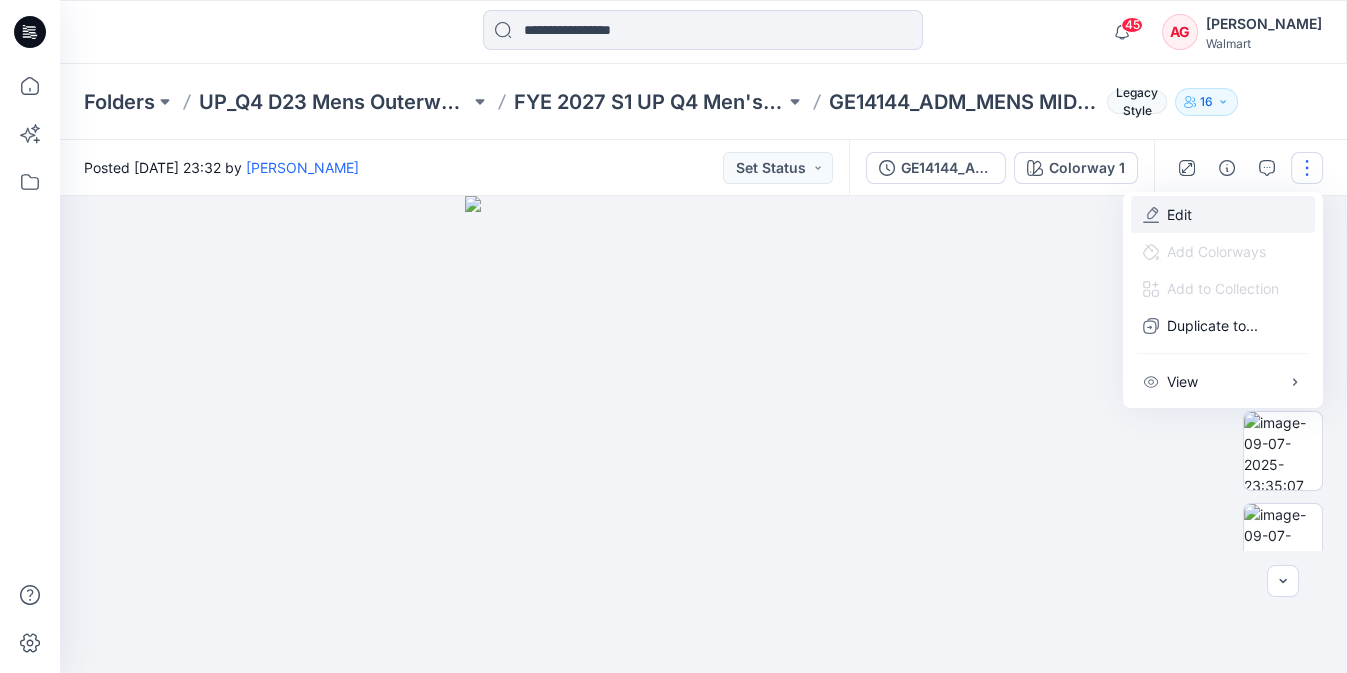 click on "Edit" at bounding box center [1223, 214] 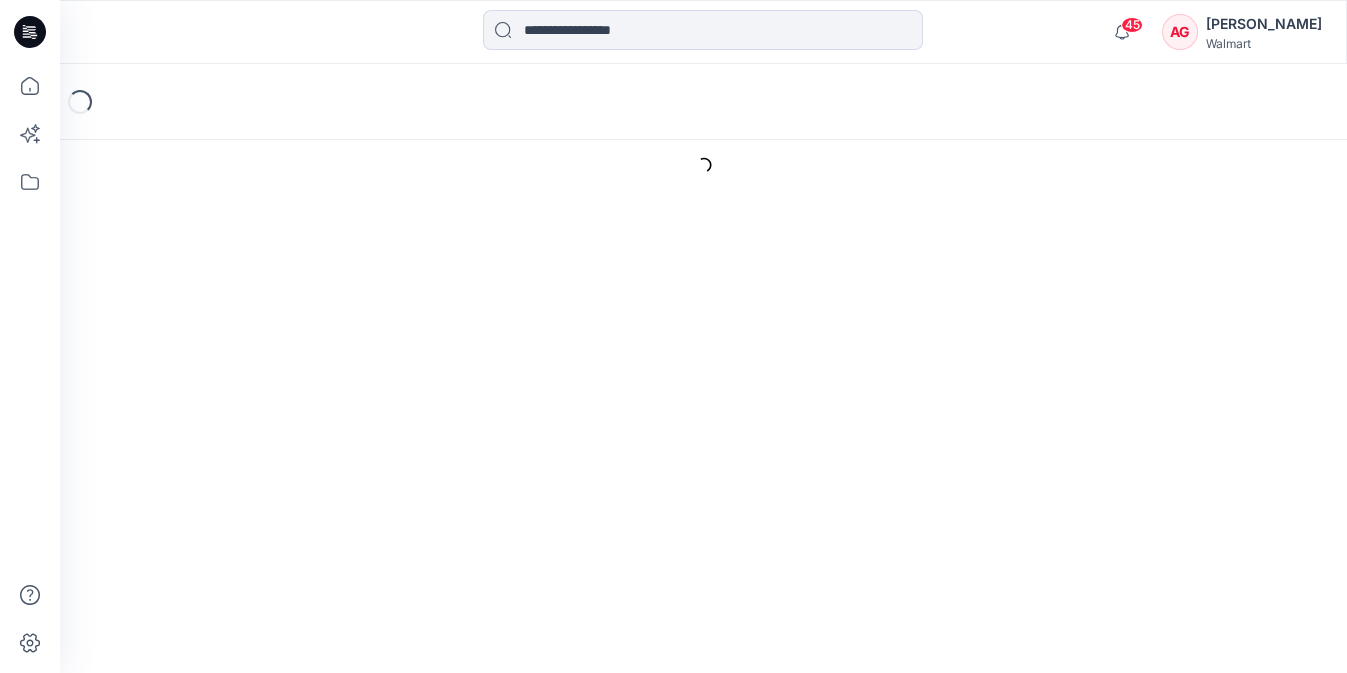 scroll, scrollTop: 0, scrollLeft: 0, axis: both 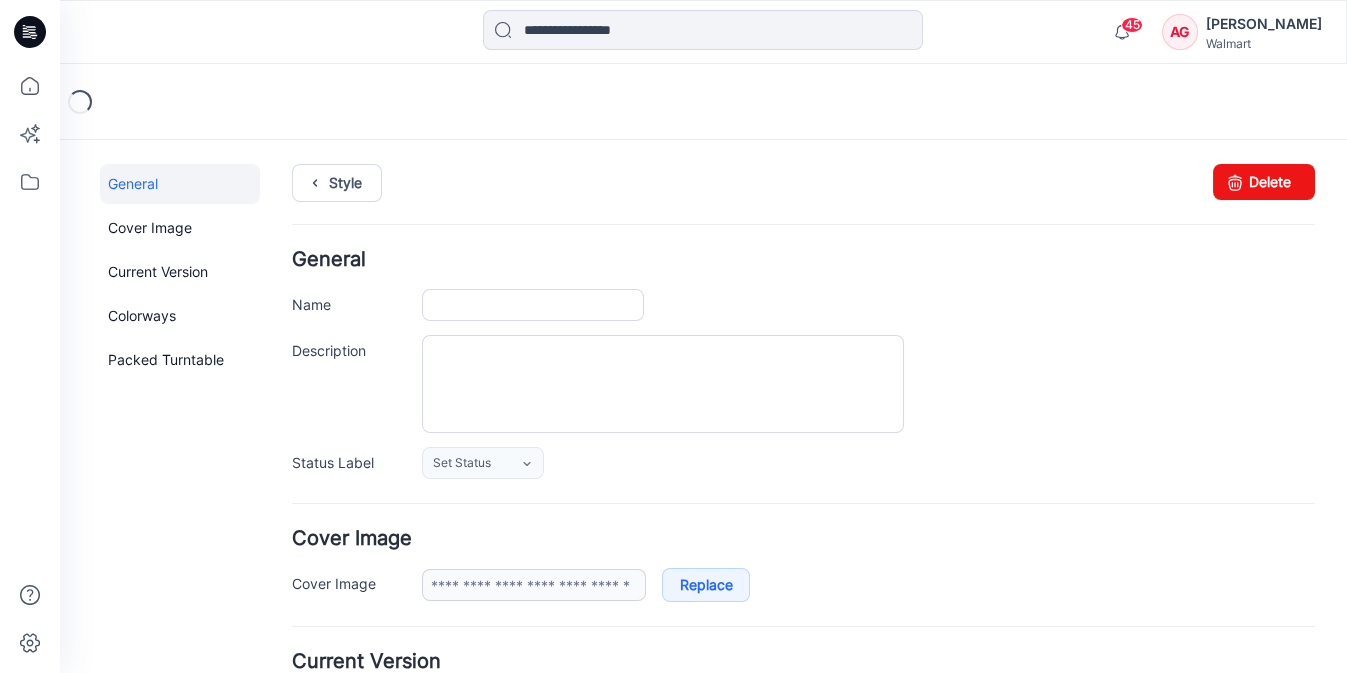 type on "**********" 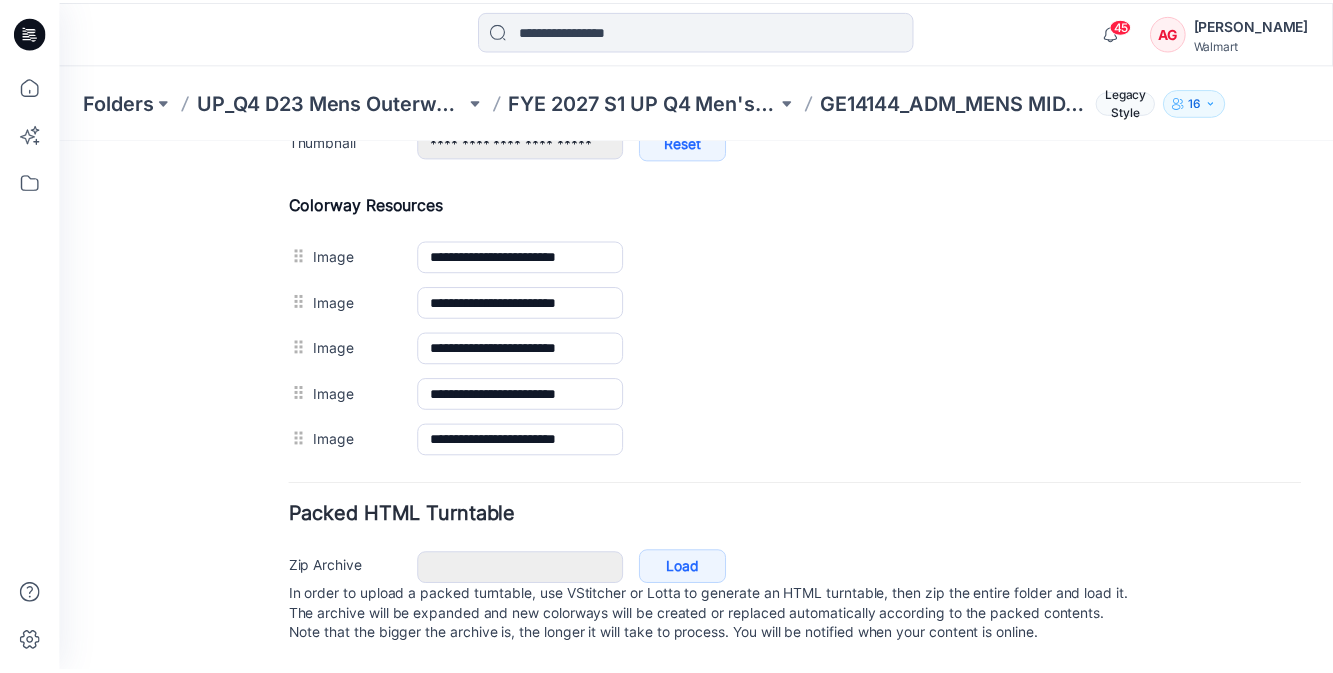 scroll, scrollTop: 925, scrollLeft: 0, axis: vertical 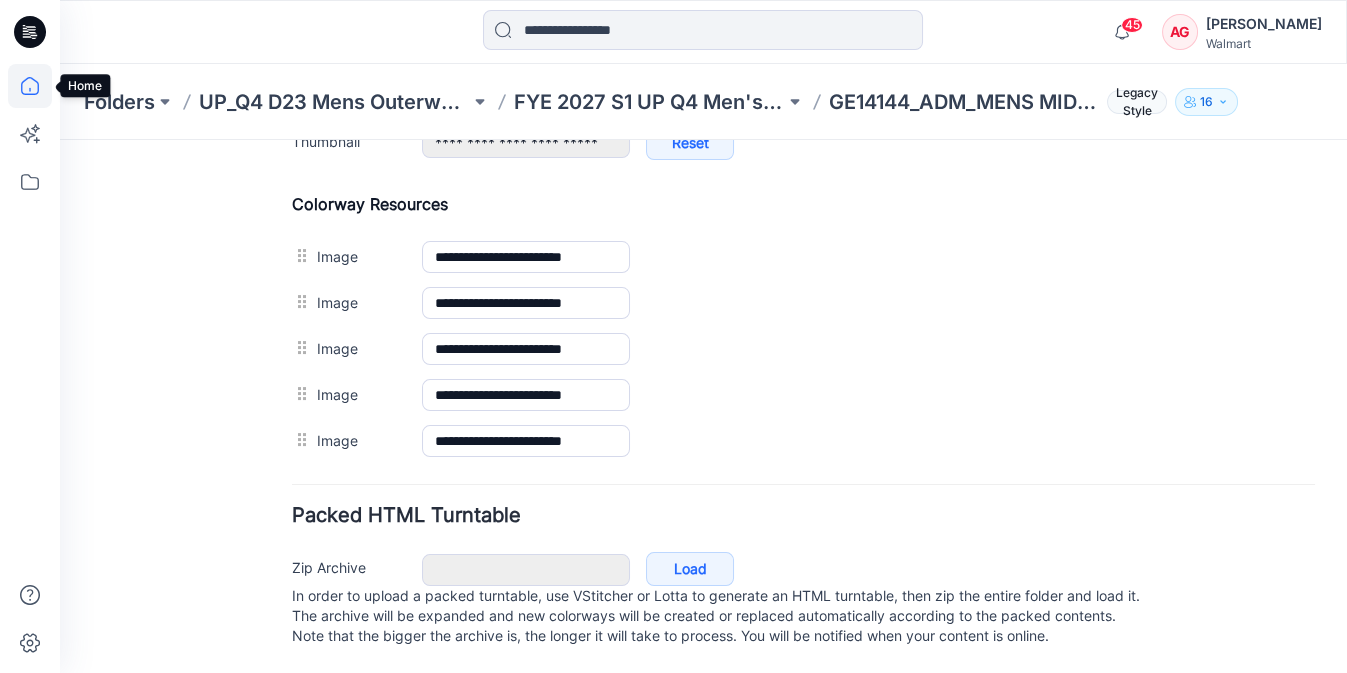 click 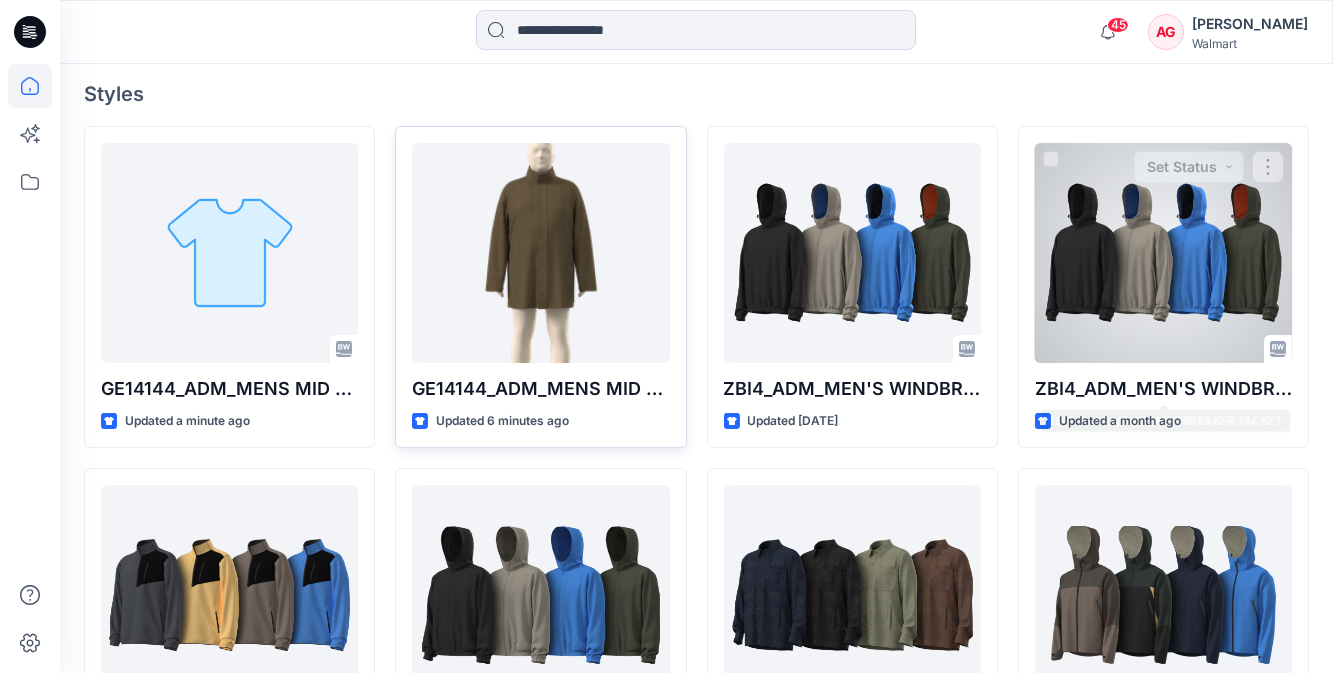 scroll, scrollTop: 545, scrollLeft: 0, axis: vertical 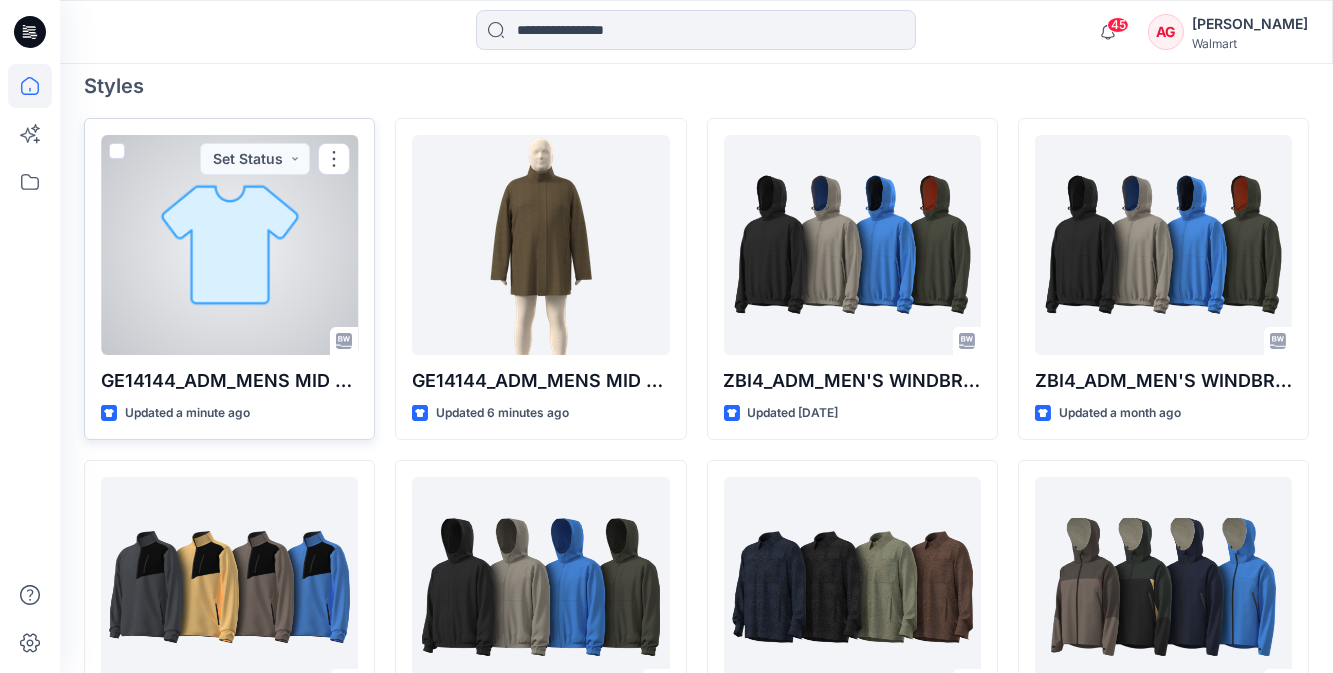 click at bounding box center [229, 245] 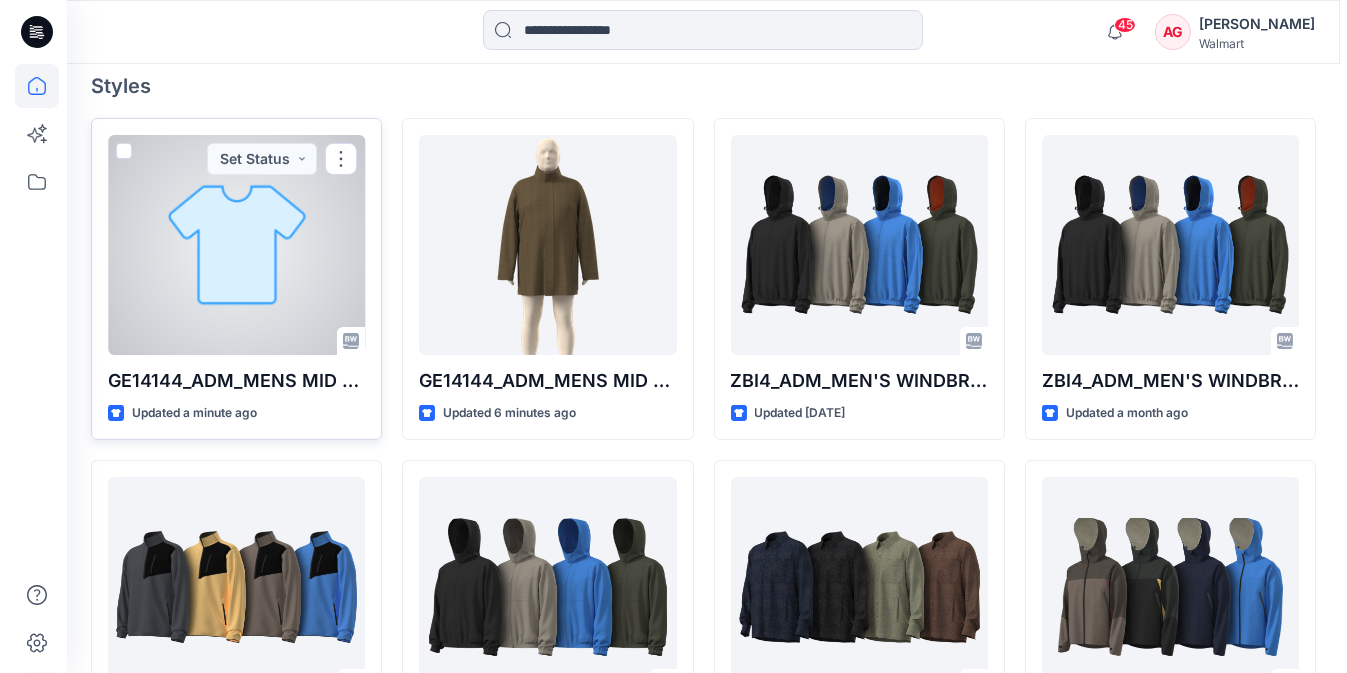 scroll, scrollTop: 0, scrollLeft: 0, axis: both 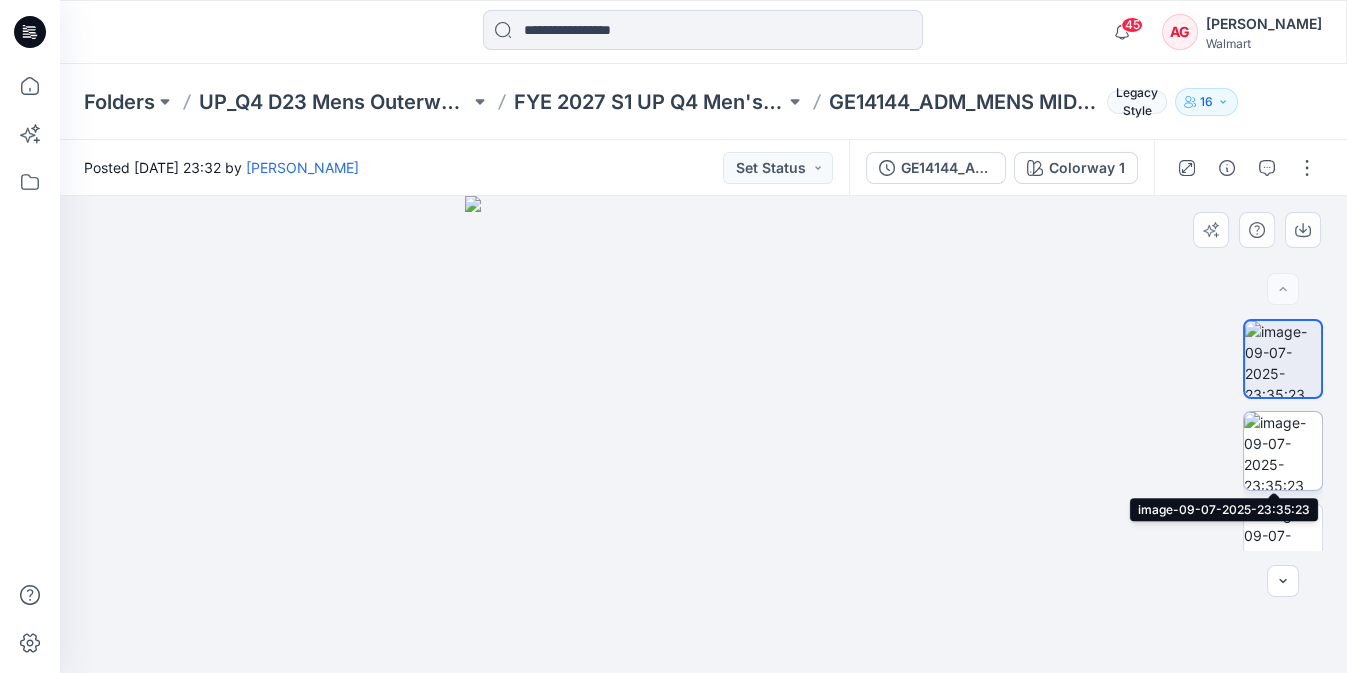 click at bounding box center (1283, 451) 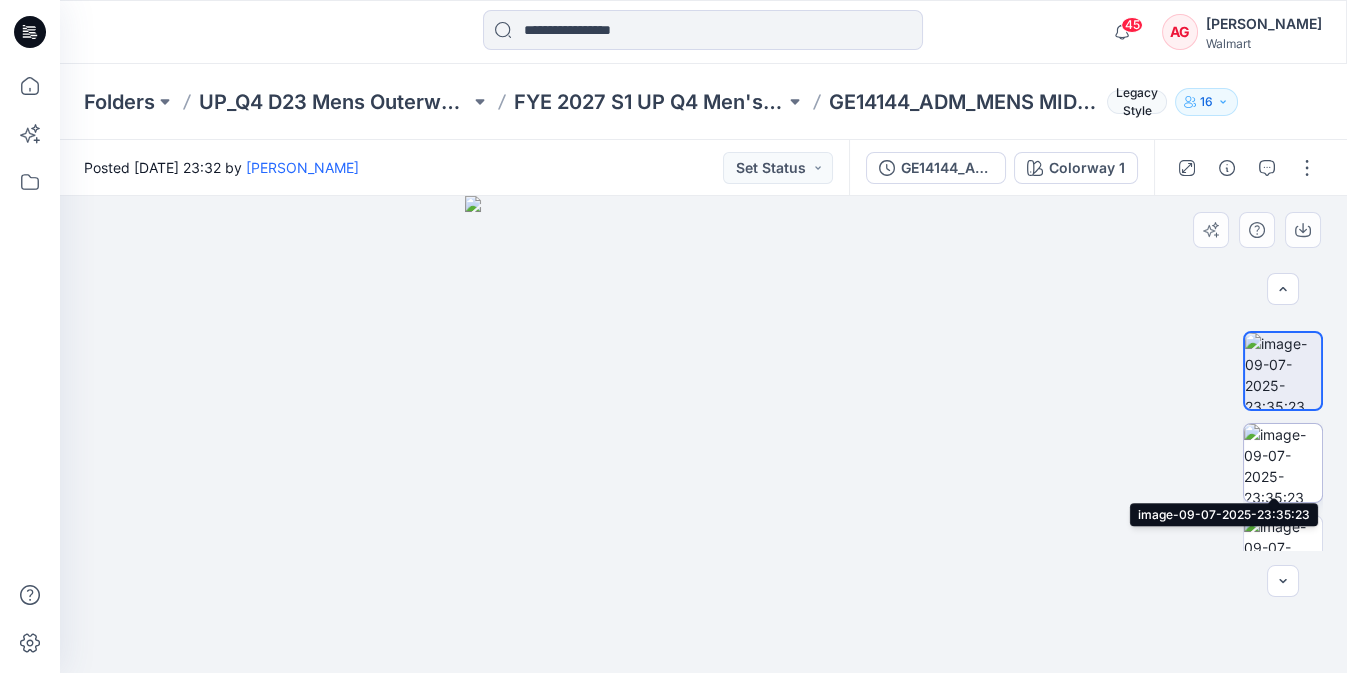 scroll, scrollTop: 90, scrollLeft: 0, axis: vertical 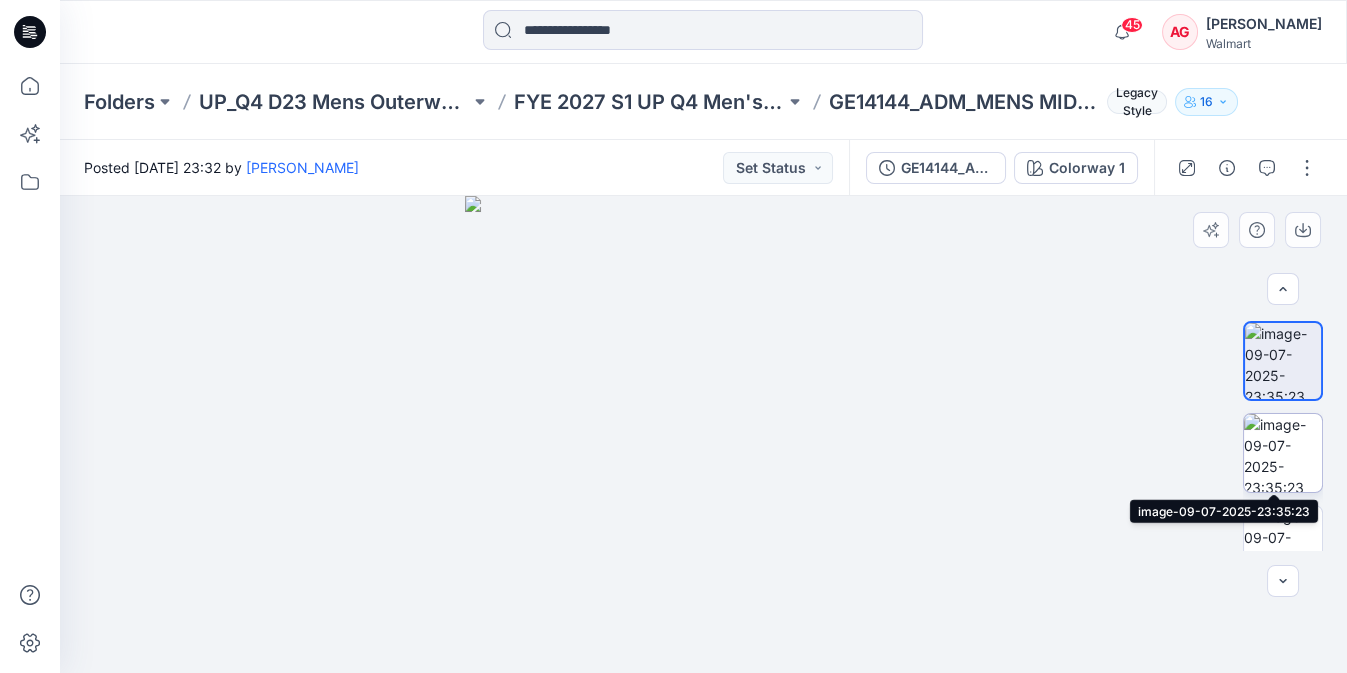 click at bounding box center [1283, 453] 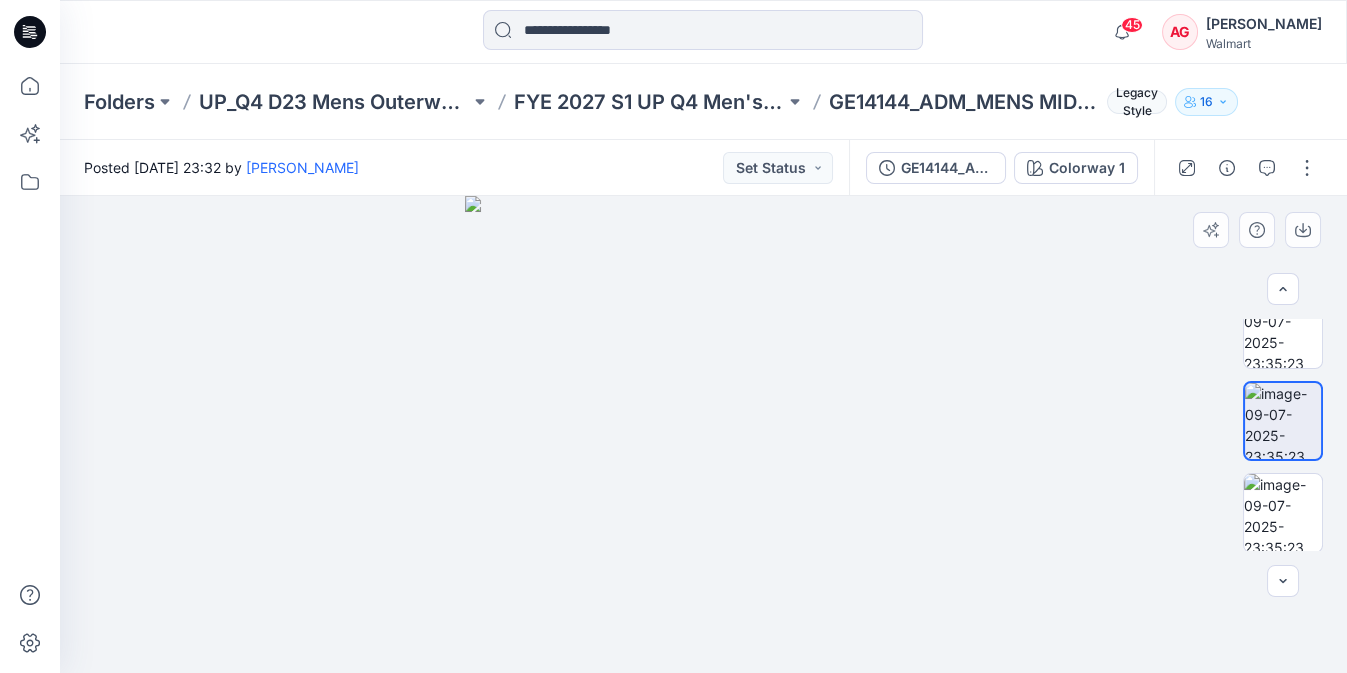 scroll, scrollTop: 216, scrollLeft: 0, axis: vertical 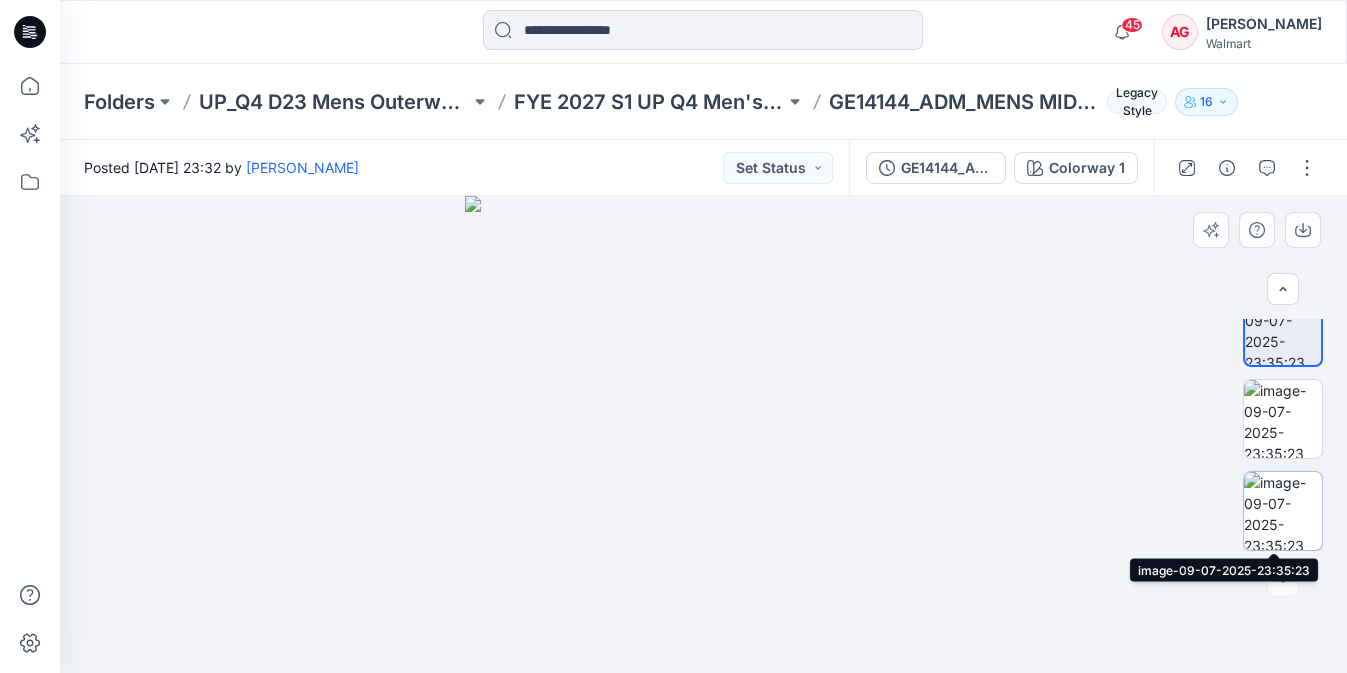 click at bounding box center (1283, 511) 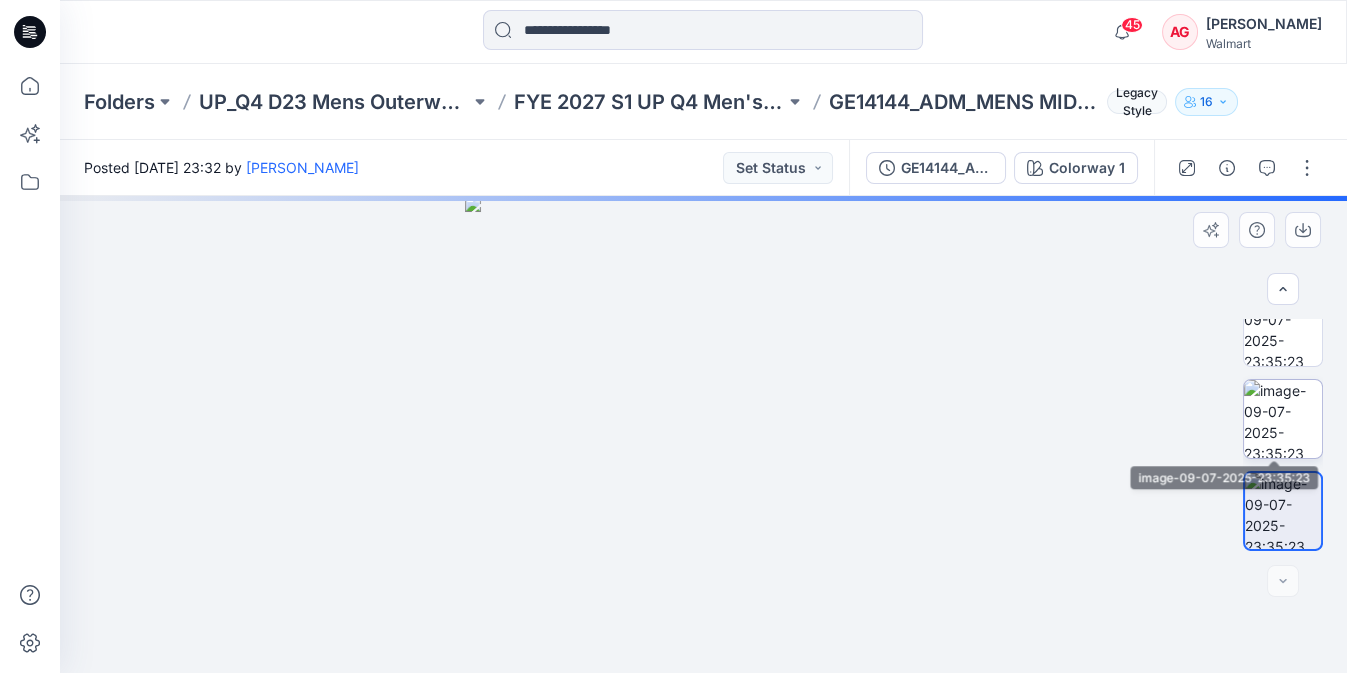 click at bounding box center [1283, 419] 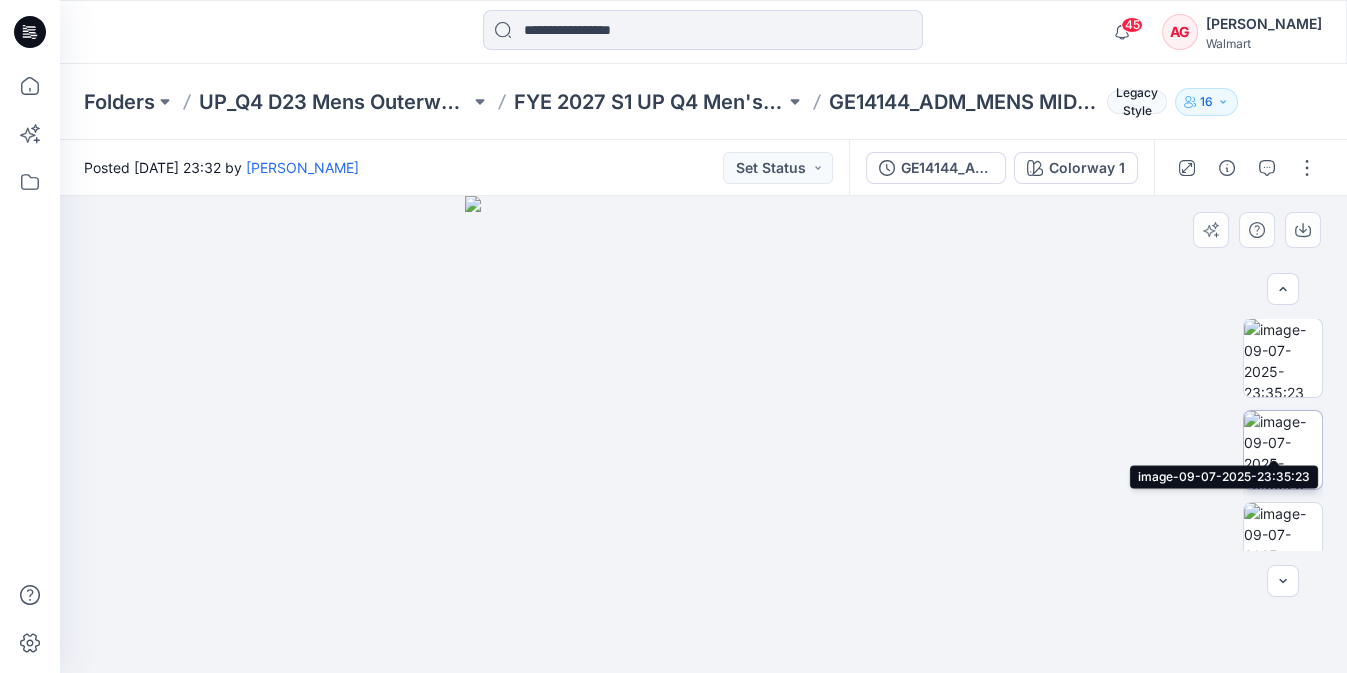 scroll, scrollTop: 0, scrollLeft: 0, axis: both 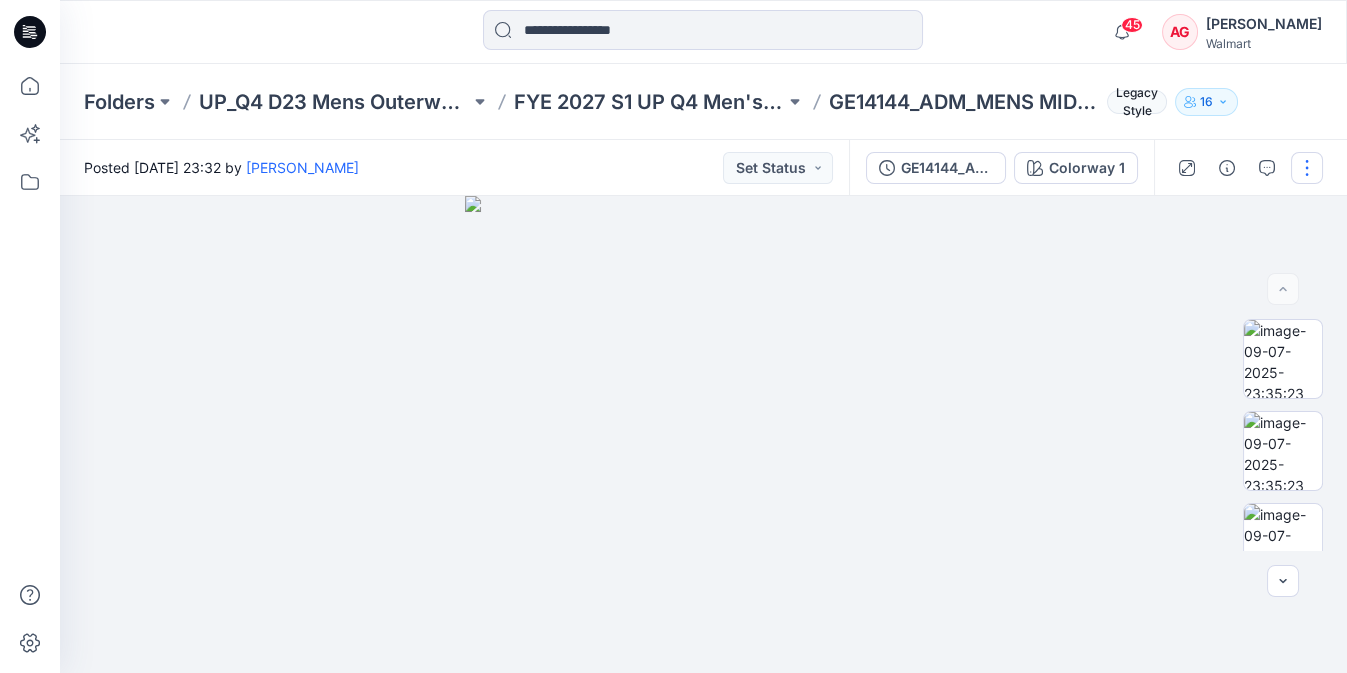 click at bounding box center [1307, 168] 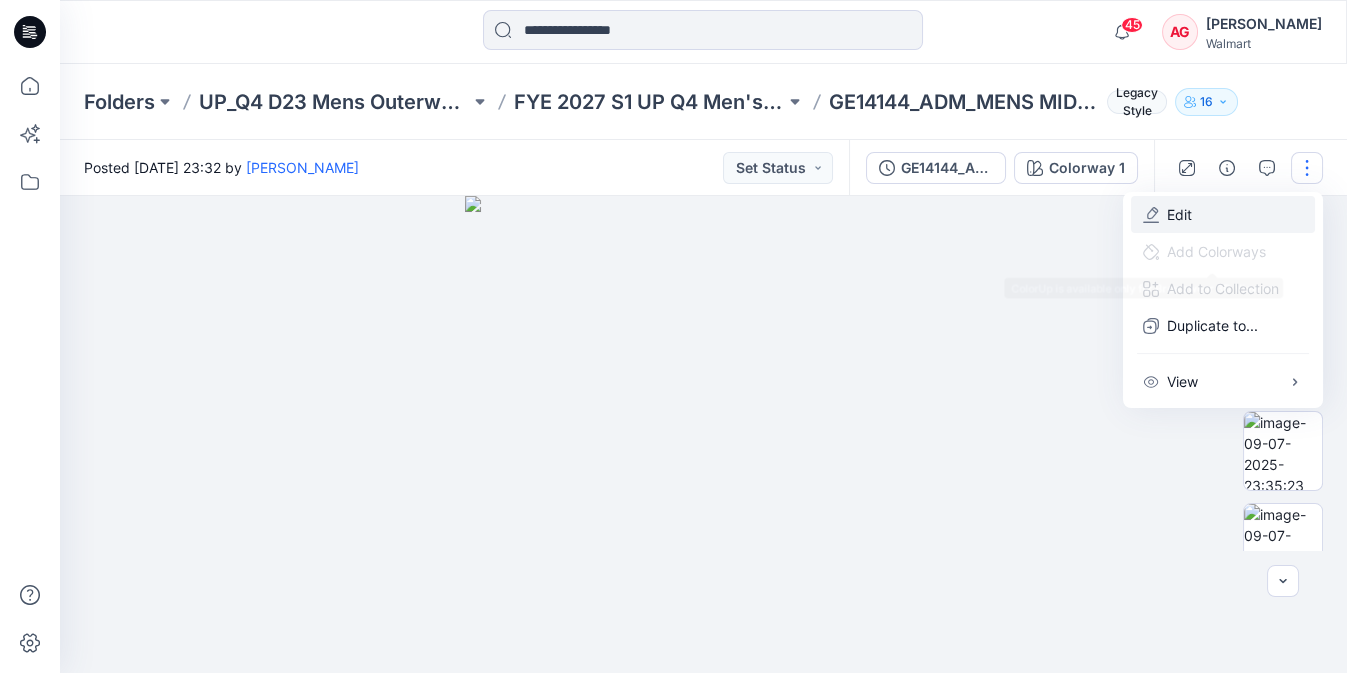 click on "Edit" at bounding box center (1223, 214) 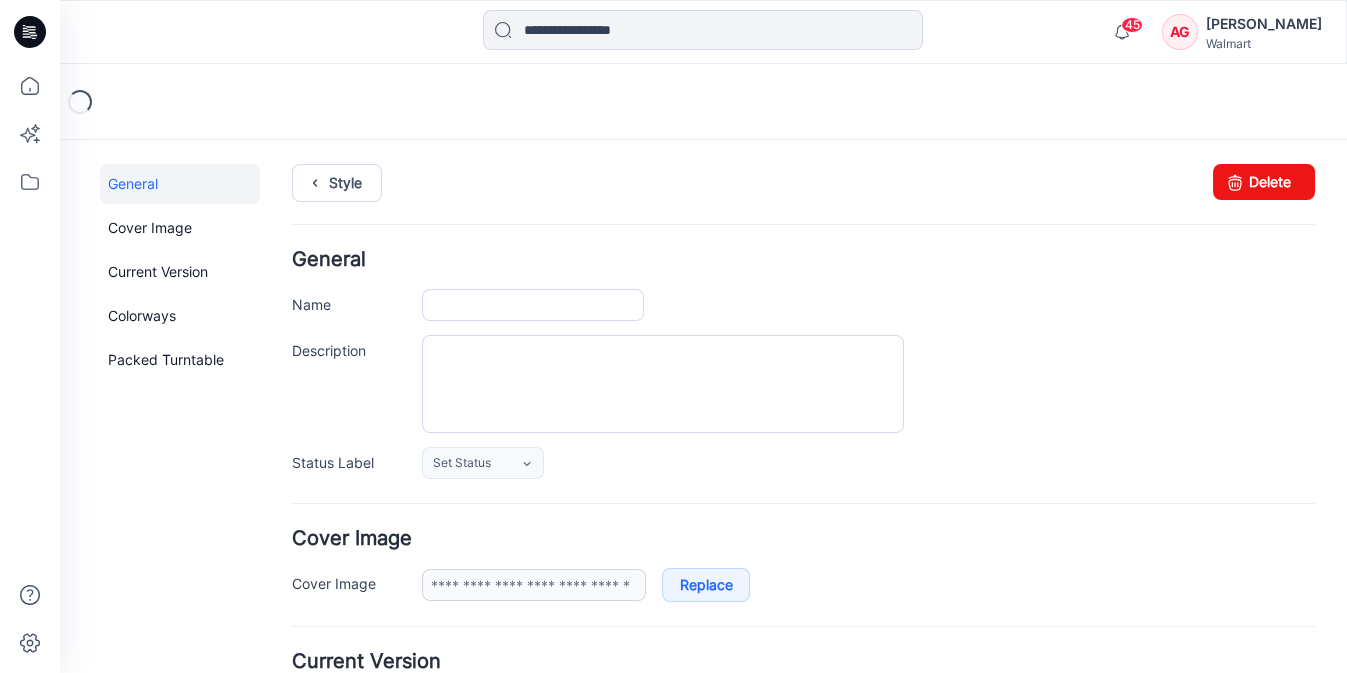 scroll, scrollTop: 0, scrollLeft: 0, axis: both 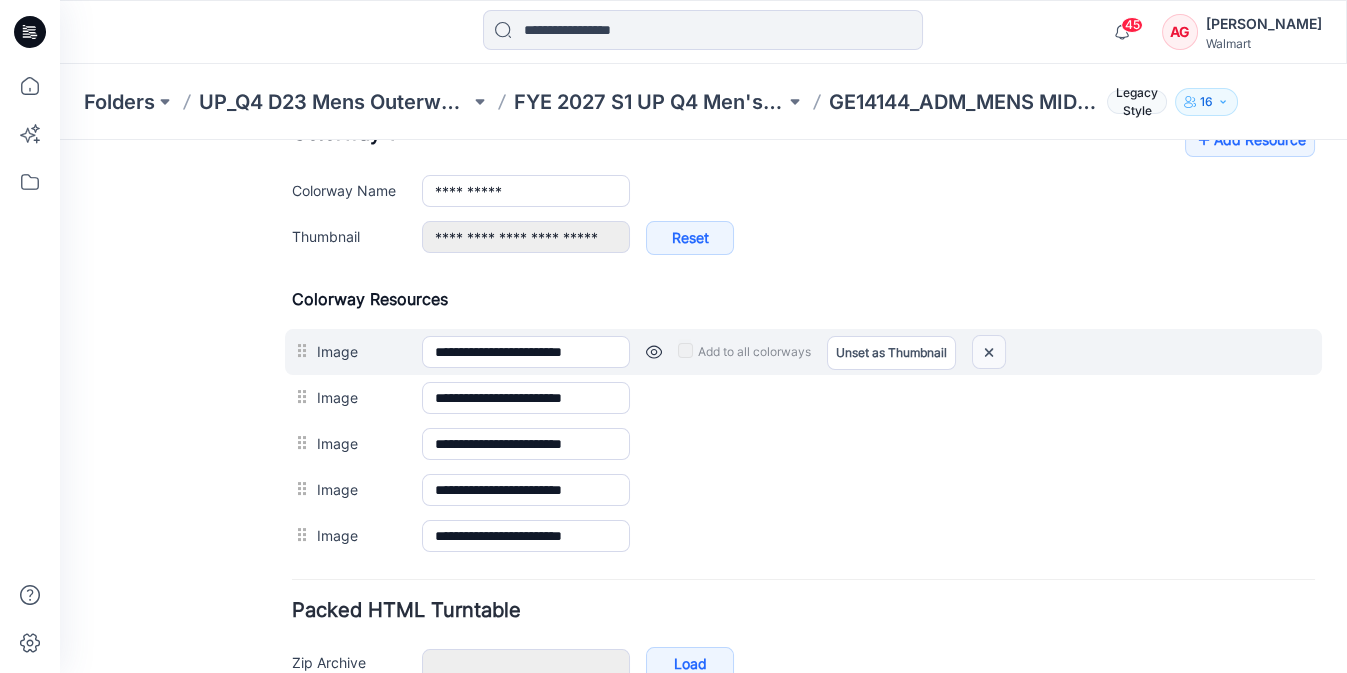 drag, startPoint x: 992, startPoint y: 345, endPoint x: 831, endPoint y: 212, distance: 208.83008 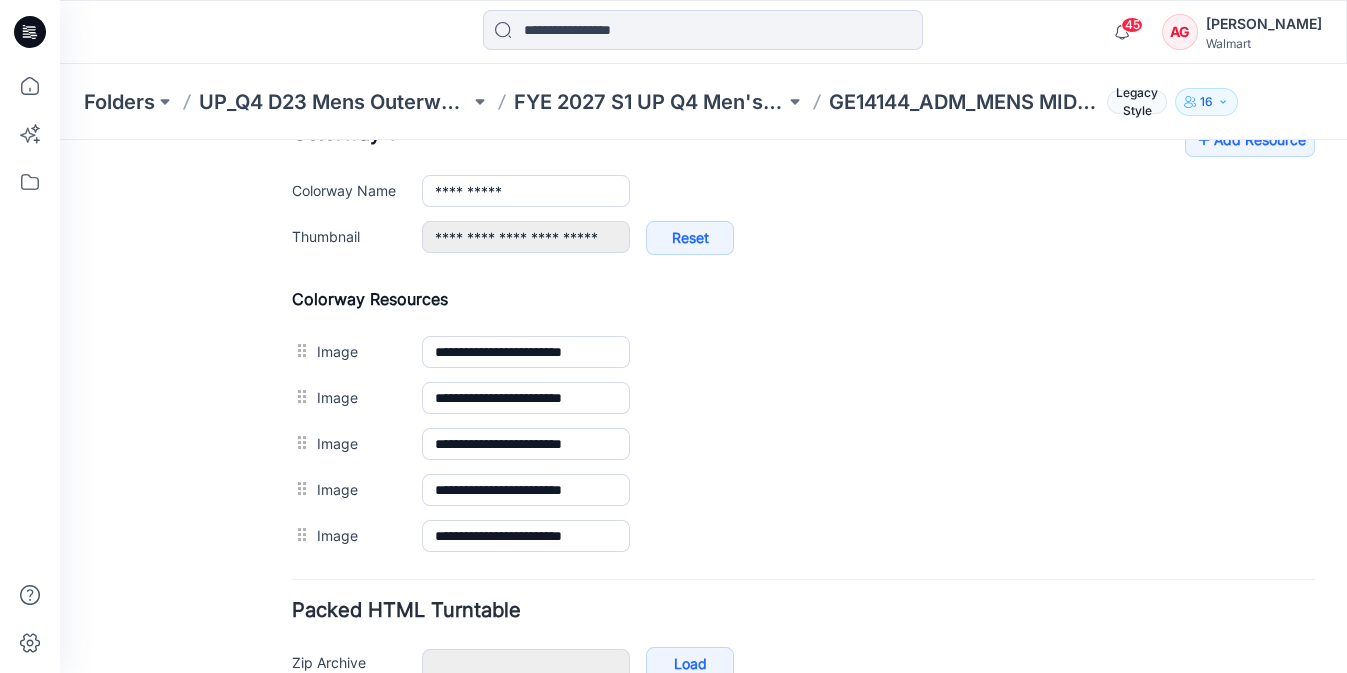 type on "**********" 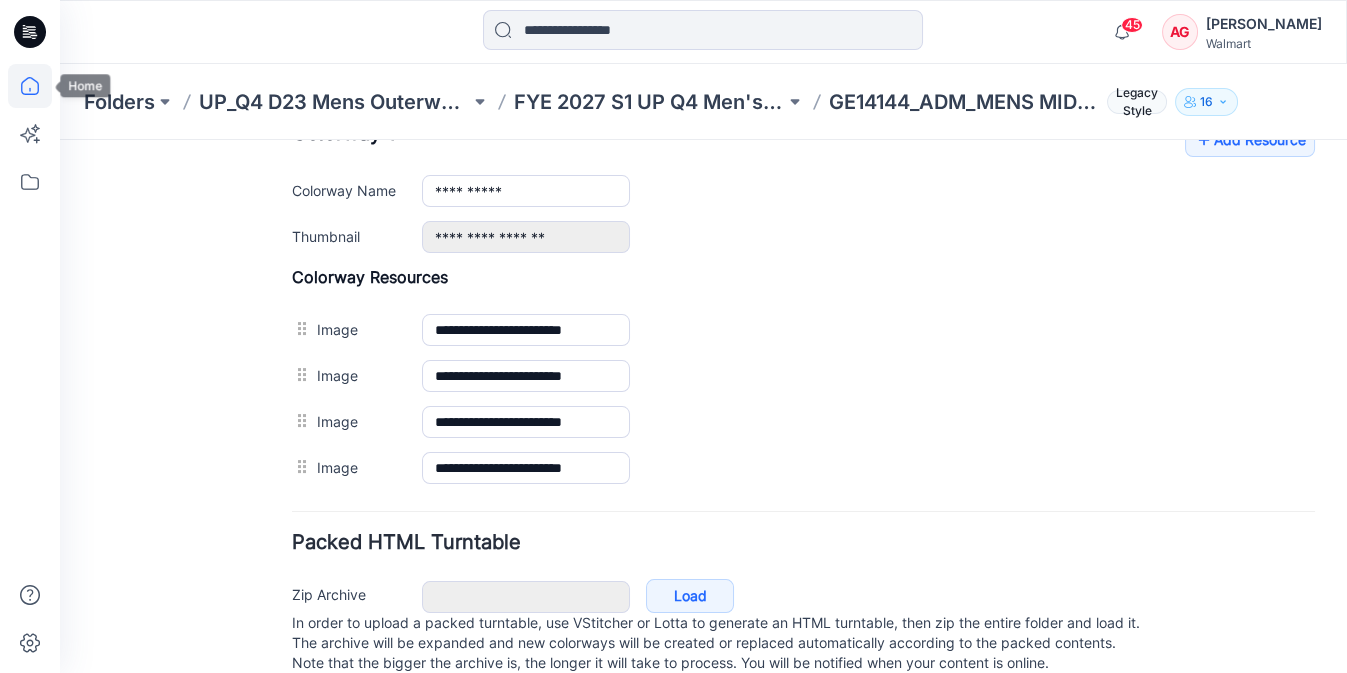 click 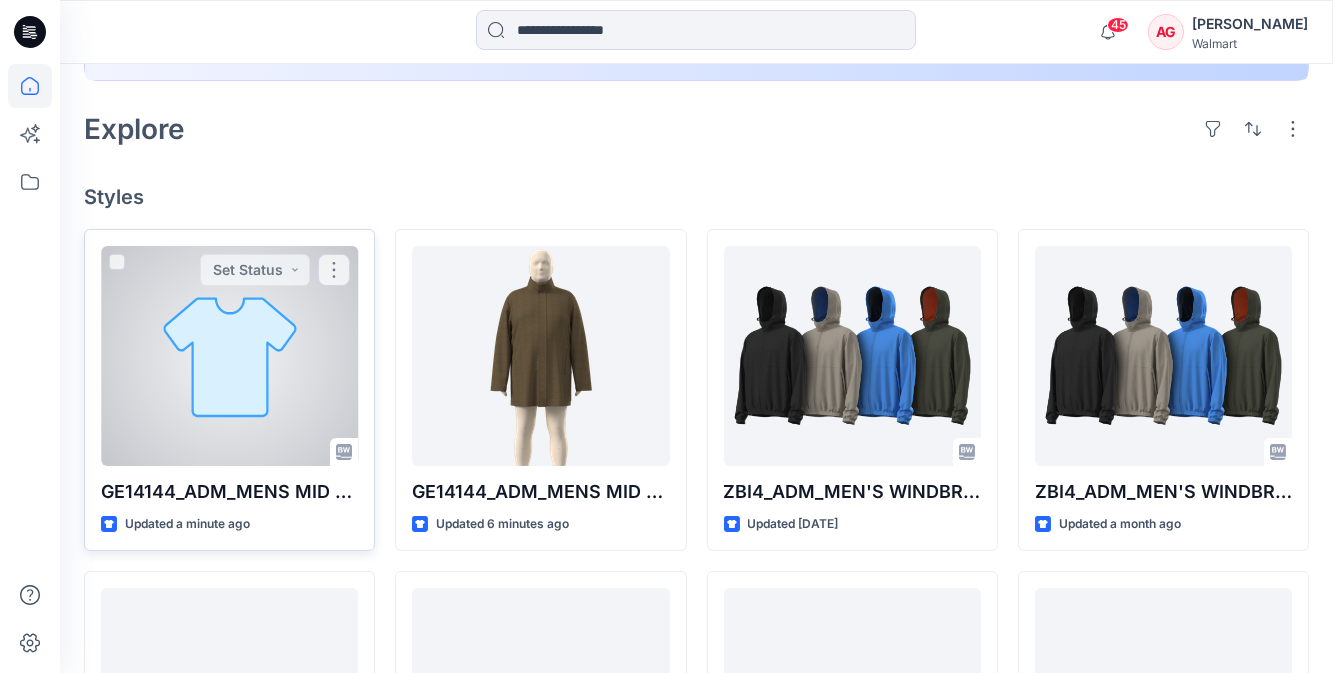 scroll, scrollTop: 454, scrollLeft: 0, axis: vertical 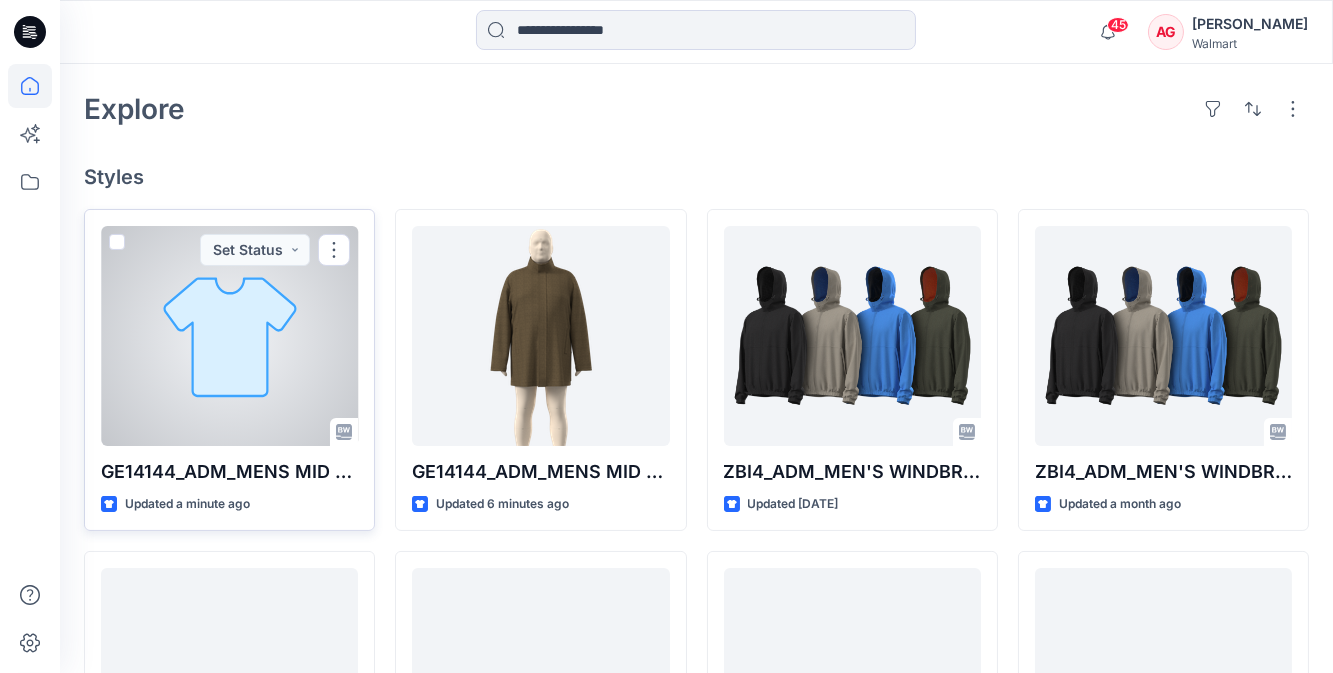click at bounding box center [229, 336] 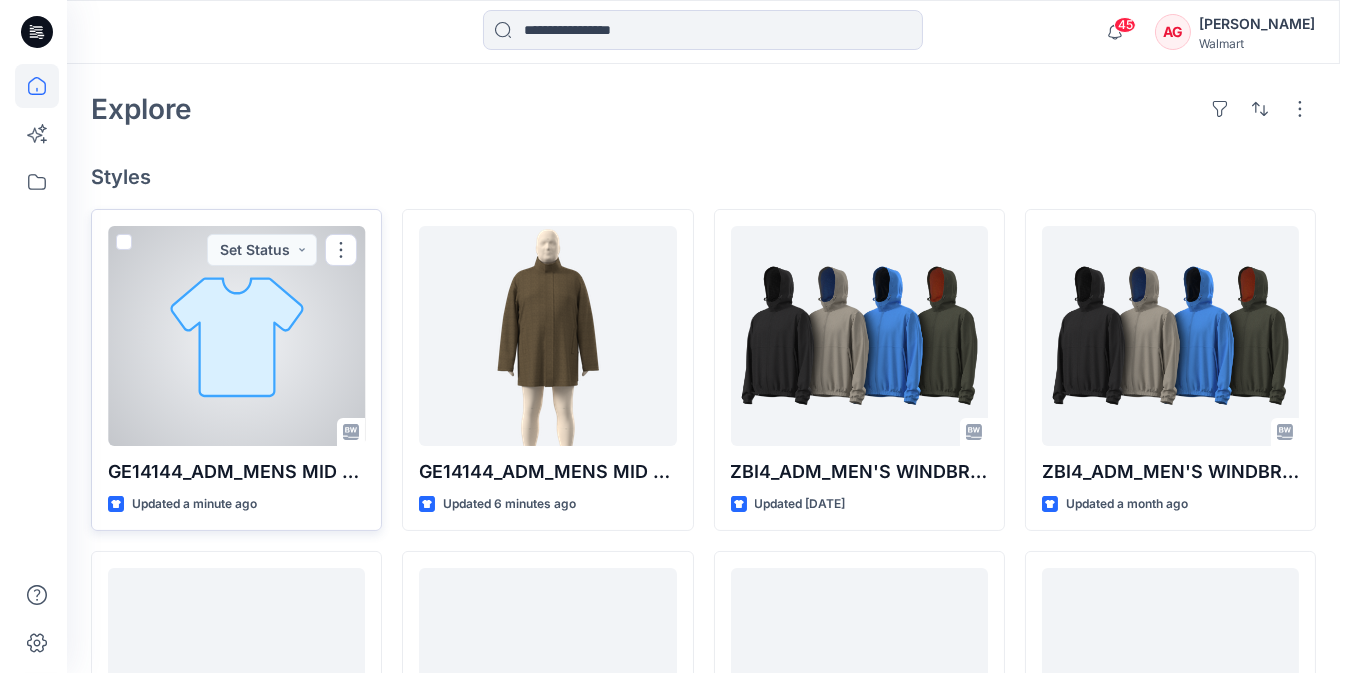 scroll, scrollTop: 0, scrollLeft: 0, axis: both 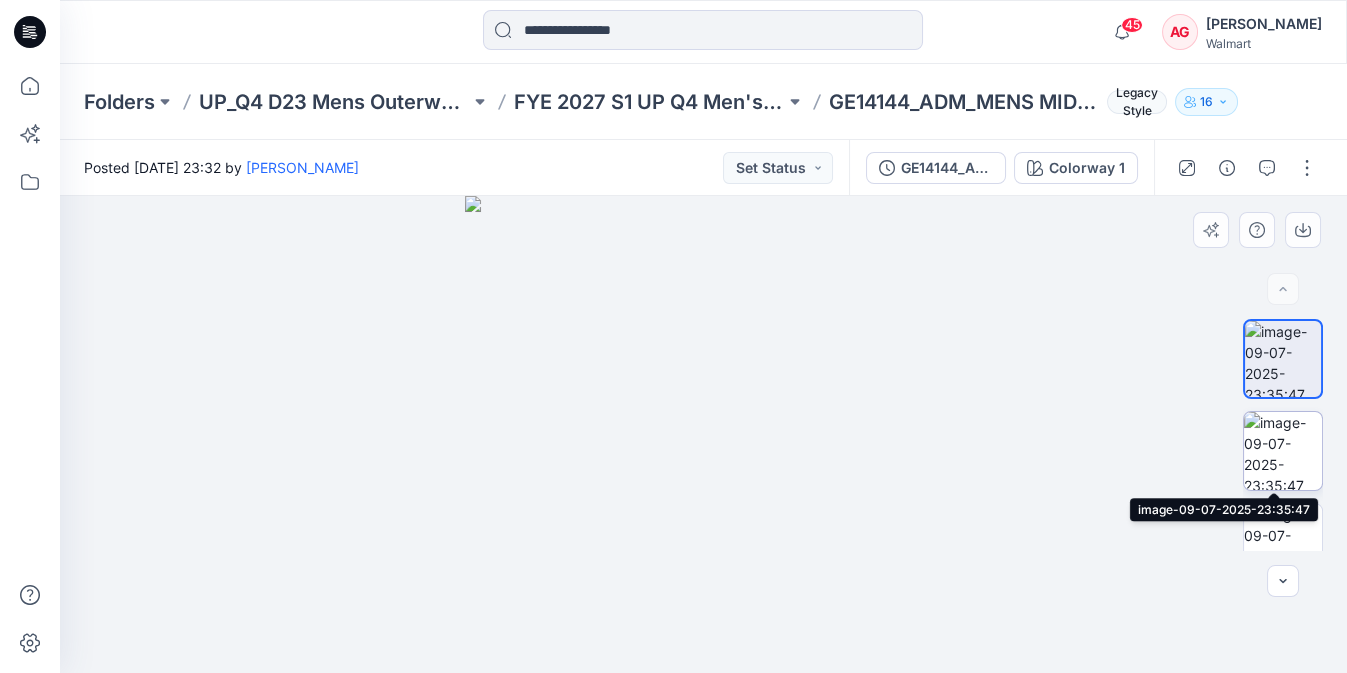 click at bounding box center [1283, 451] 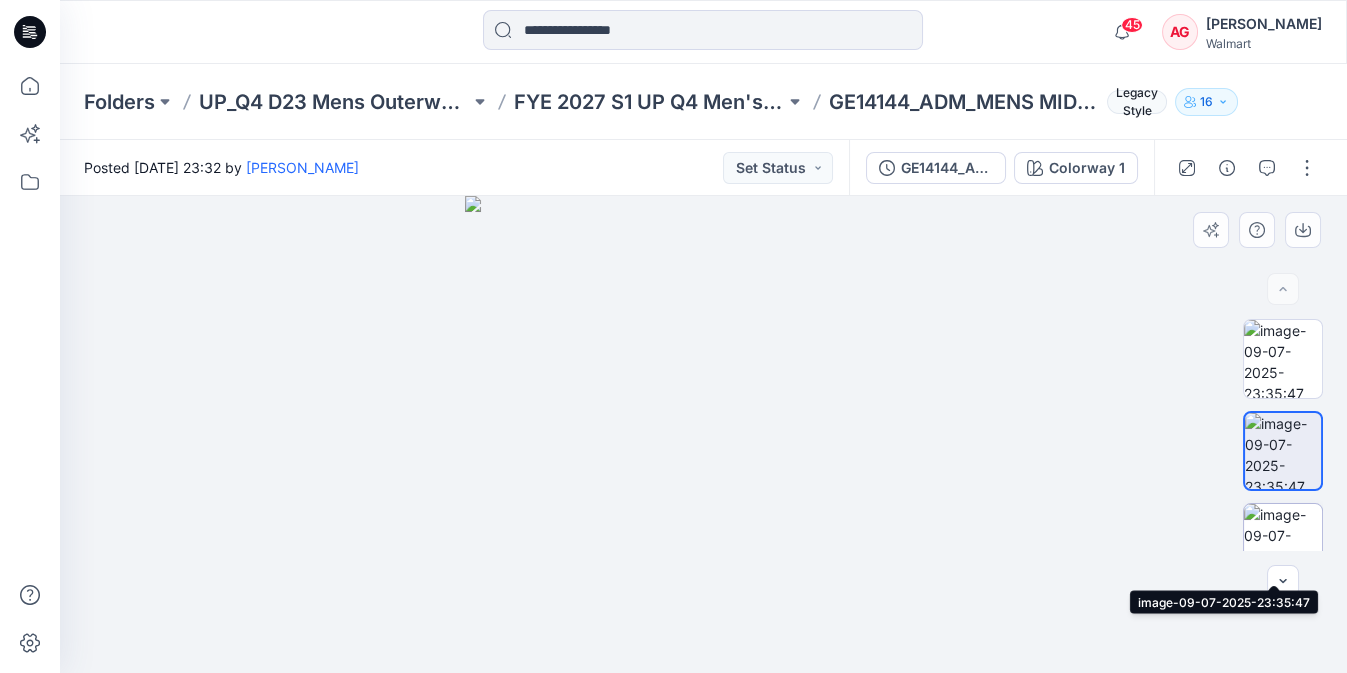 click at bounding box center (1283, 543) 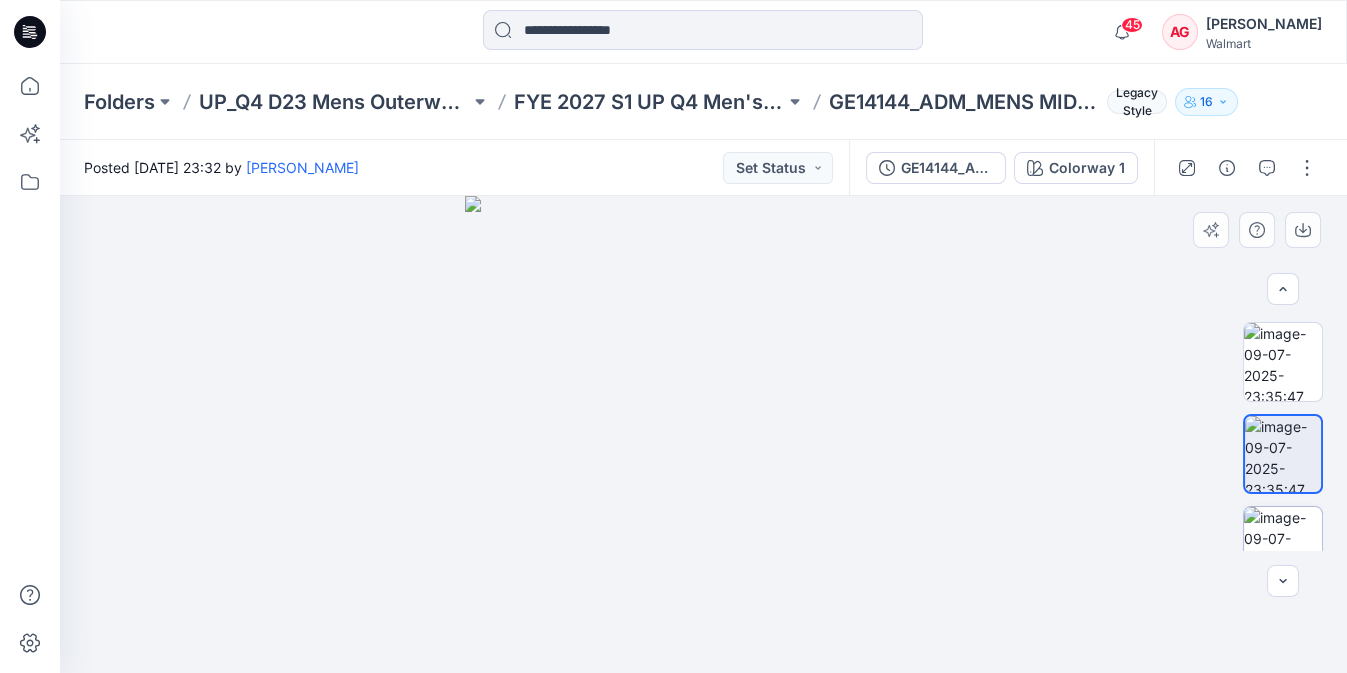 scroll, scrollTop: 124, scrollLeft: 0, axis: vertical 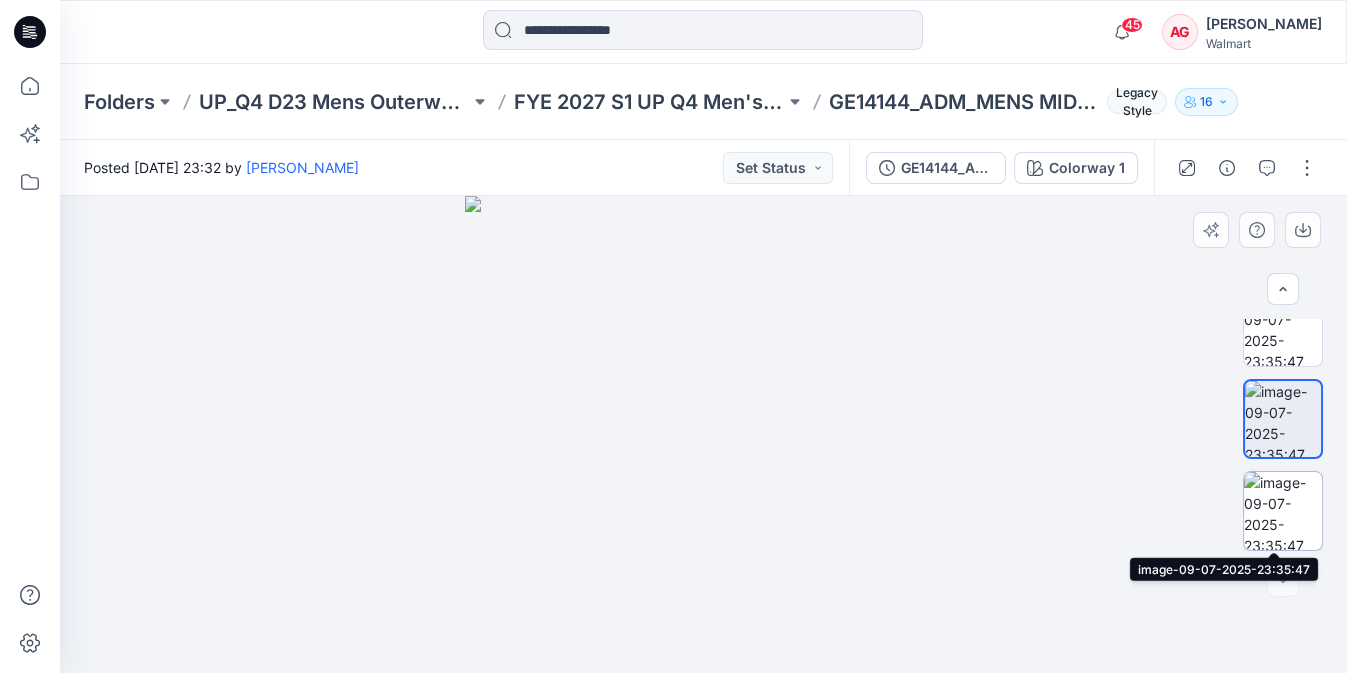 click at bounding box center (1283, 511) 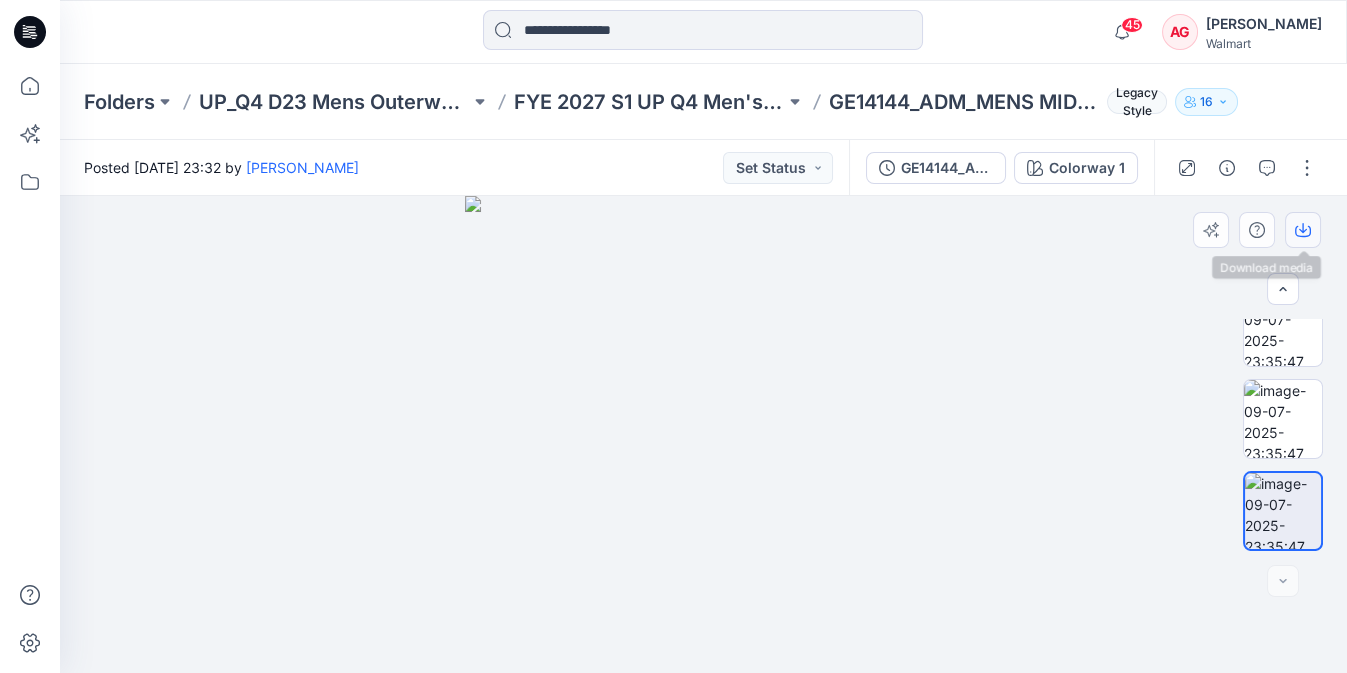 click 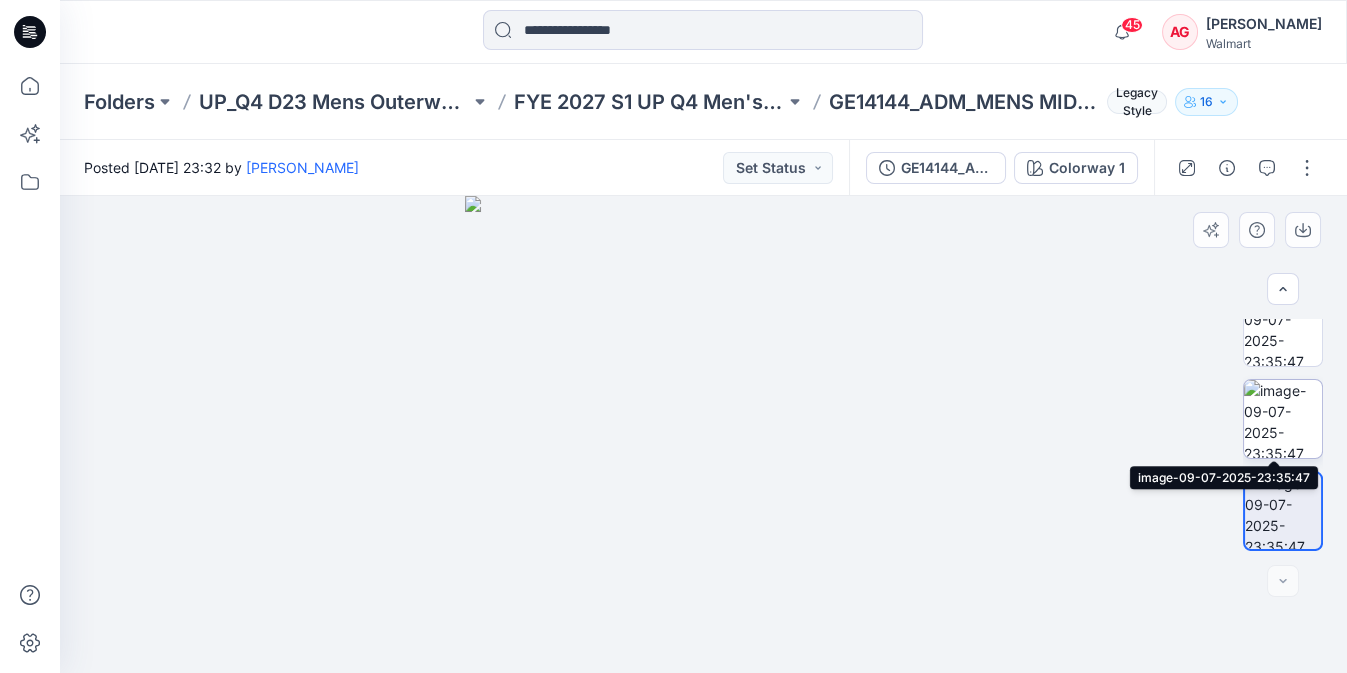 click at bounding box center [1283, 419] 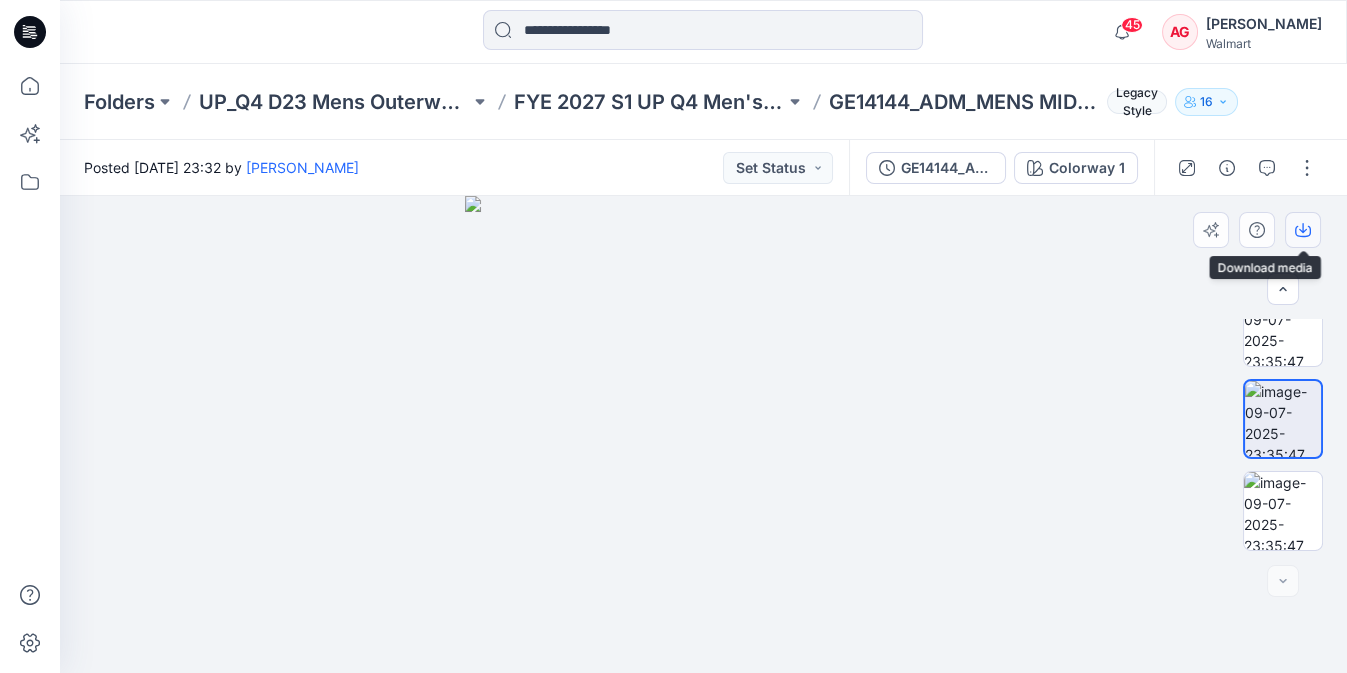 click 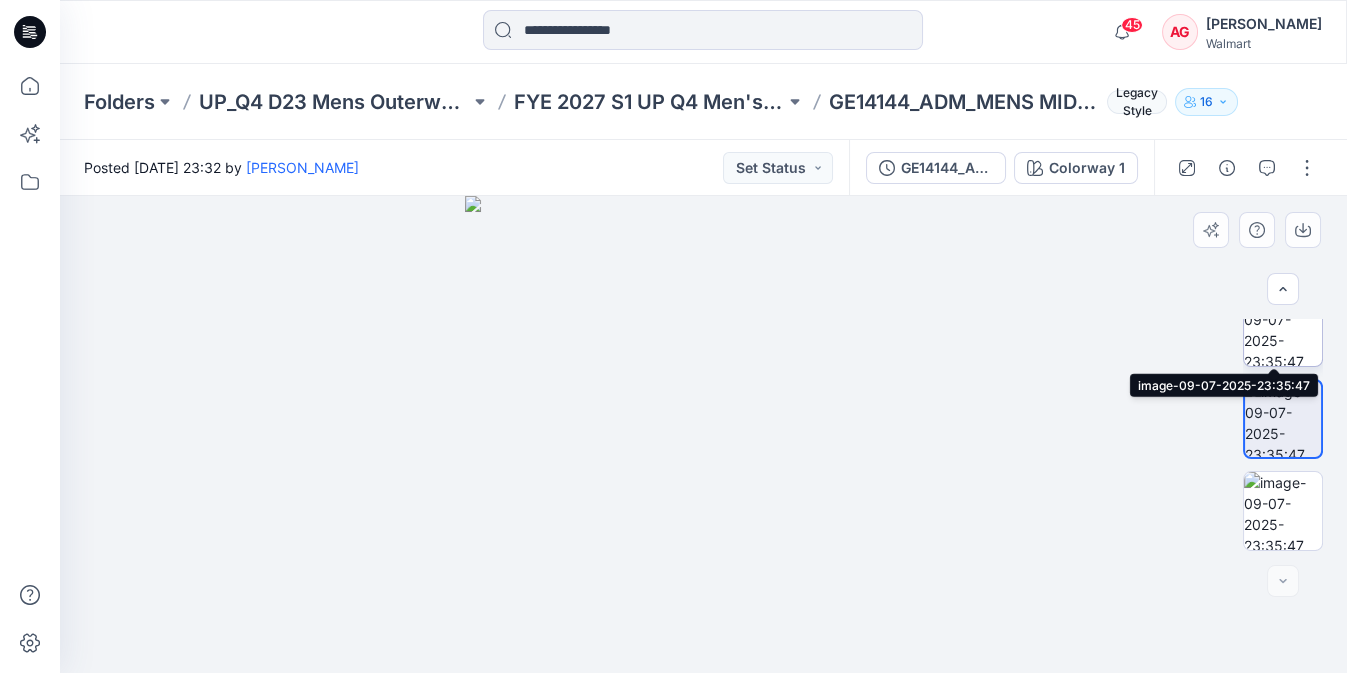 click at bounding box center (1283, 327) 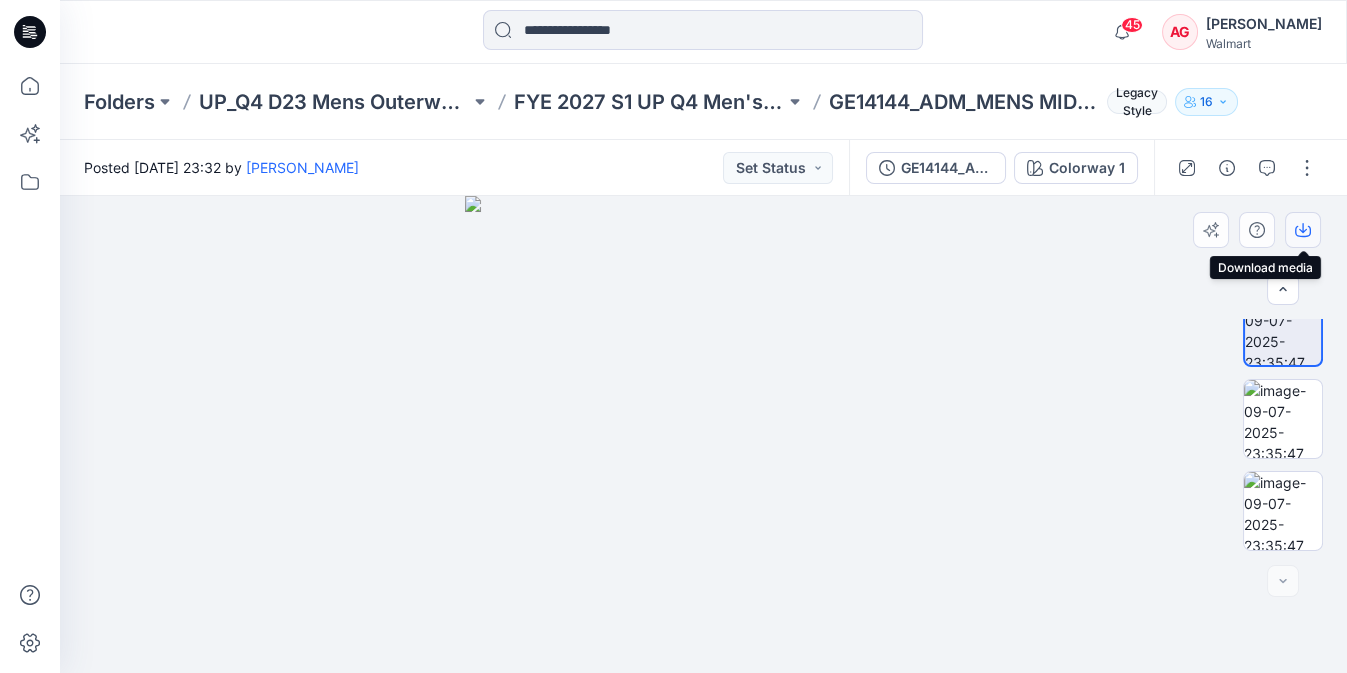 click 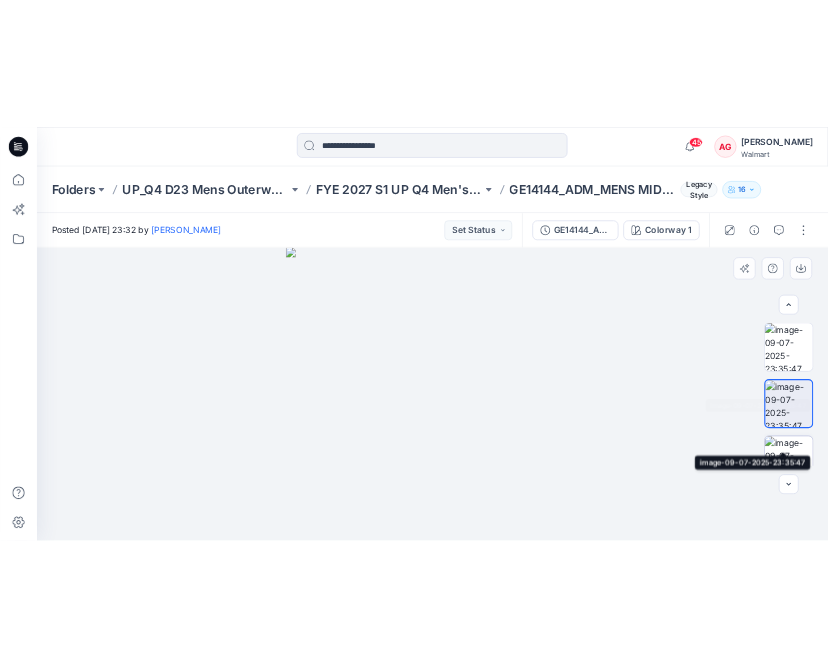 scroll, scrollTop: 0, scrollLeft: 0, axis: both 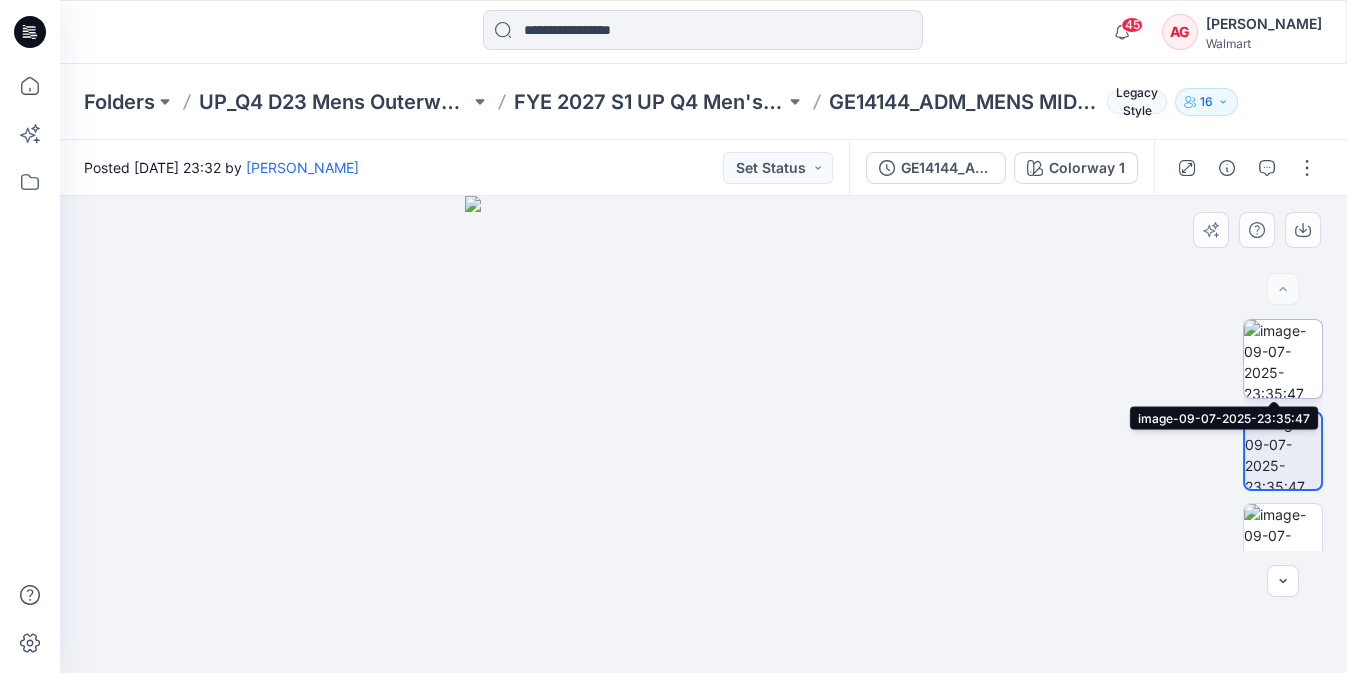 click at bounding box center (1283, 359) 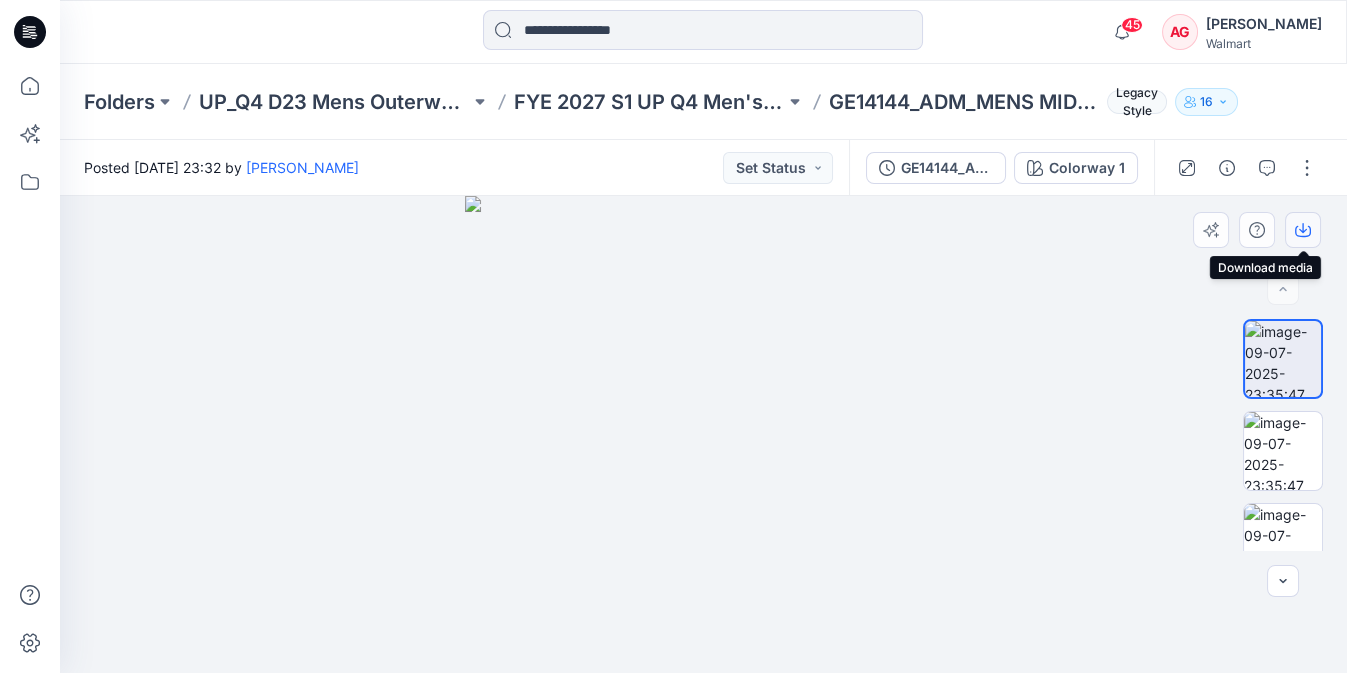 click 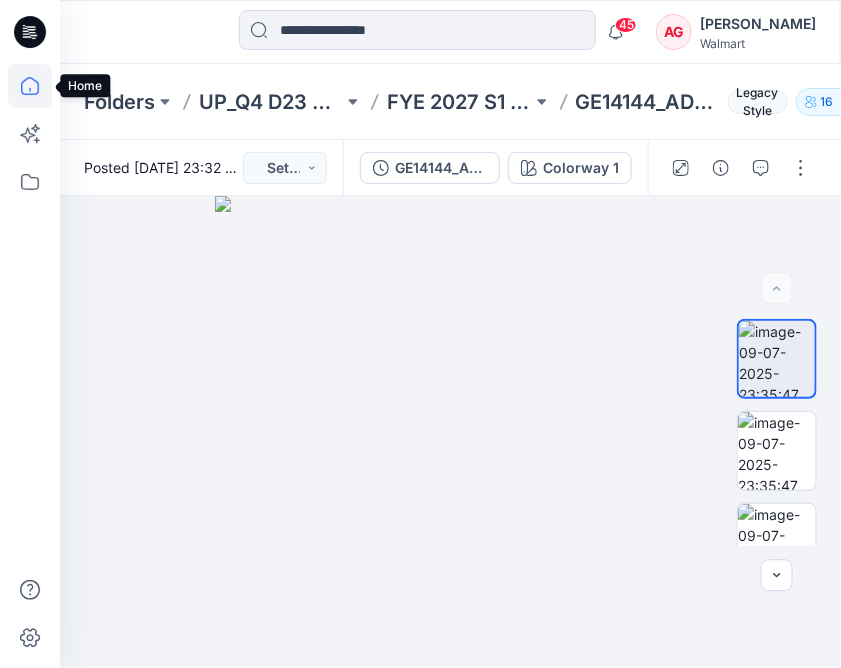 click 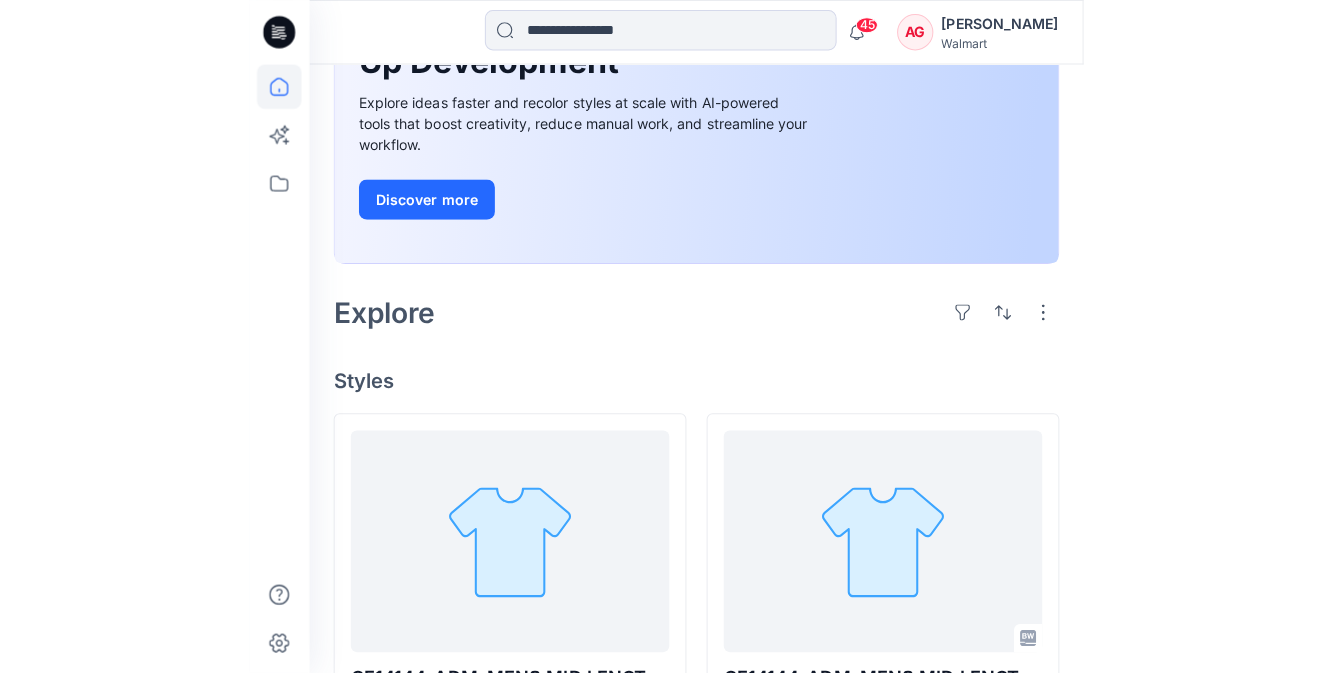 scroll, scrollTop: 363, scrollLeft: 0, axis: vertical 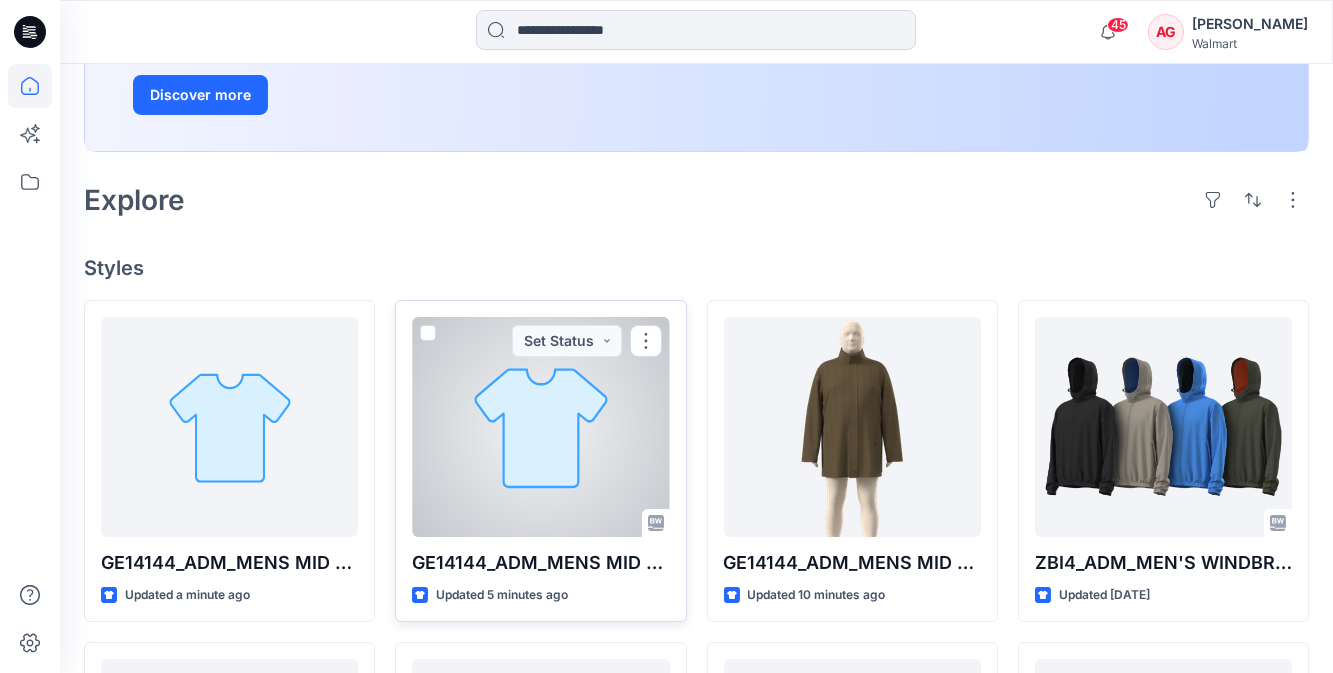 click at bounding box center (540, 427) 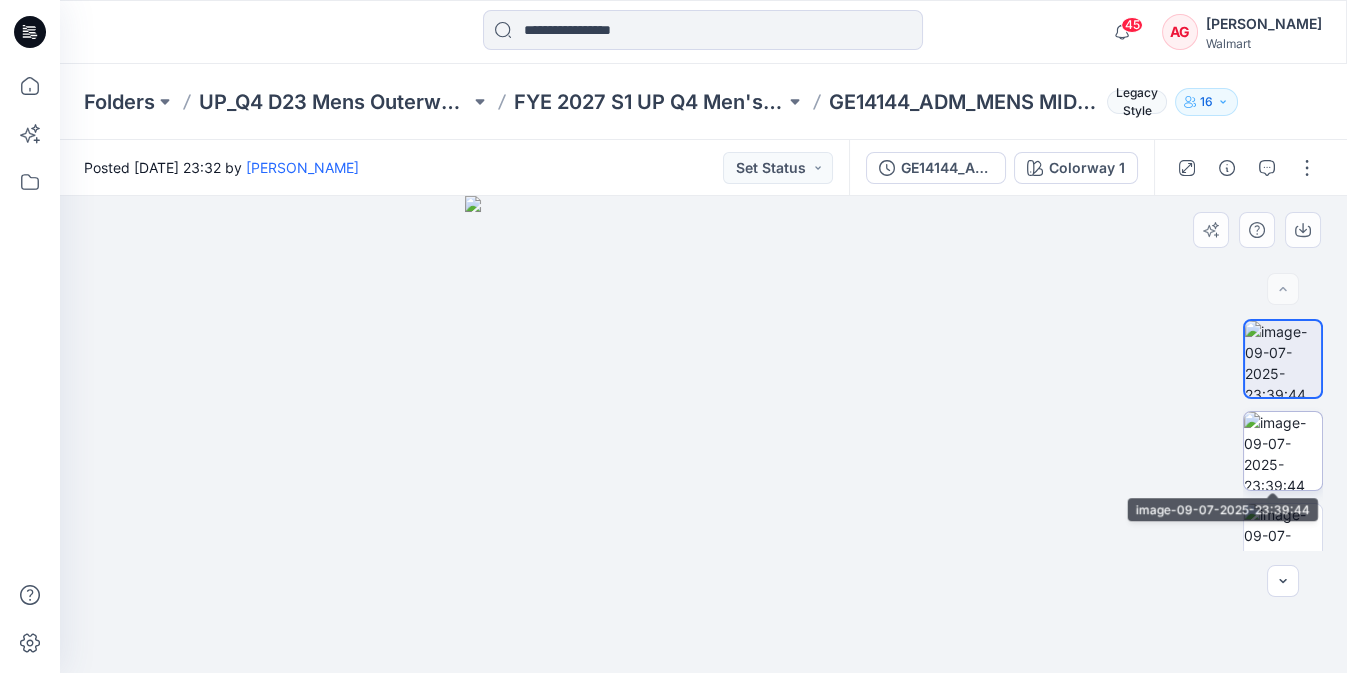 click at bounding box center [1283, 451] 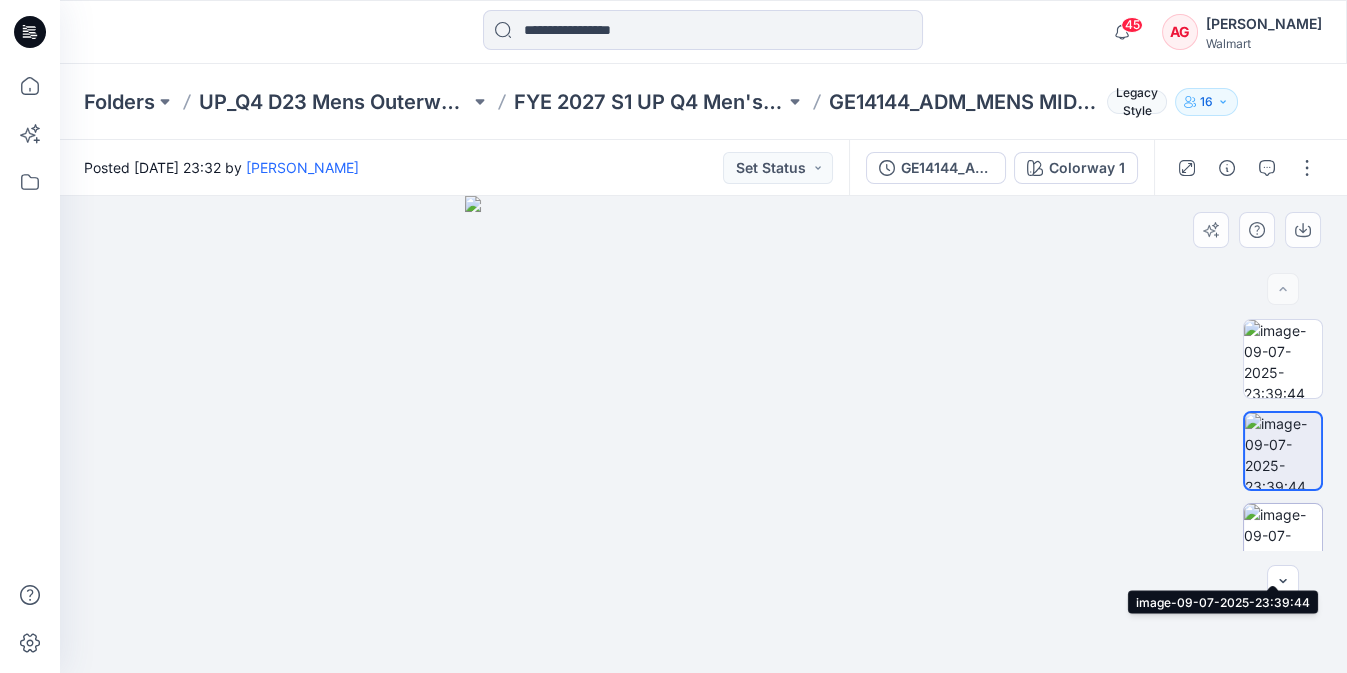 click at bounding box center [1283, 543] 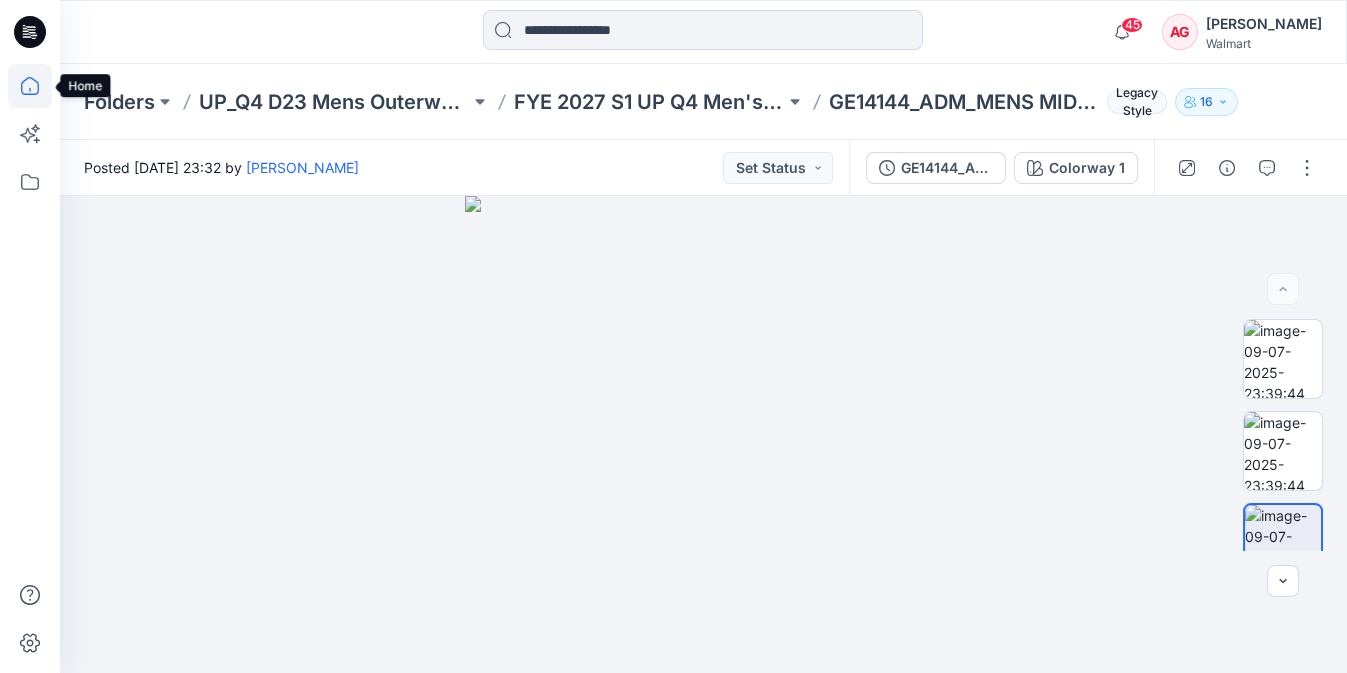 click 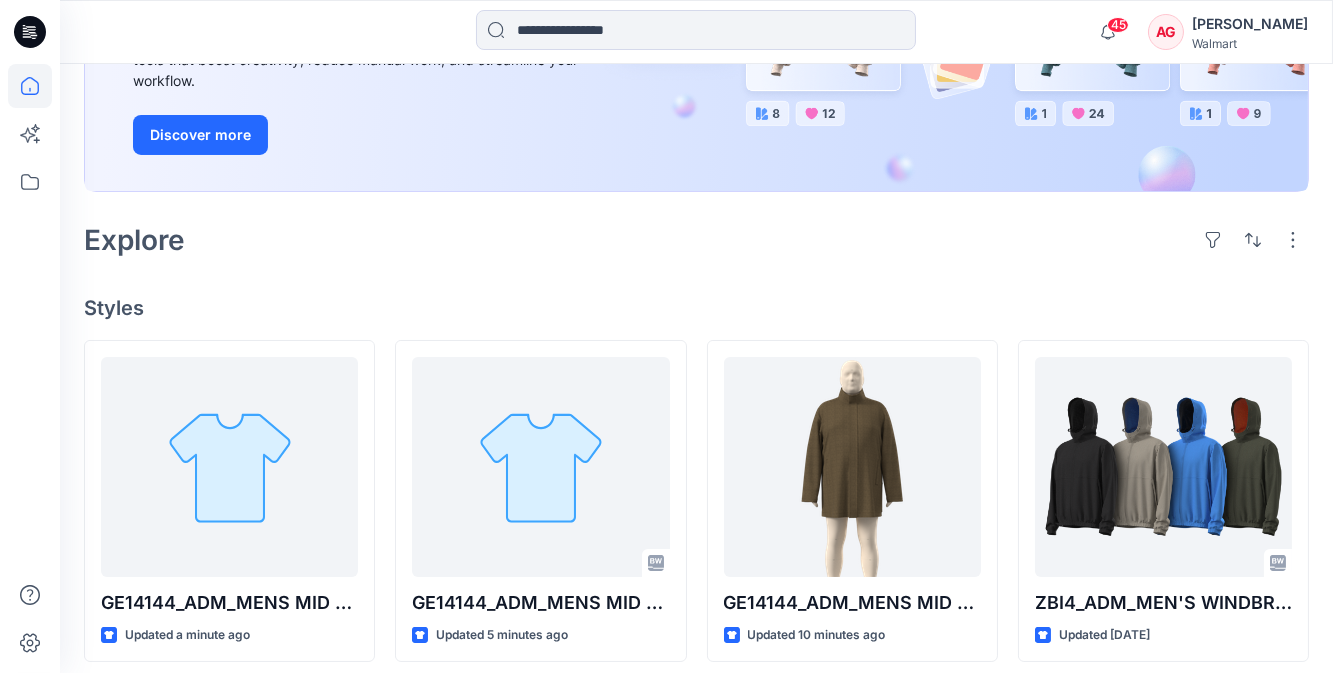 scroll, scrollTop: 363, scrollLeft: 0, axis: vertical 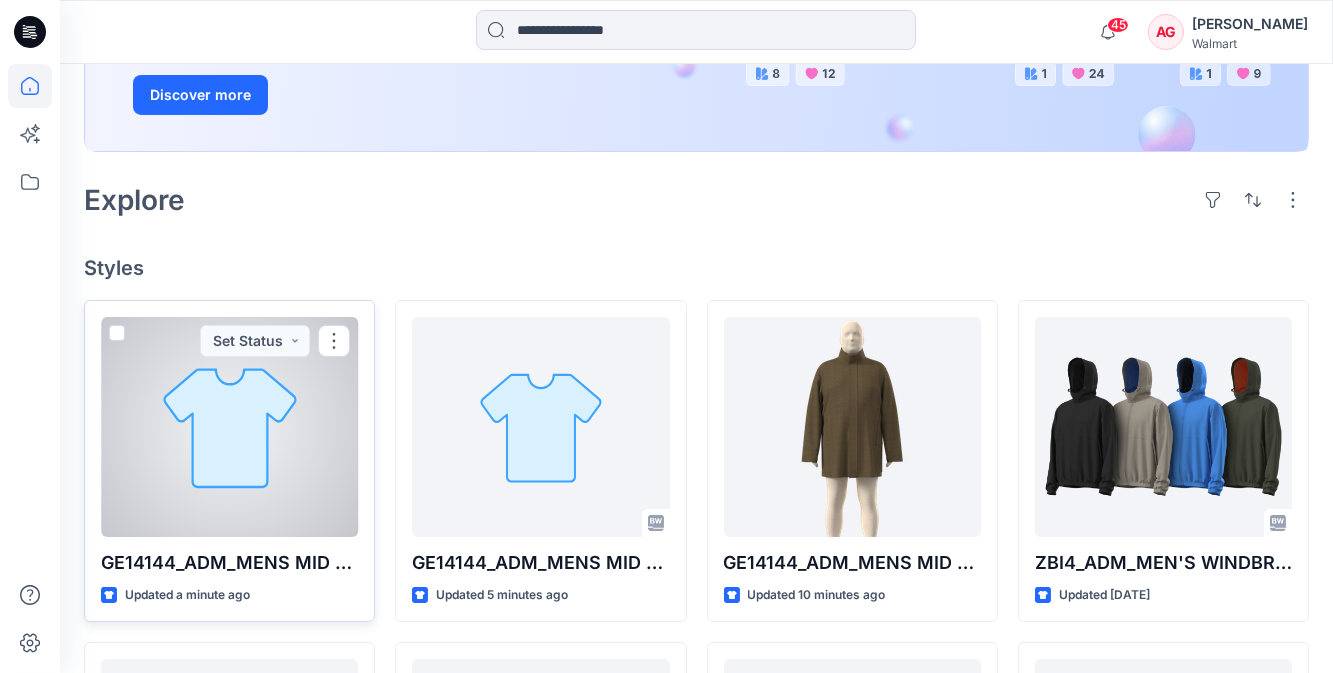 click at bounding box center [229, 427] 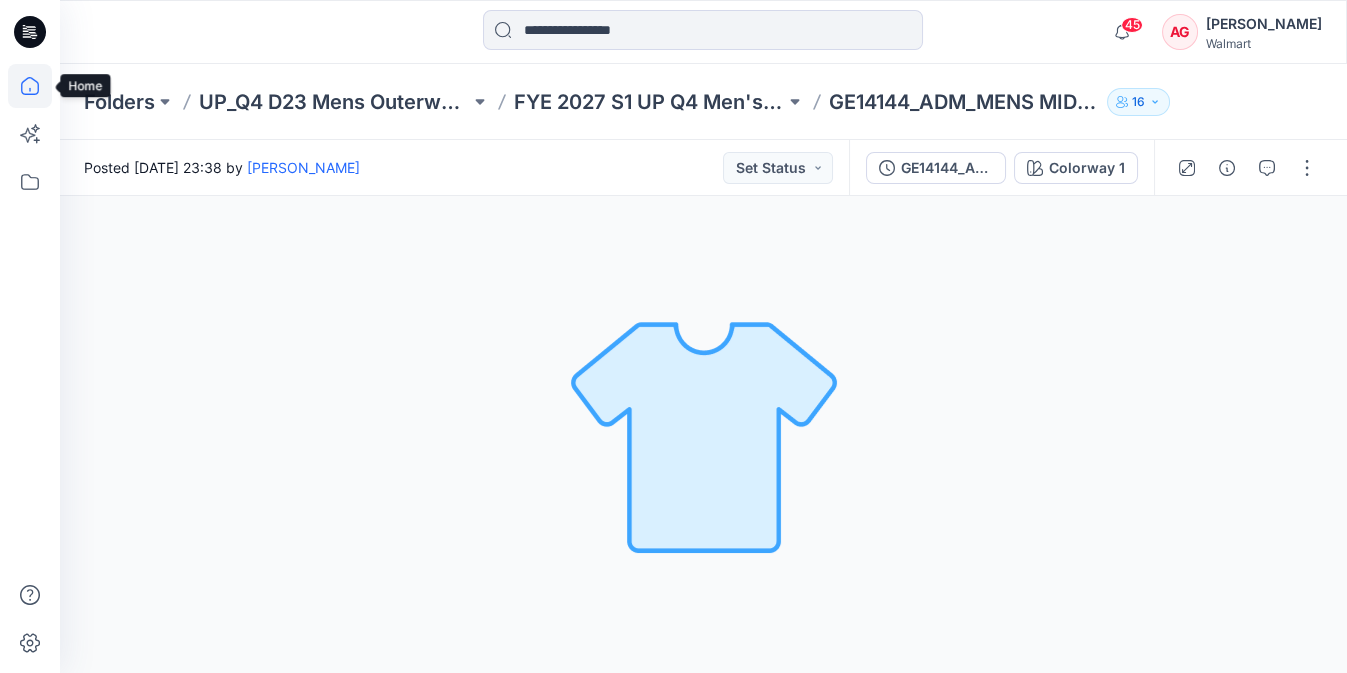 click 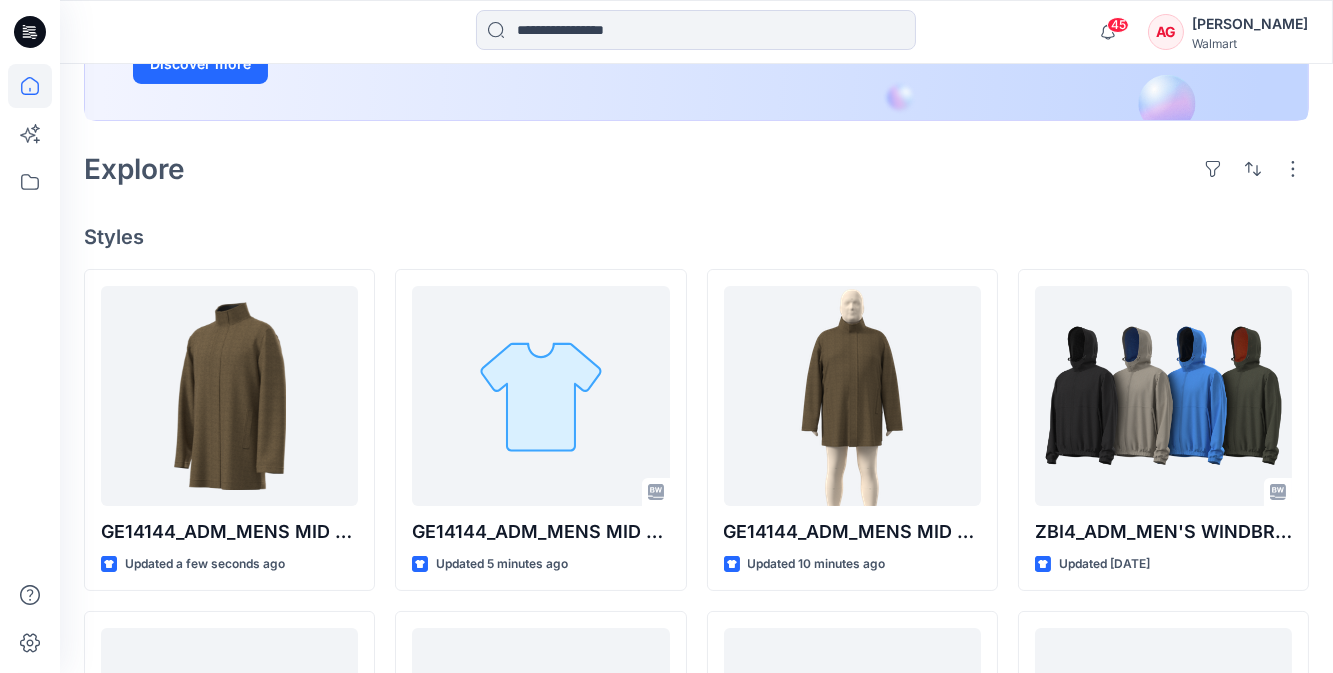 scroll, scrollTop: 545, scrollLeft: 0, axis: vertical 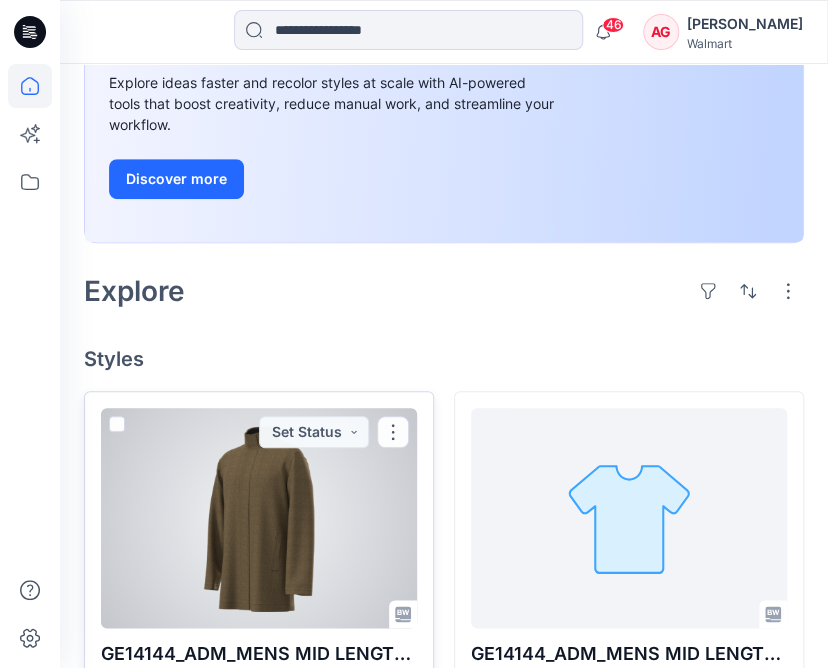 click at bounding box center (259, 518) 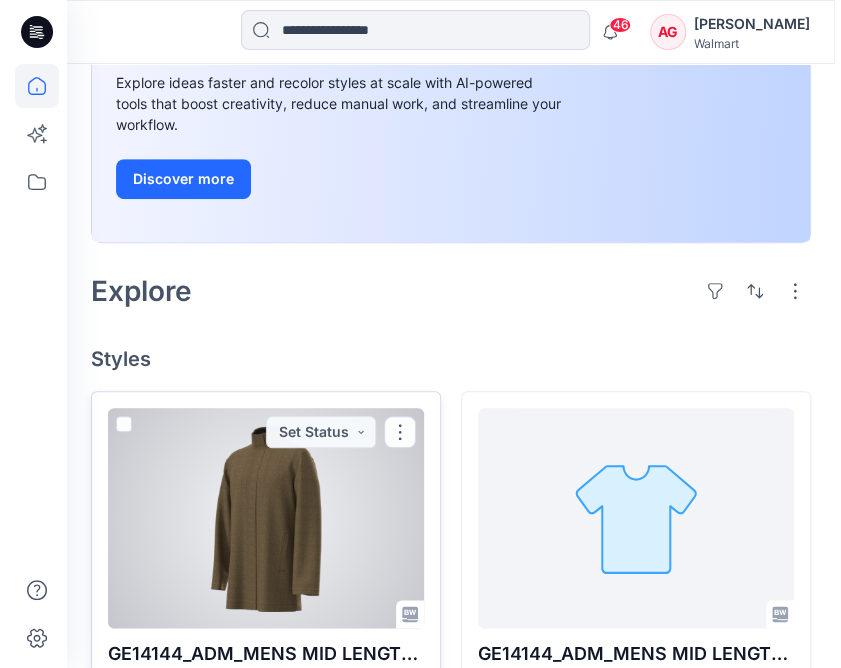 scroll, scrollTop: 0, scrollLeft: 0, axis: both 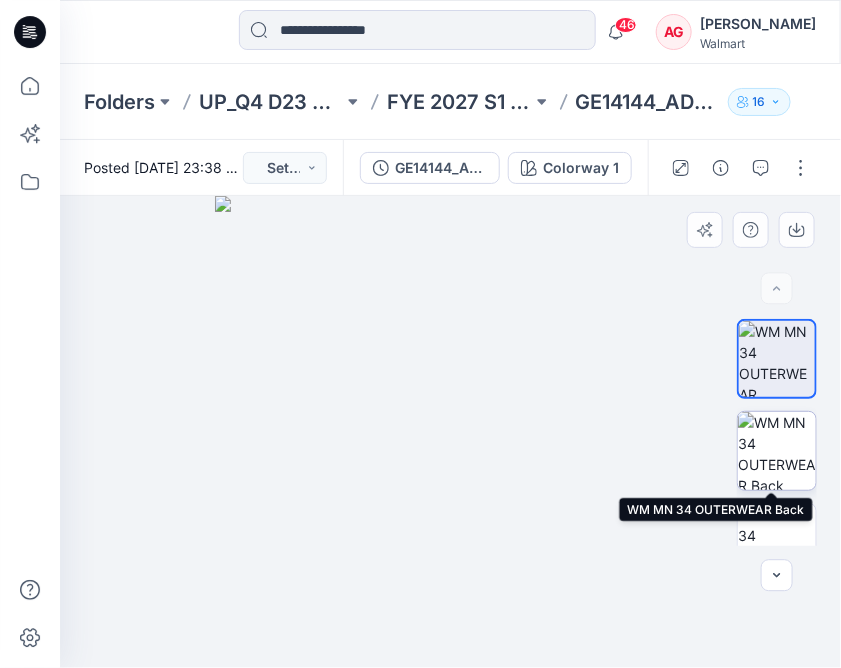 click at bounding box center [777, 451] 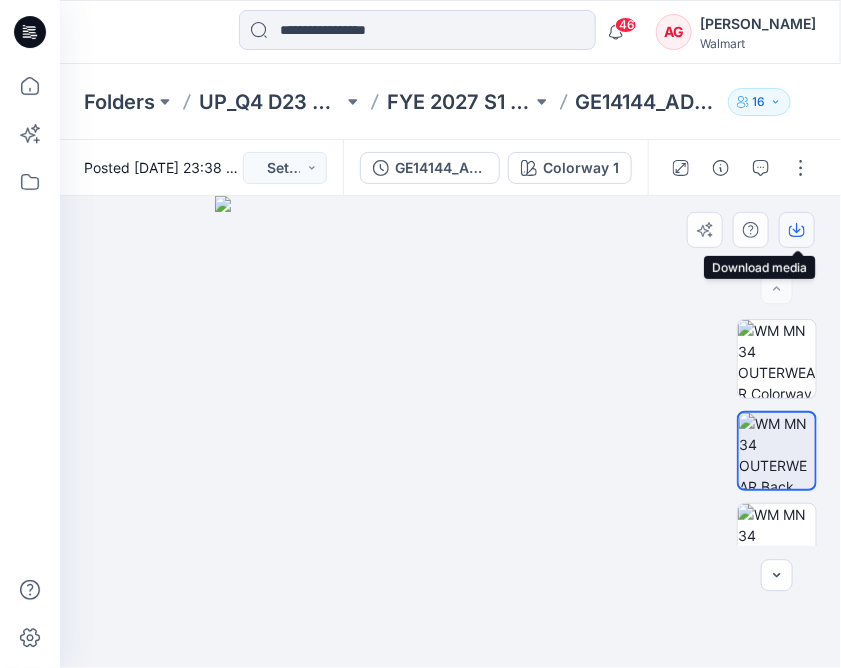 click at bounding box center [797, 230] 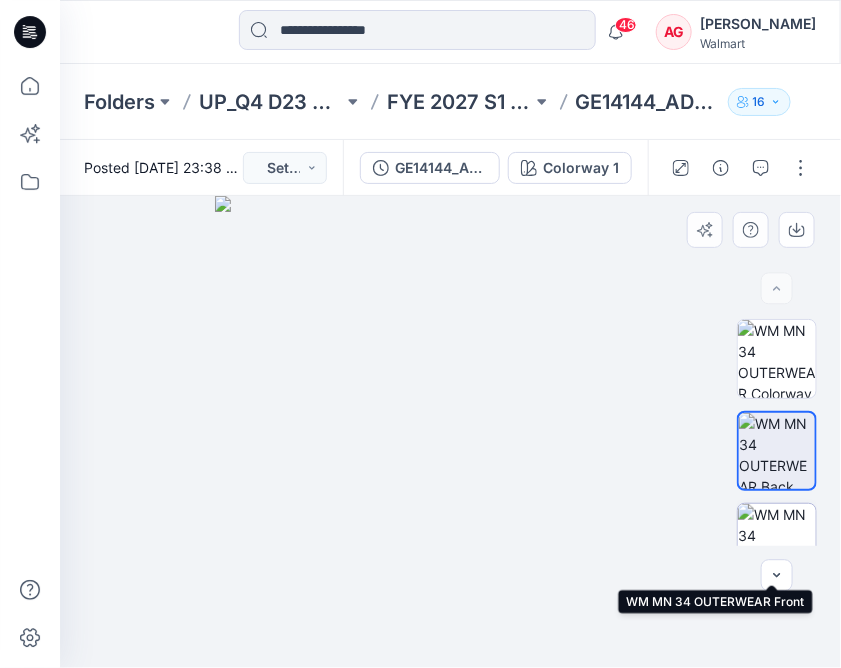 click at bounding box center [777, 543] 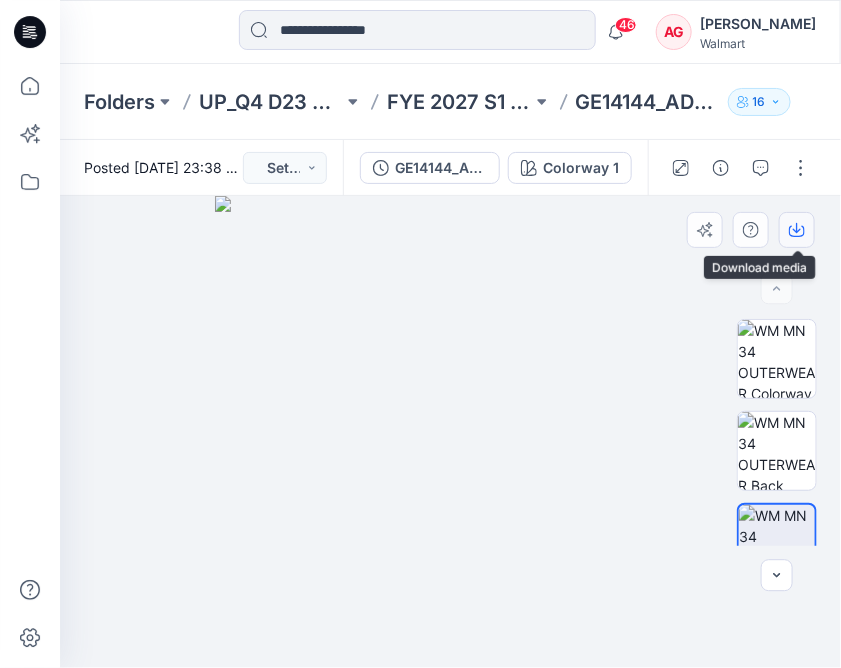 click 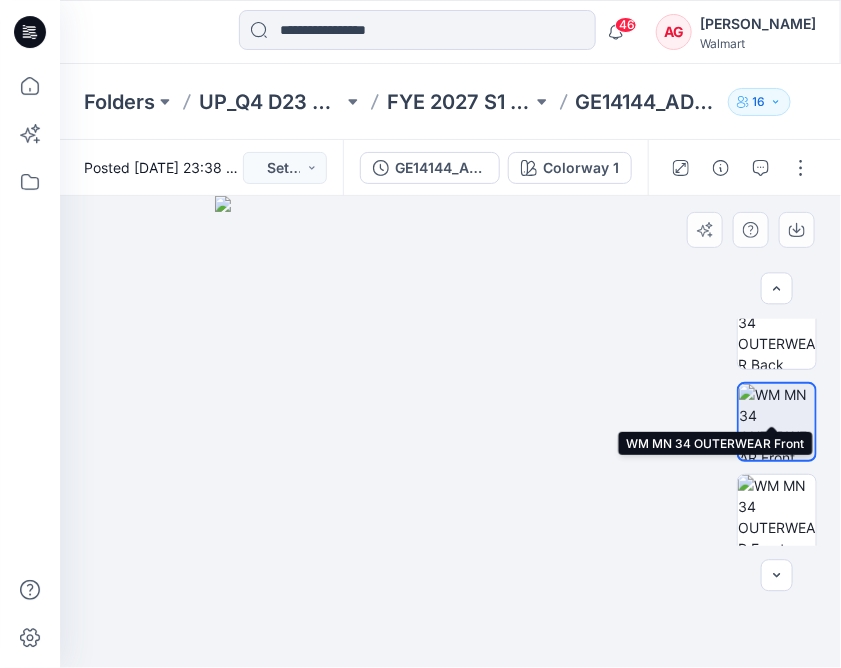 scroll, scrollTop: 181, scrollLeft: 0, axis: vertical 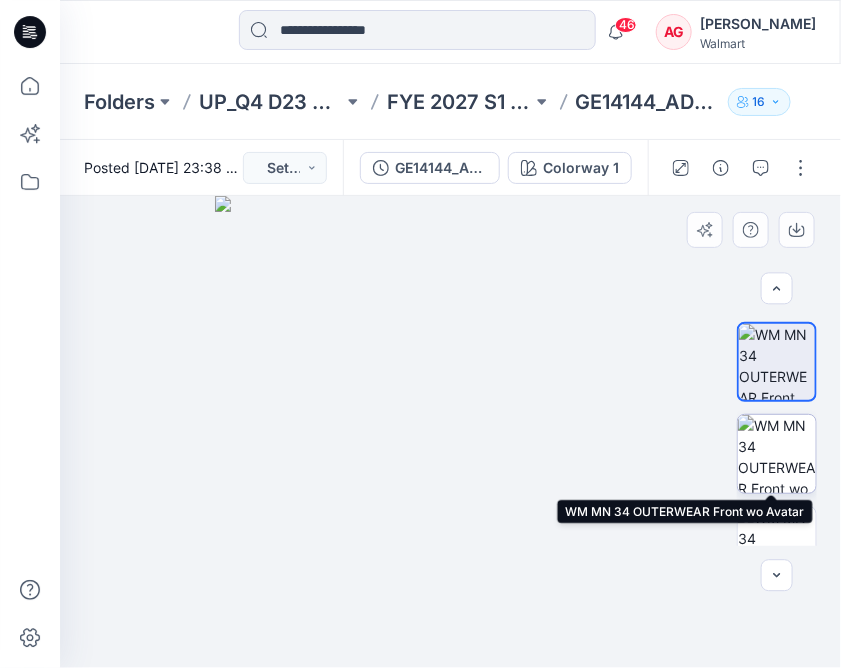 click at bounding box center (777, 454) 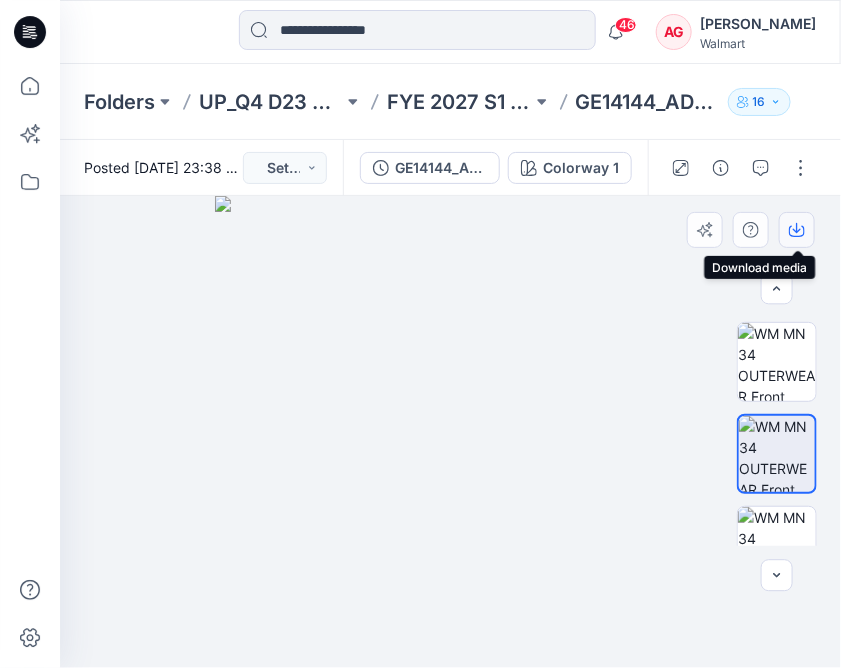 click 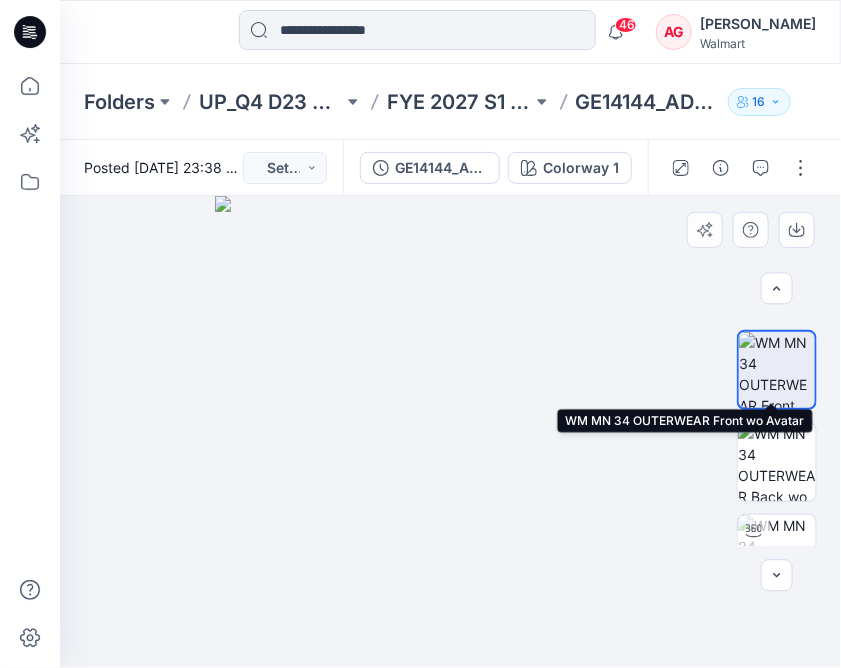 scroll, scrollTop: 272, scrollLeft: 0, axis: vertical 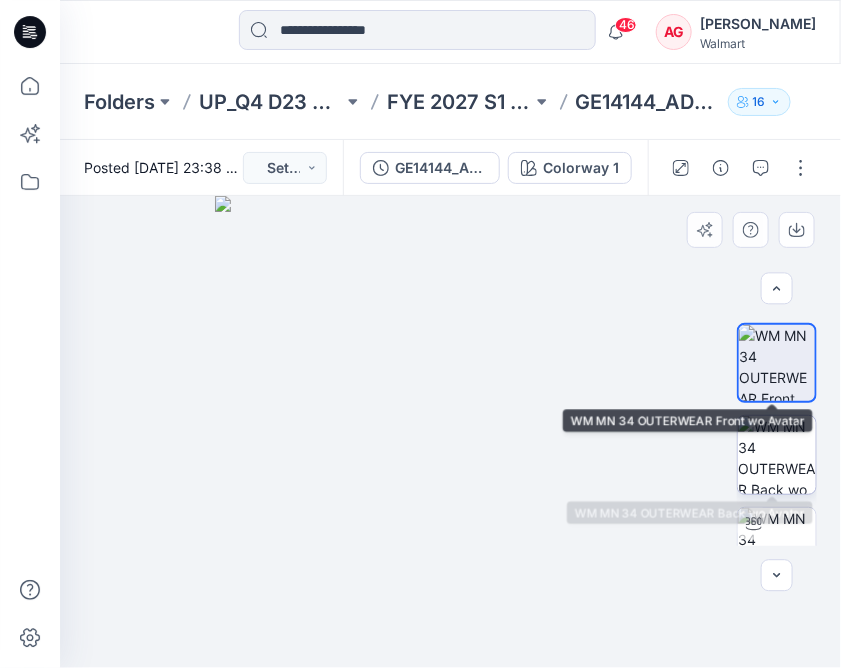 click at bounding box center (777, 455) 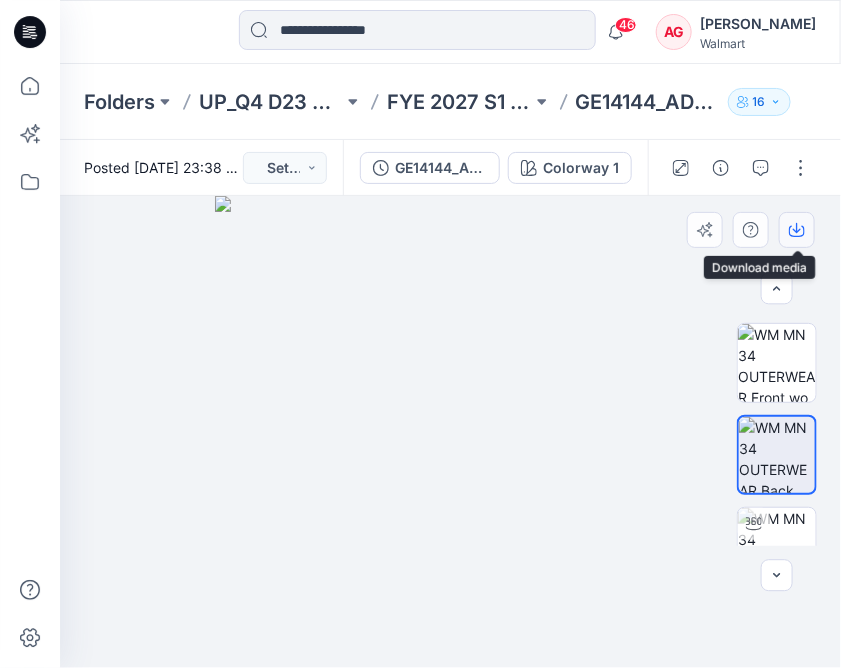 click 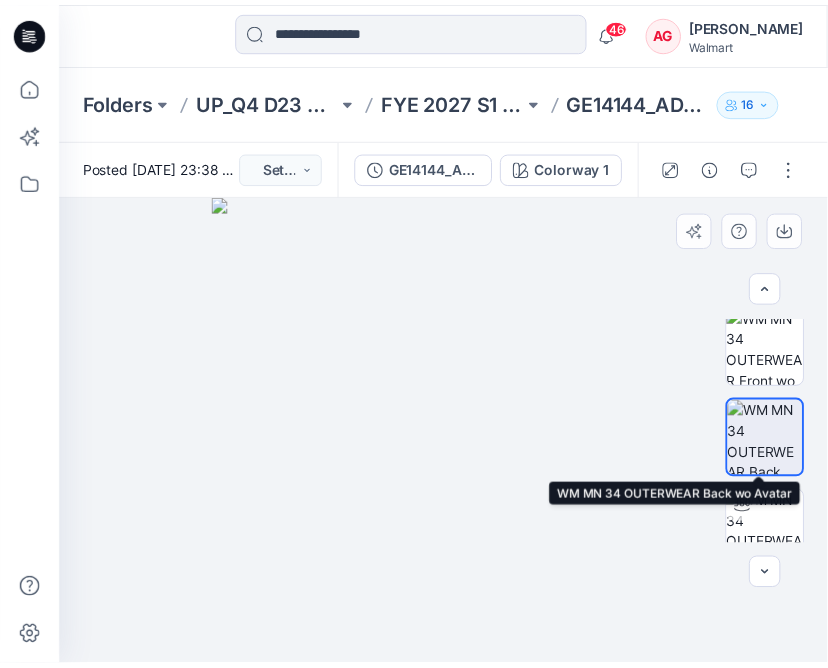 scroll, scrollTop: 313, scrollLeft: 0, axis: vertical 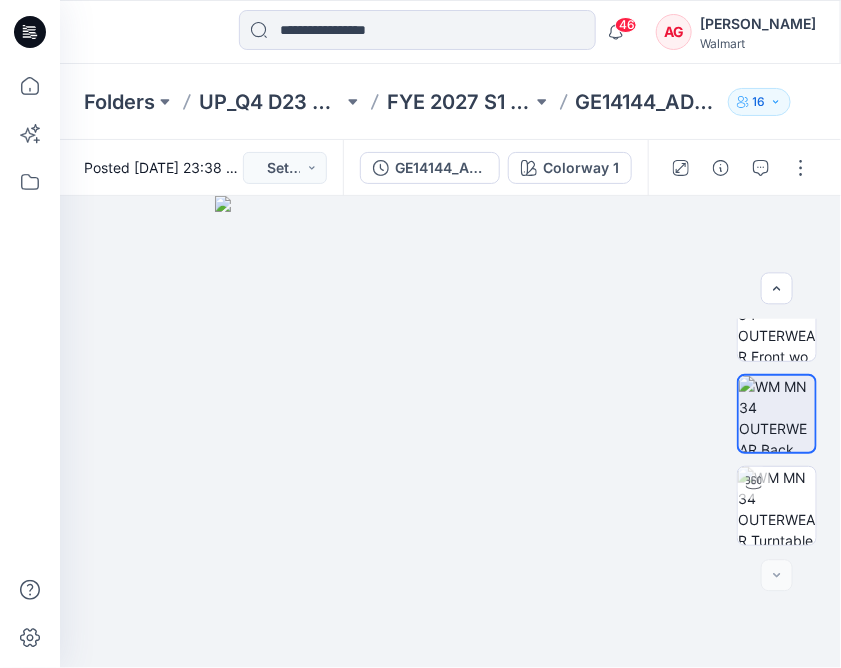 click at bounding box center (30, 366) 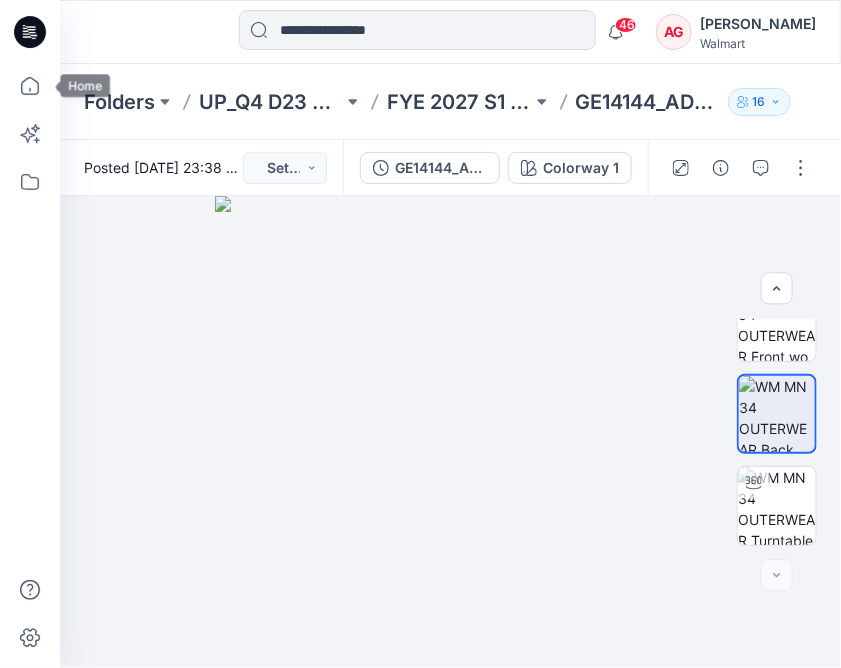 click at bounding box center [30, 334] 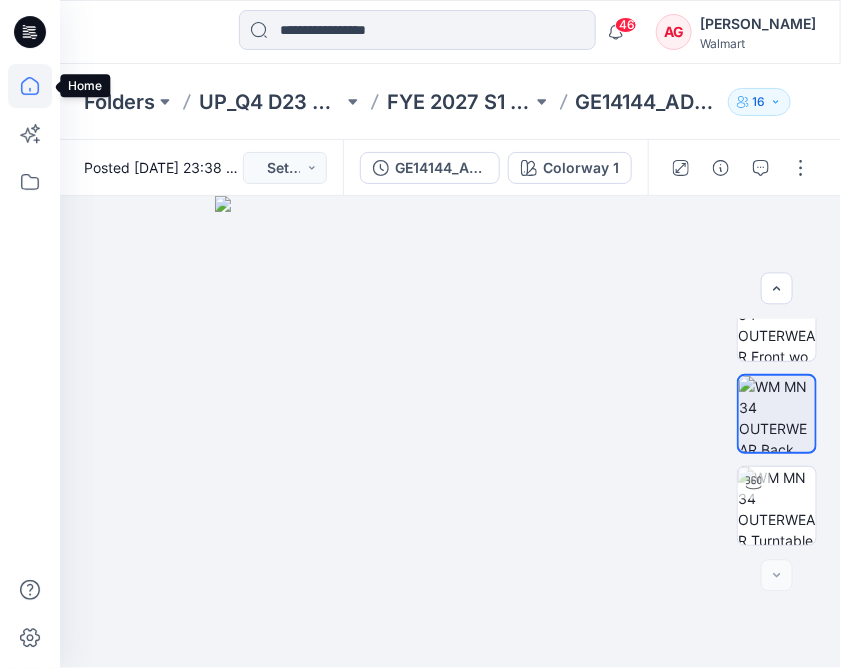 click 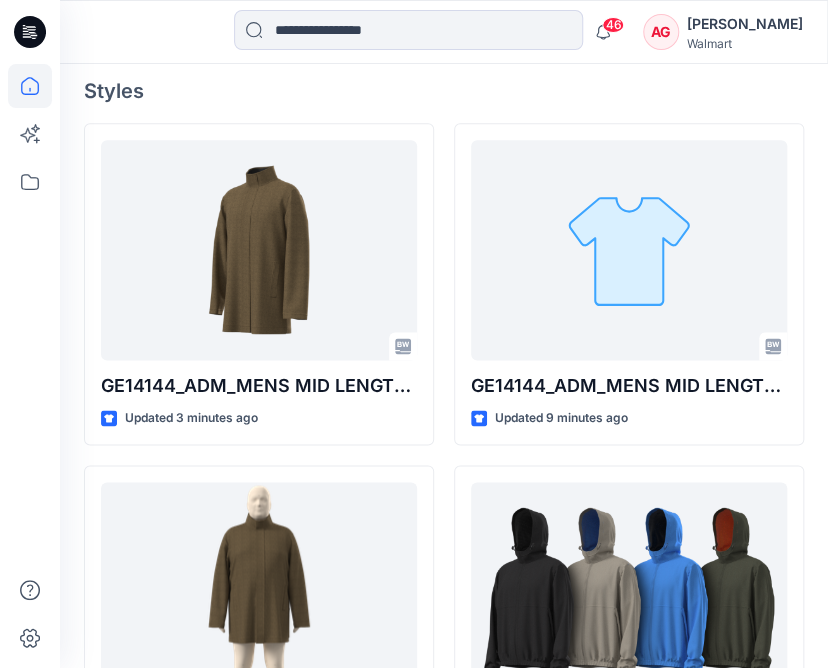scroll, scrollTop: 545, scrollLeft: 0, axis: vertical 